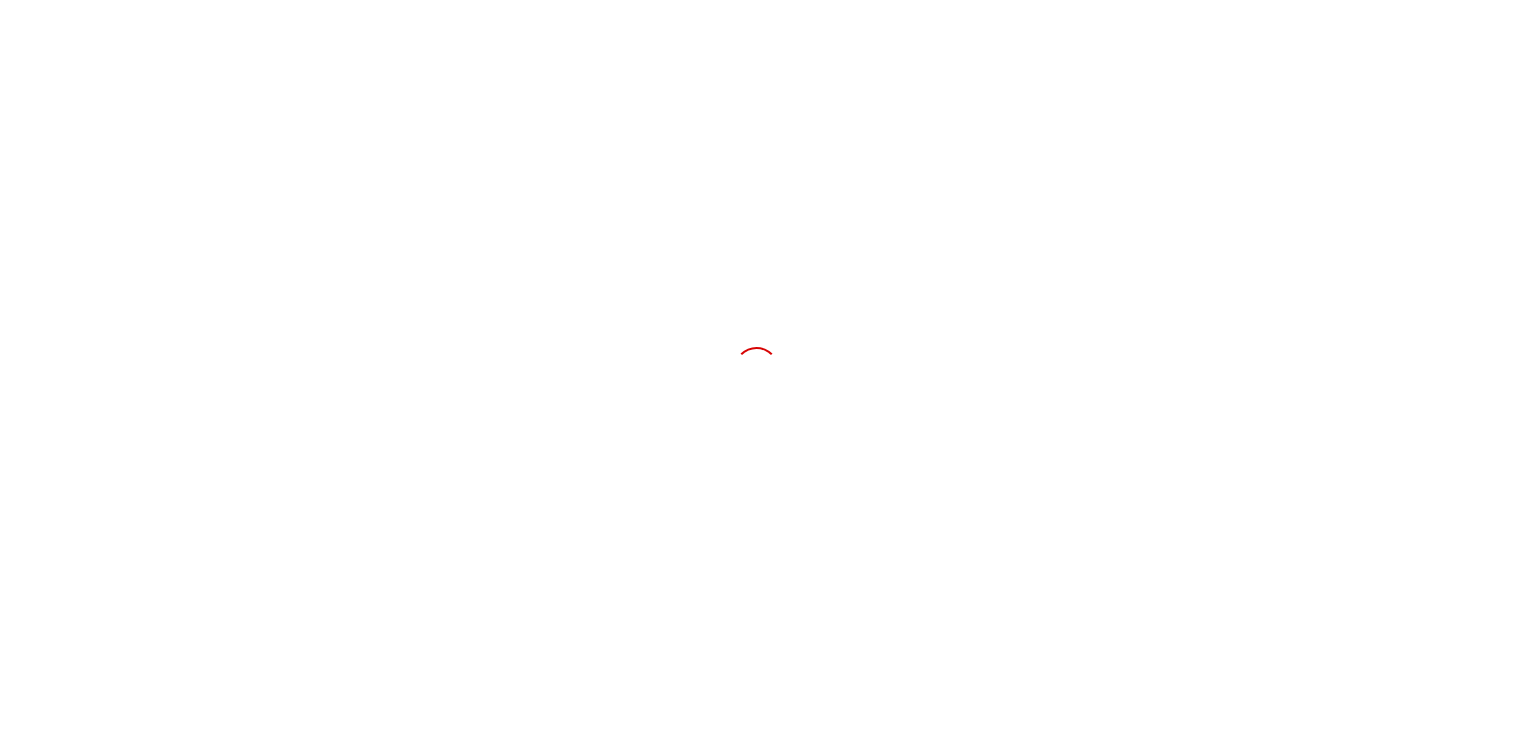 scroll, scrollTop: 0, scrollLeft: 0, axis: both 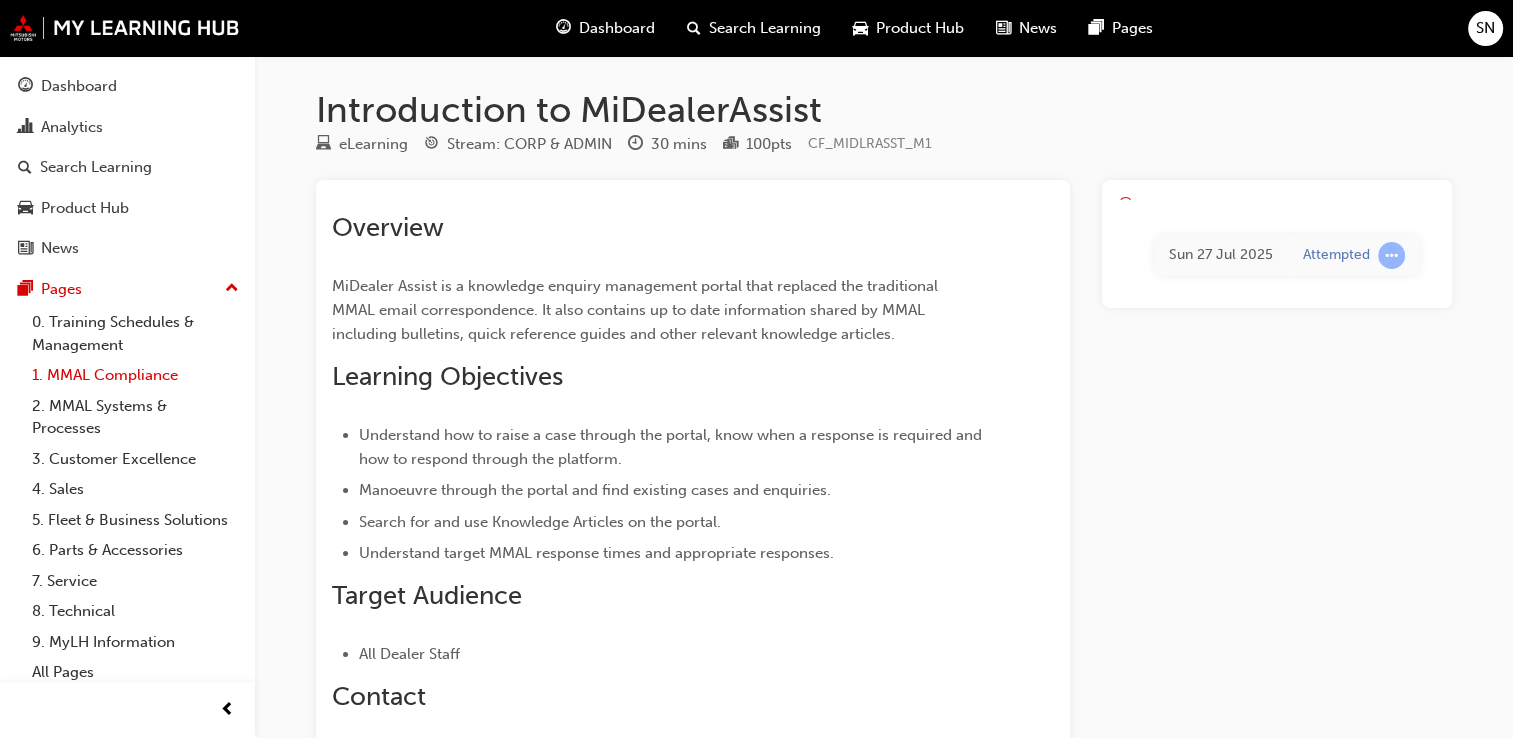 click on "1. MMAL Compliance" at bounding box center [135, 375] 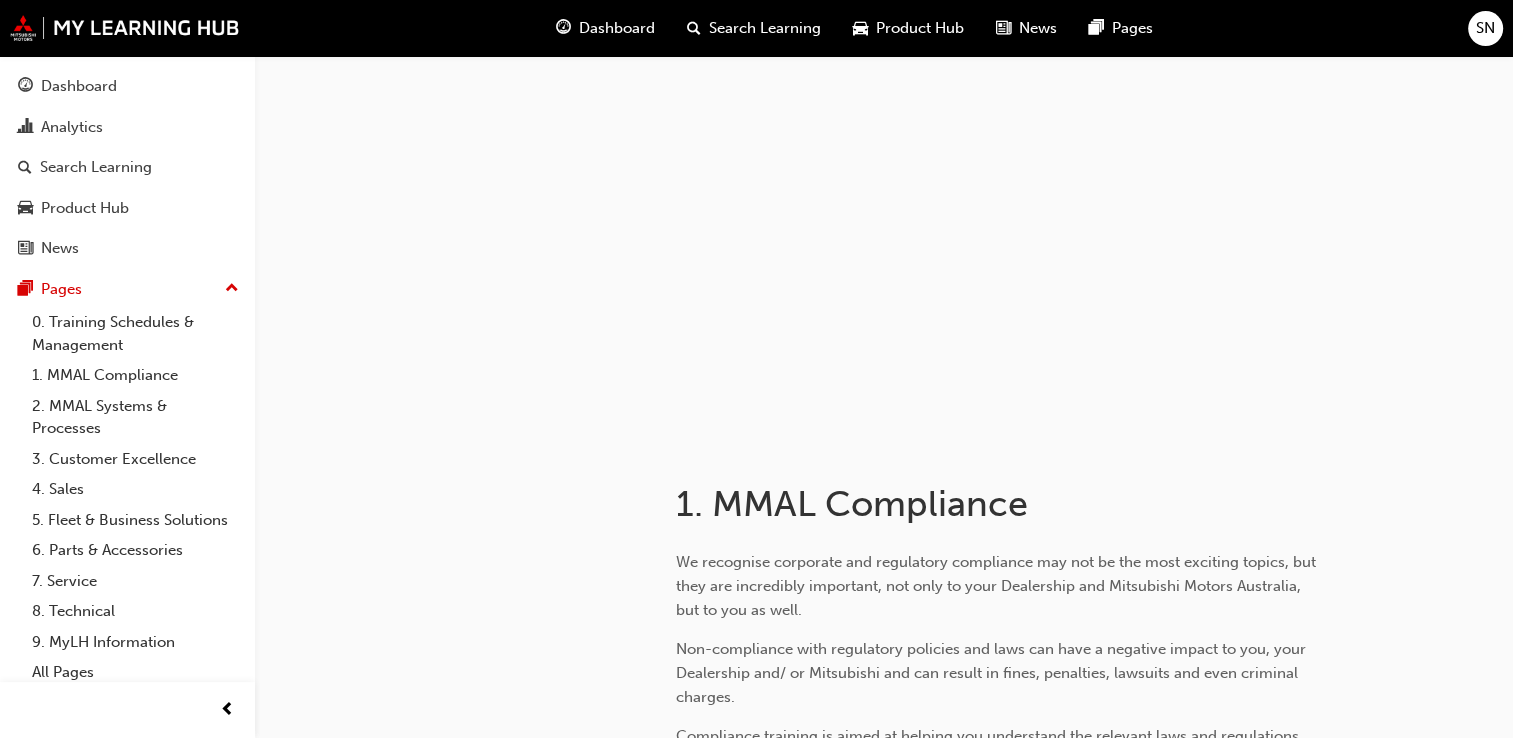scroll, scrollTop: 0, scrollLeft: 0, axis: both 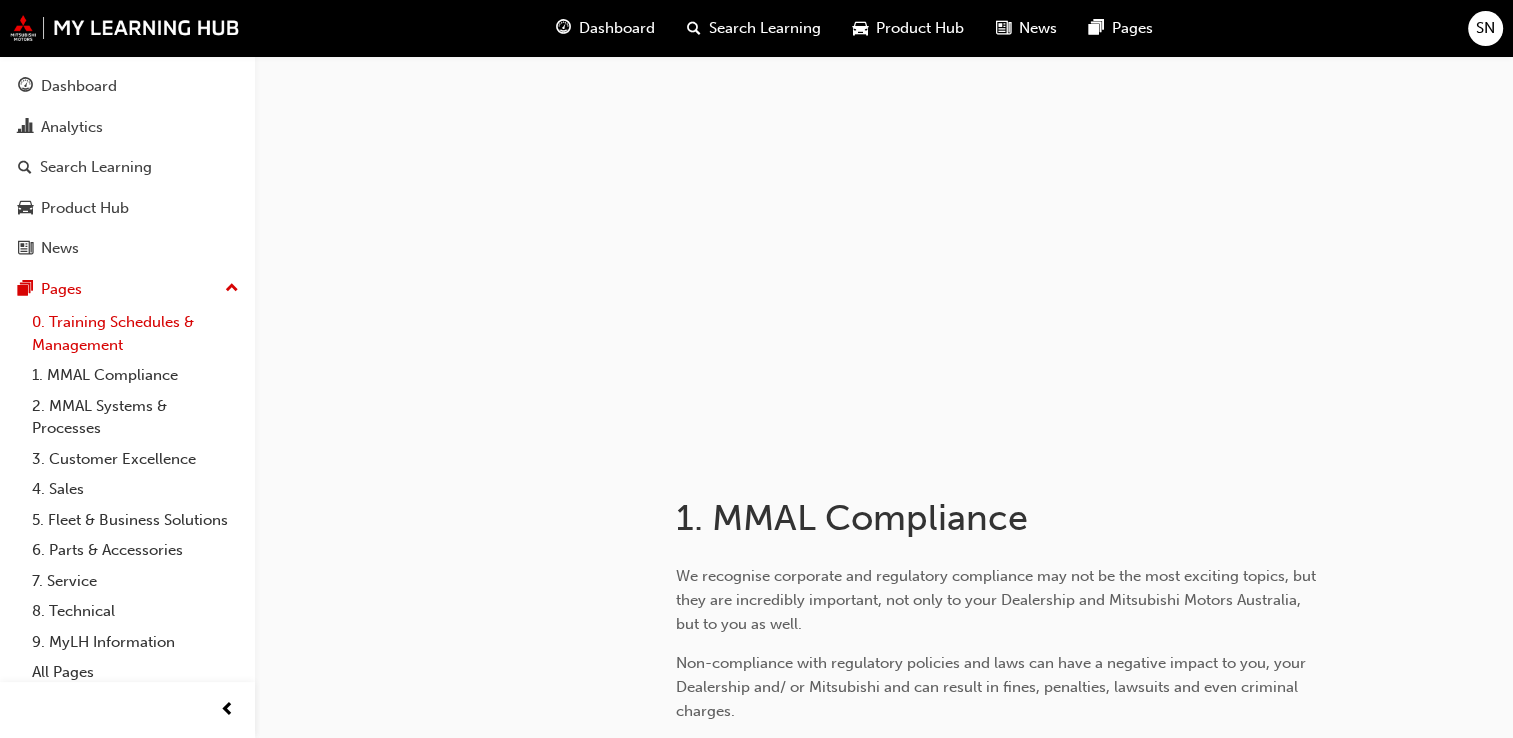 click on "0. Training Schedules & Management" at bounding box center [135, 333] 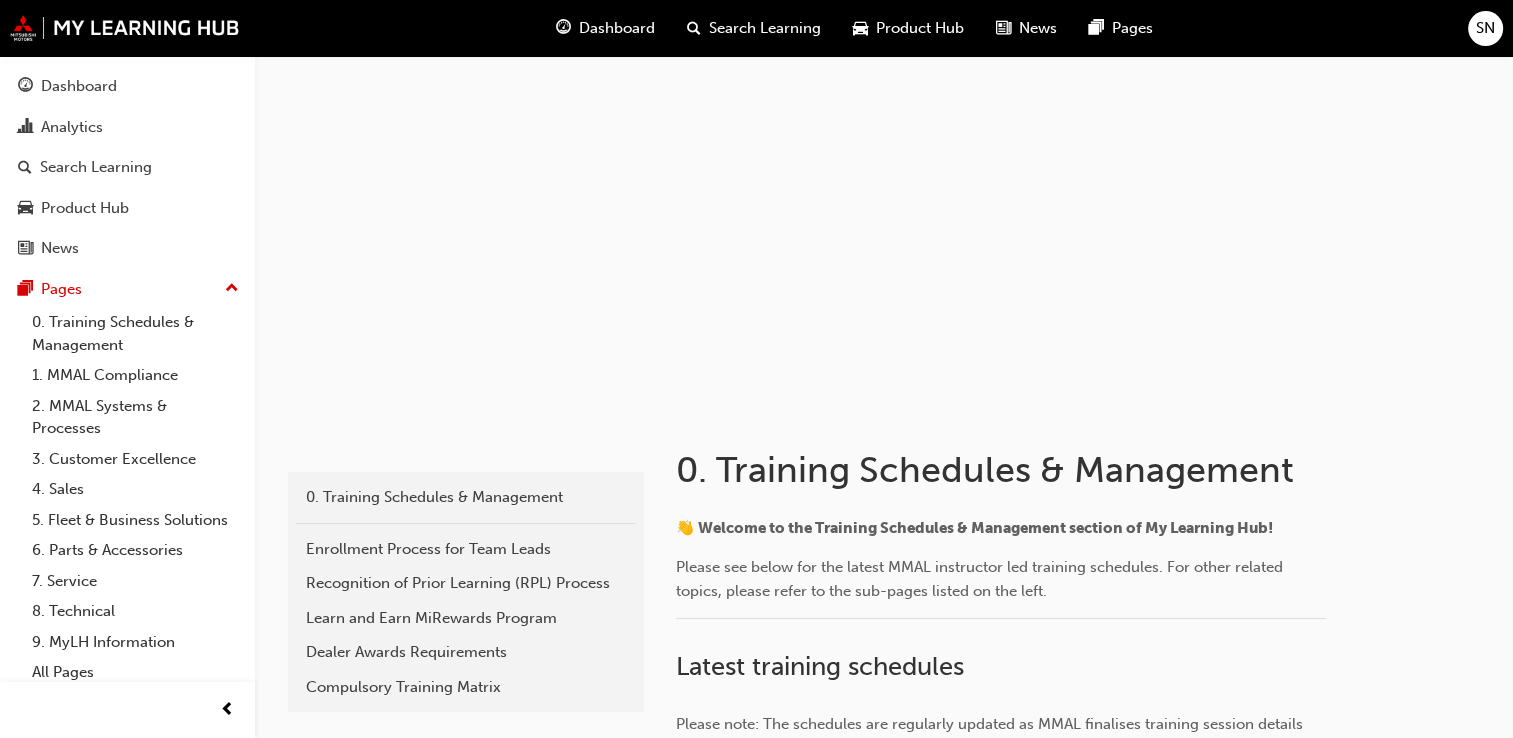 scroll, scrollTop: 0, scrollLeft: 0, axis: both 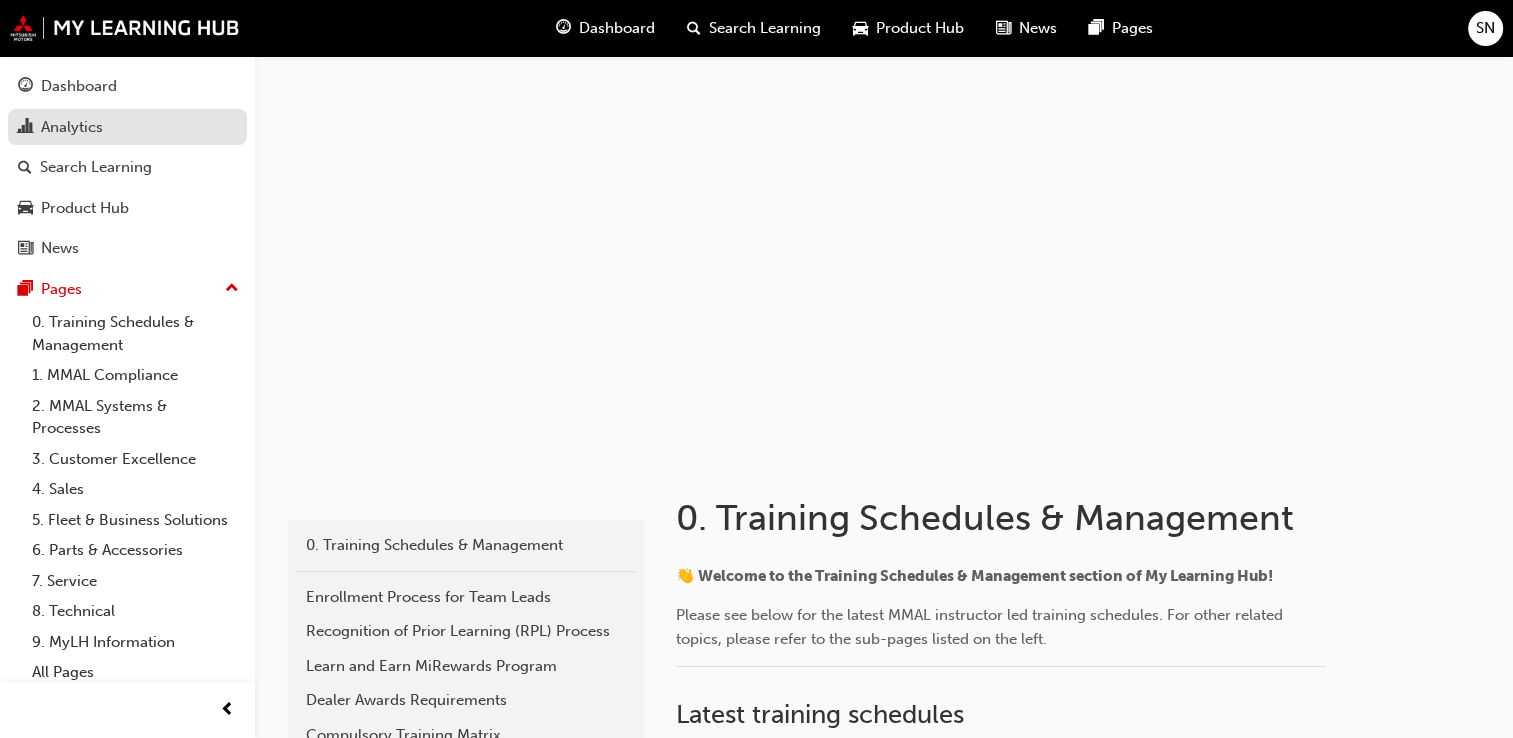 click on "Analytics" at bounding box center [72, 127] 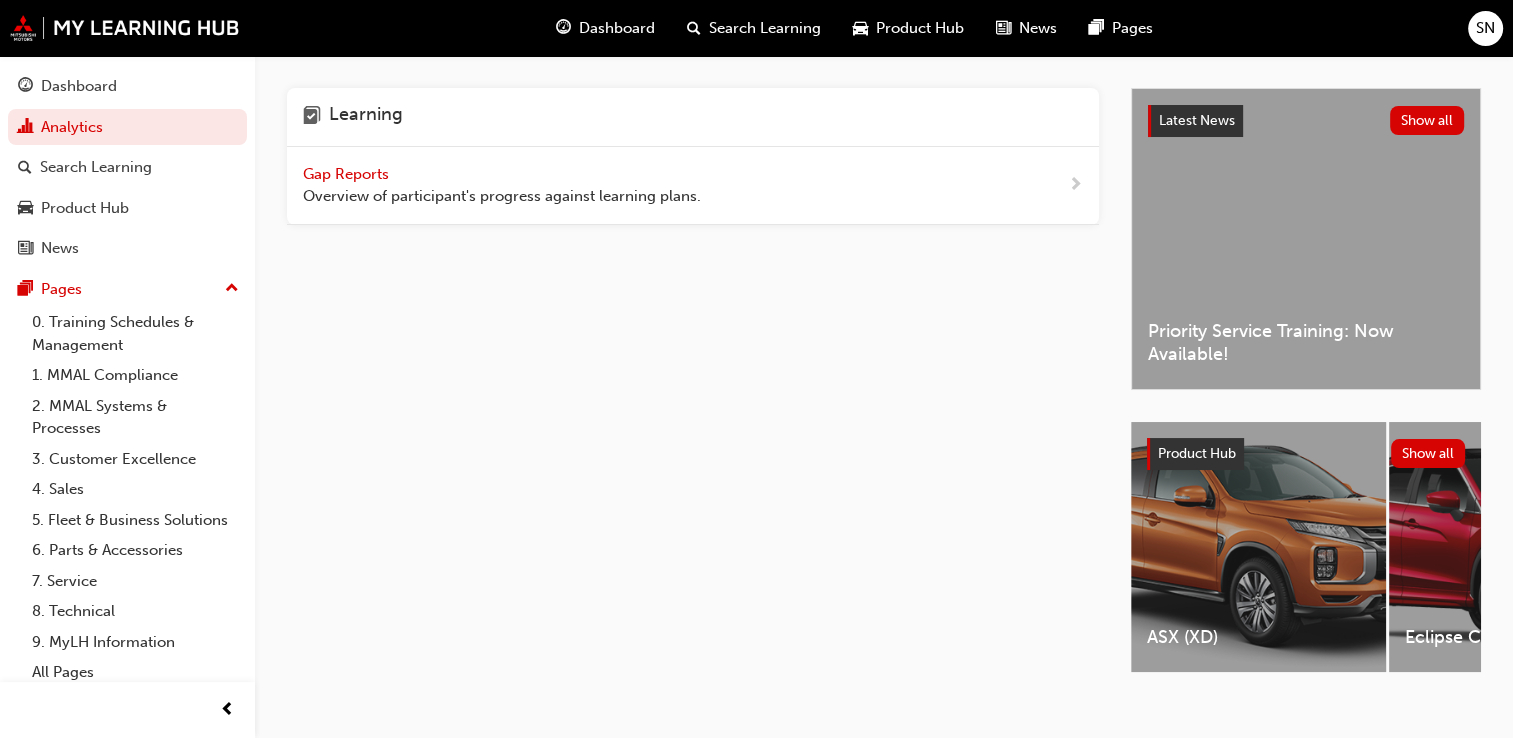 click on "Overview of participant's progress against learning plans." at bounding box center (502, 196) 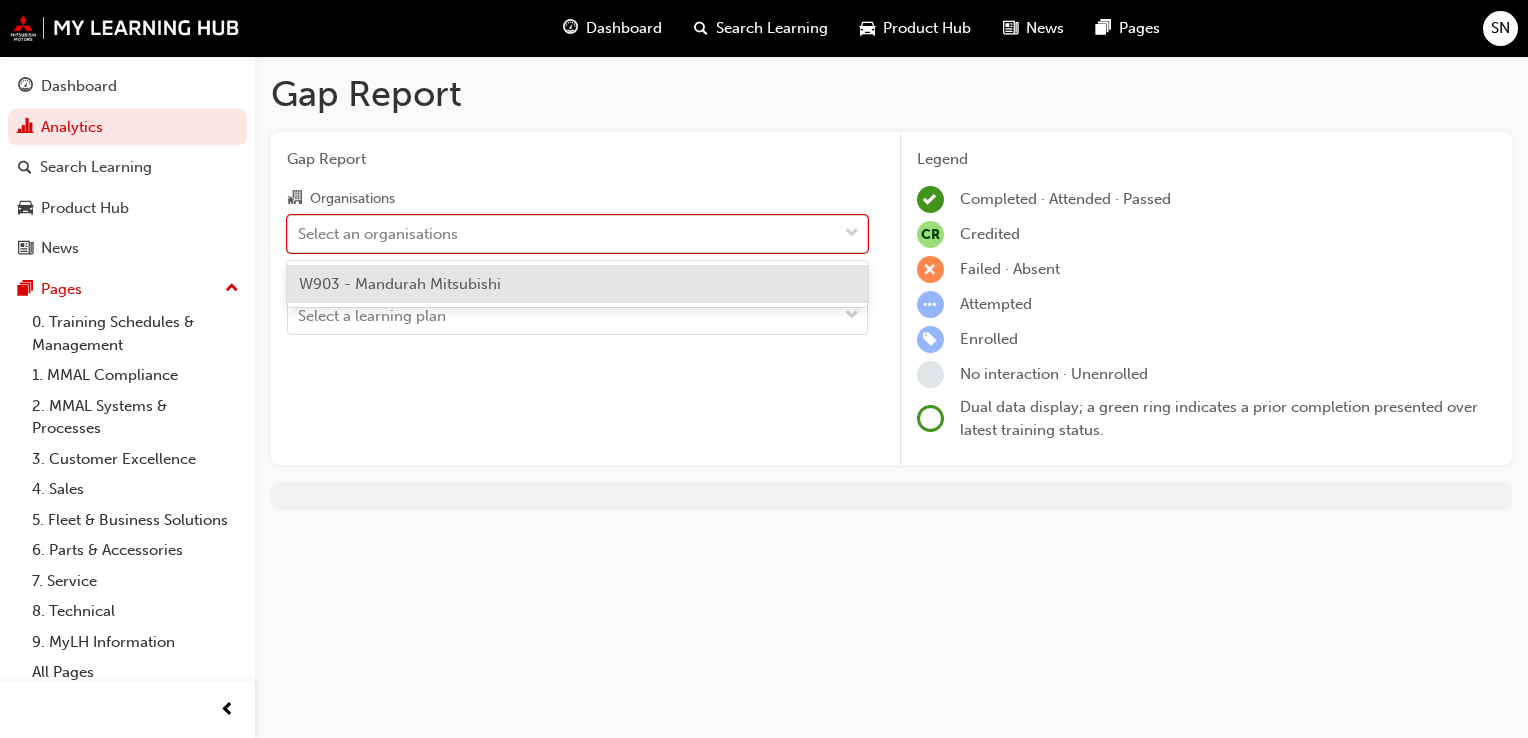 click on "Select an organisations" at bounding box center [562, 233] 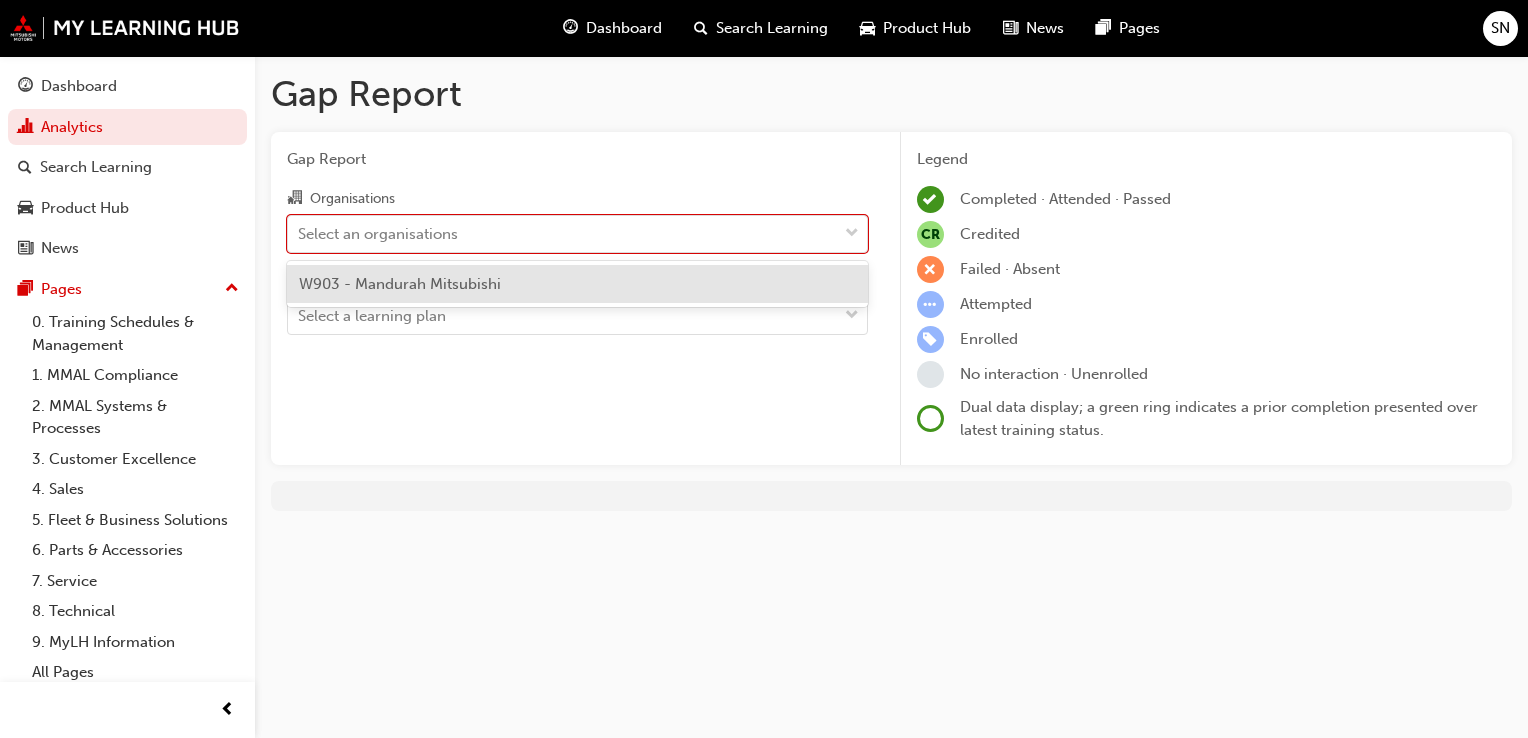 click on "W903 - Mandurah Mitsubishi" at bounding box center [577, 284] 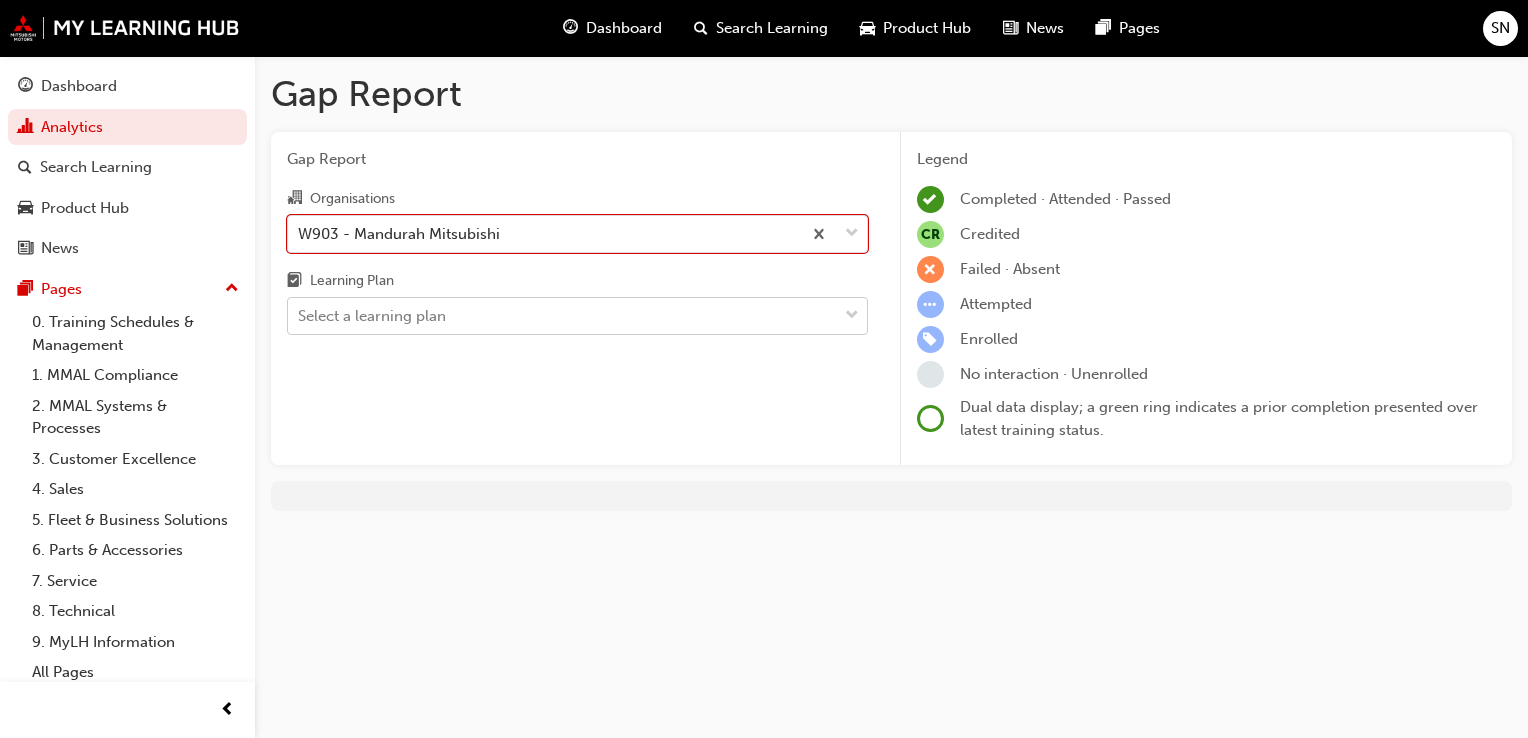 click on "Select a learning plan" at bounding box center [562, 316] 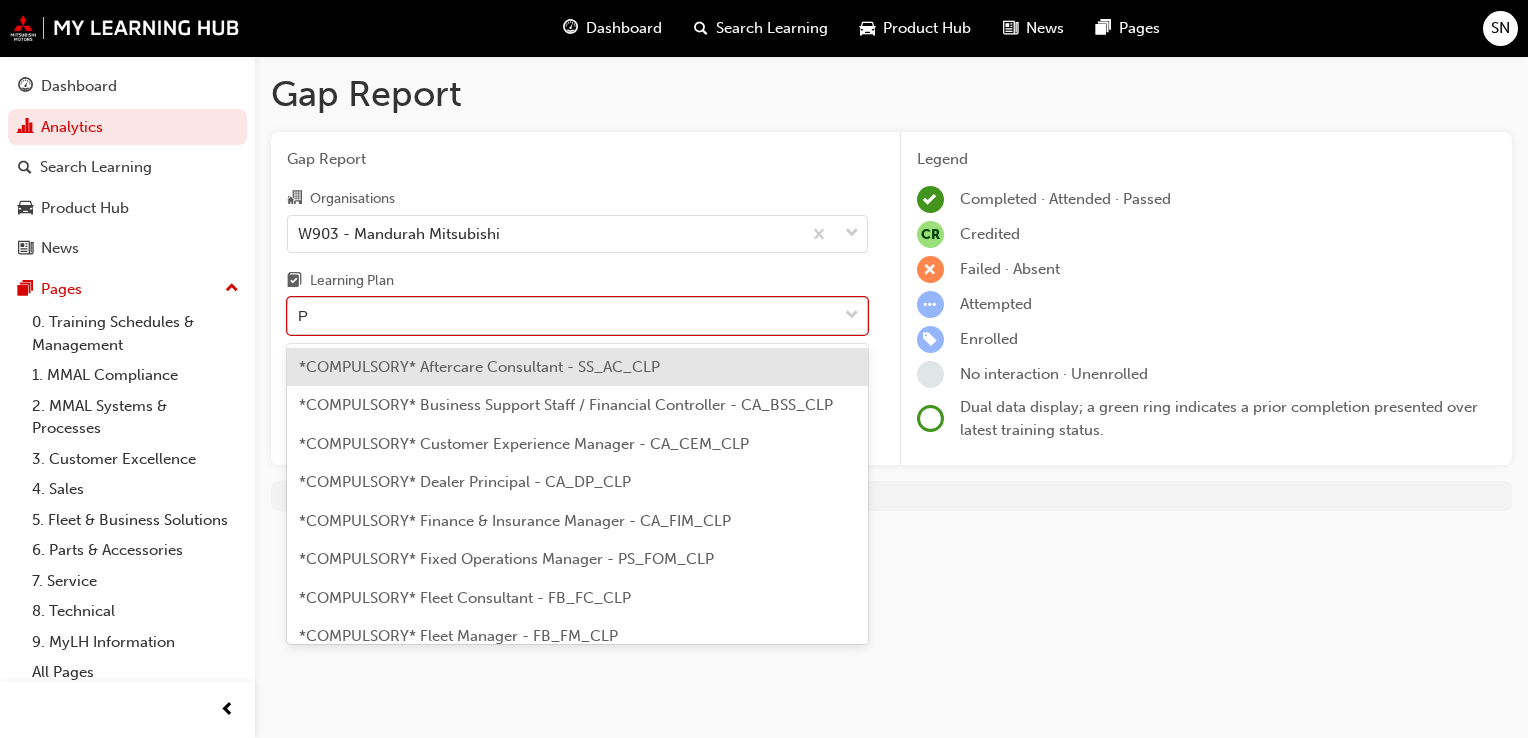 type on "PA" 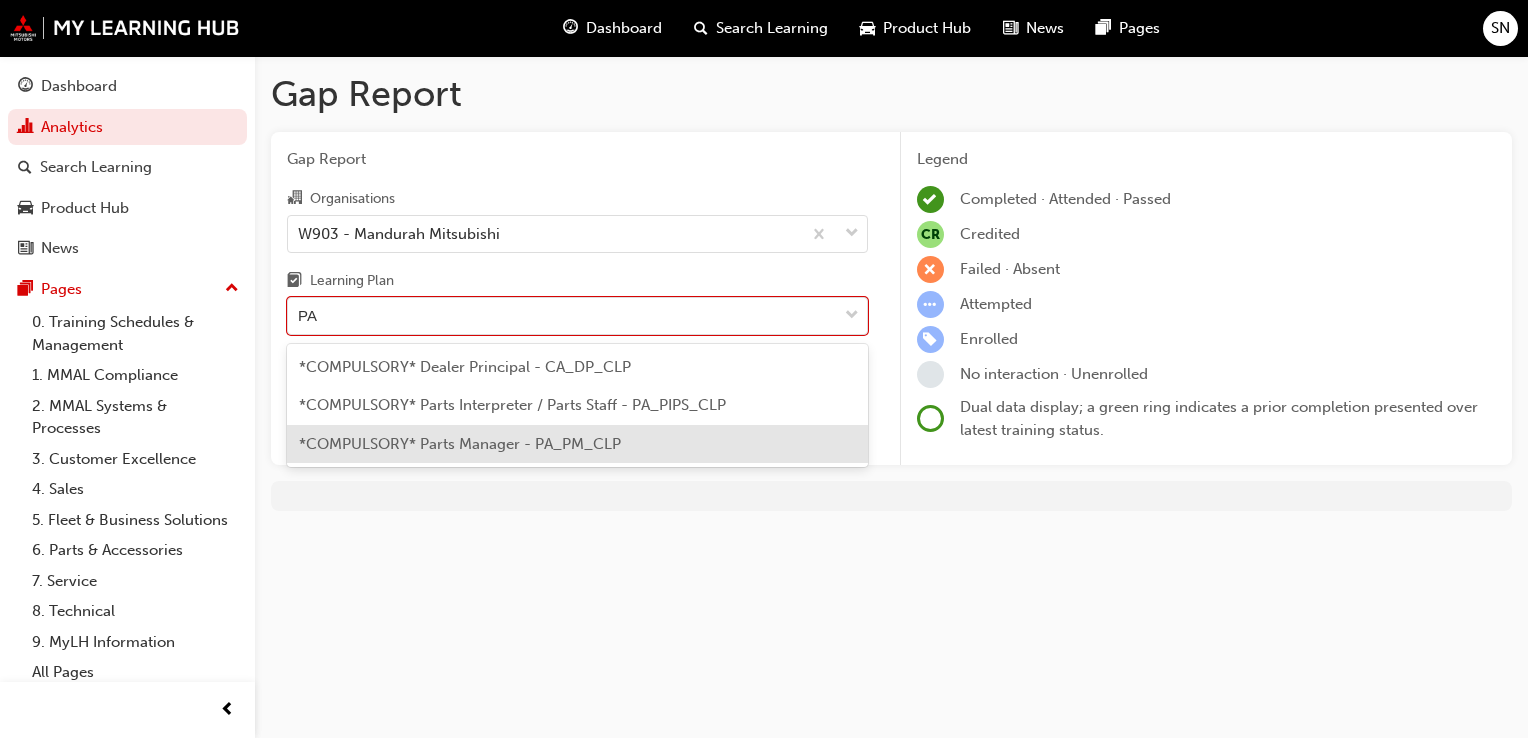 click on "*COMPULSORY* Parts Manager - PA_PM_CLP" at bounding box center [460, 444] 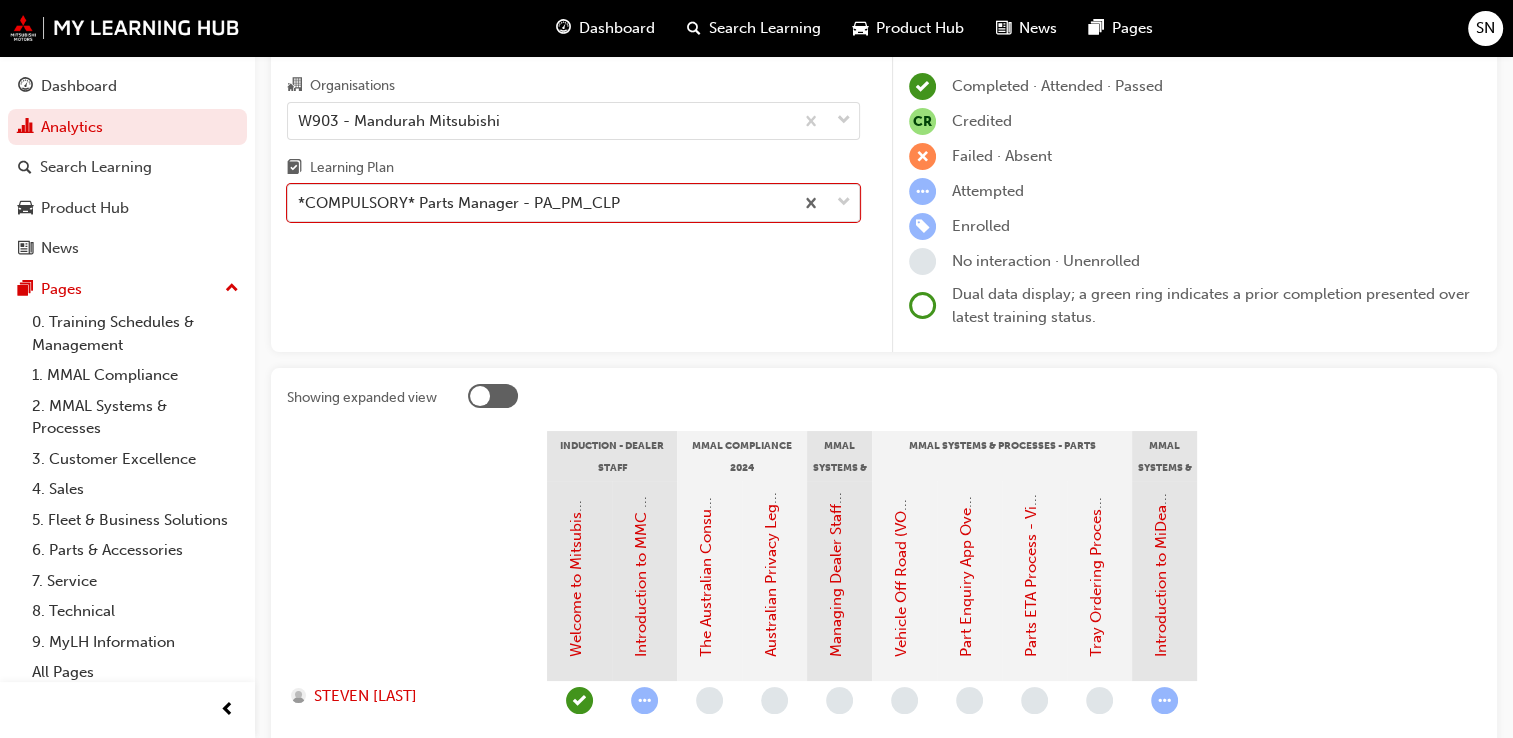 scroll, scrollTop: 263, scrollLeft: 0, axis: vertical 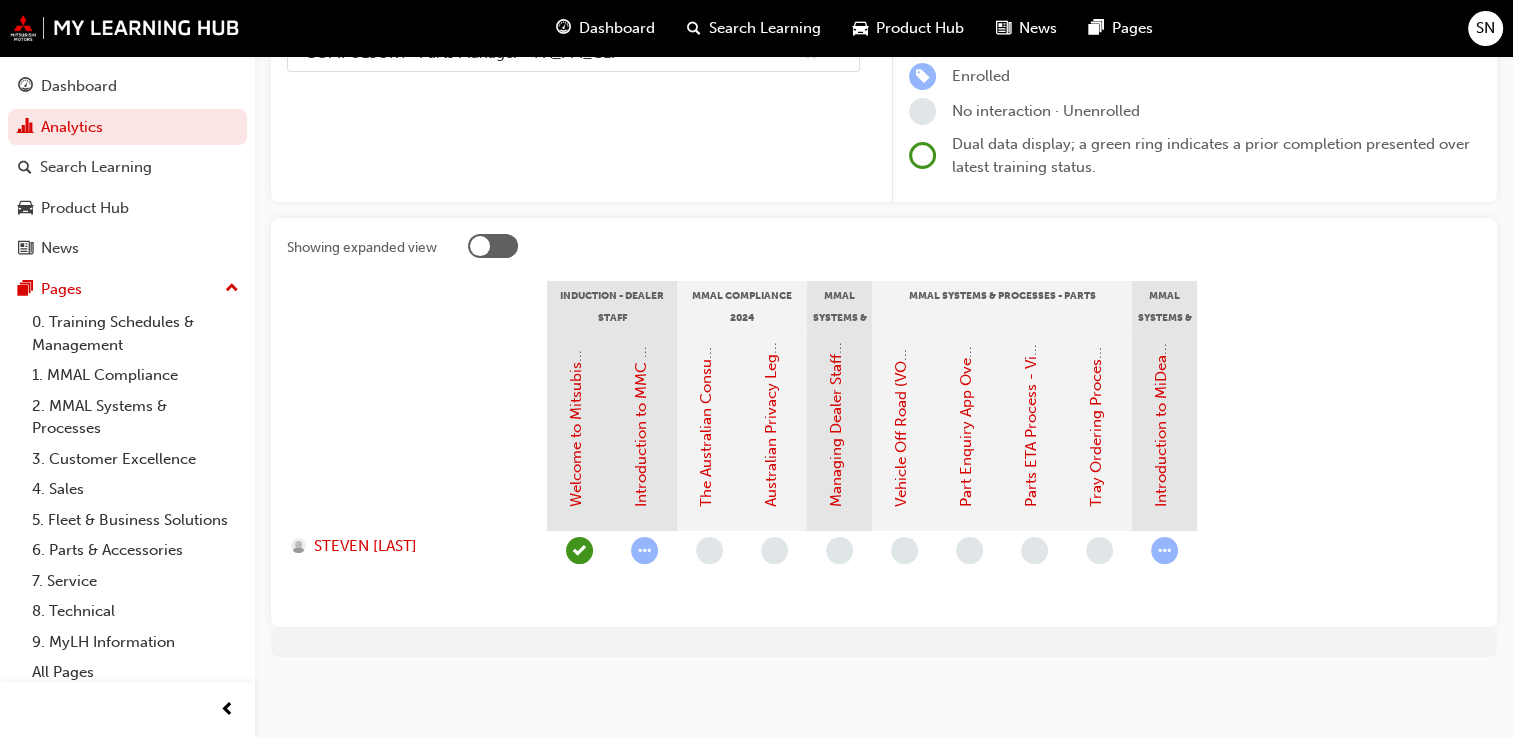 click at bounding box center [644, 550] 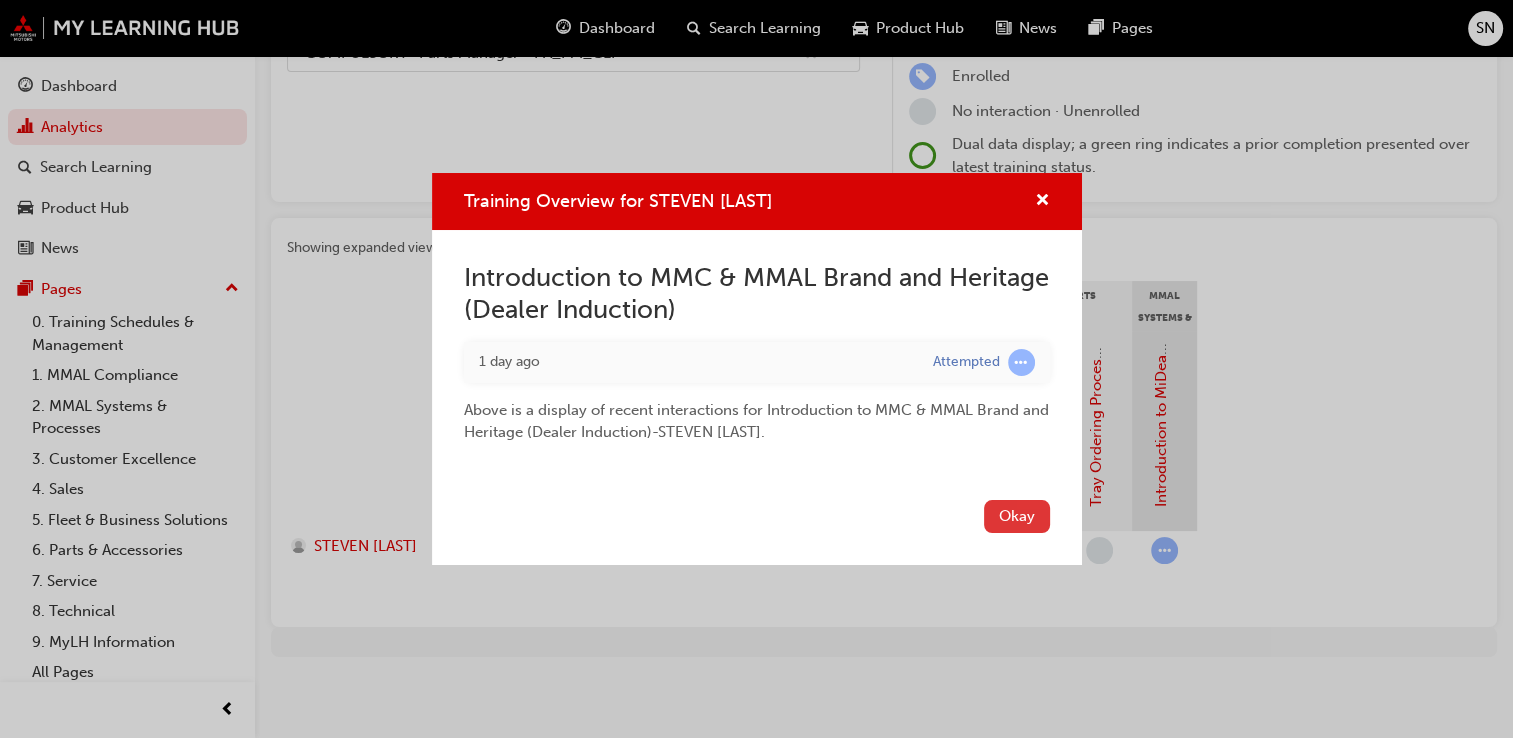 click on "Okay" at bounding box center (1017, 516) 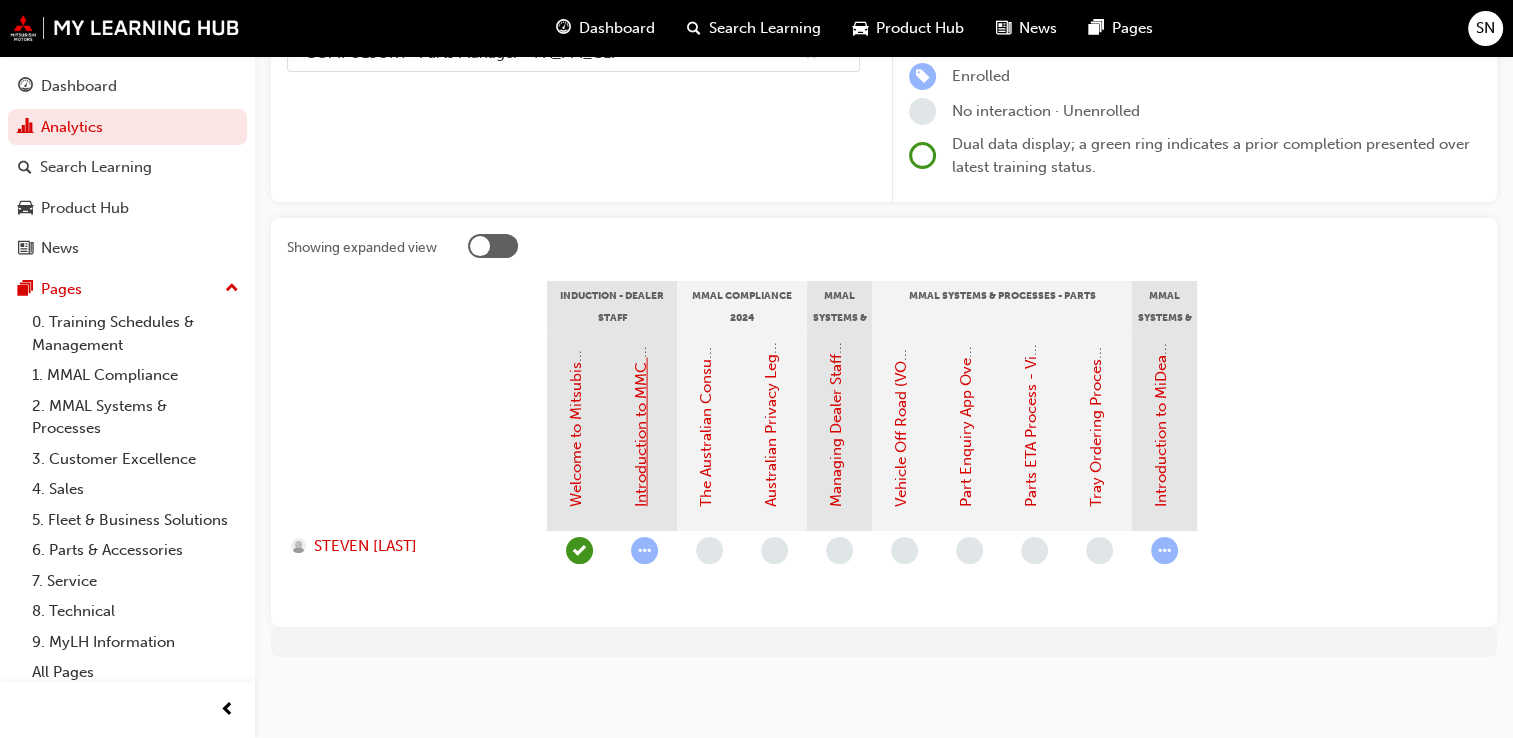 click on "Introduction to MMC & MMAL Brand and Heritage (Dealer Induction)" at bounding box center [641, 270] 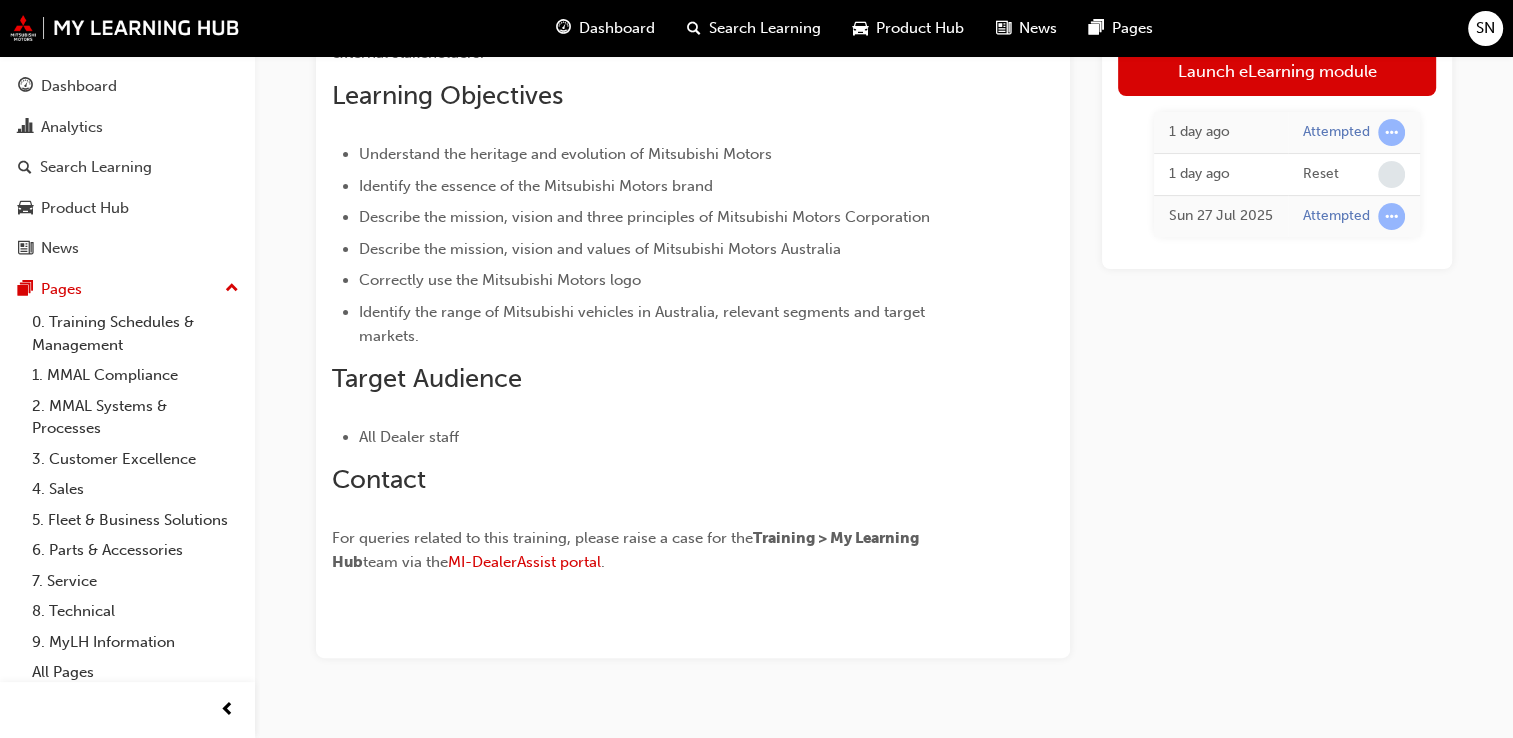 scroll, scrollTop: 357, scrollLeft: 0, axis: vertical 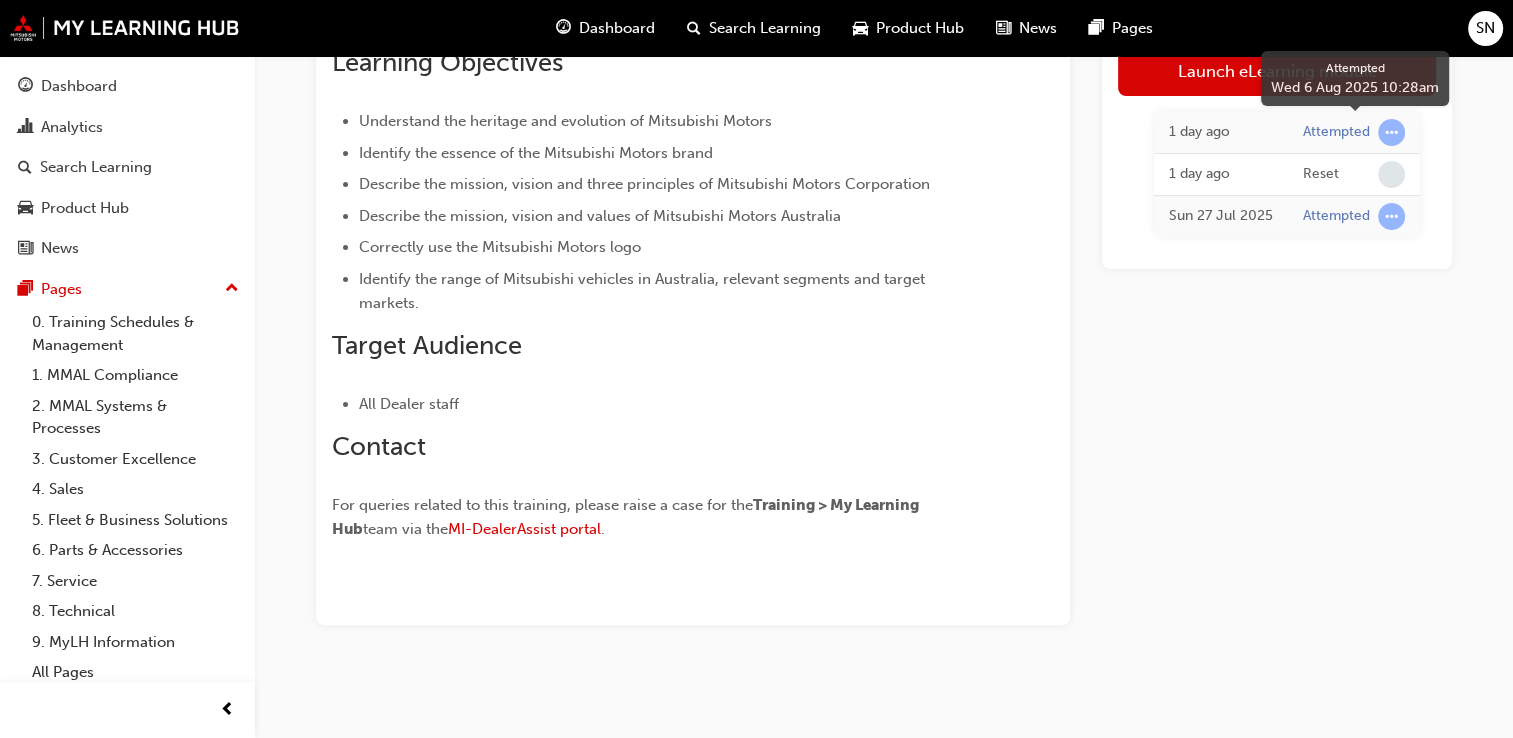 click at bounding box center (1391, 132) 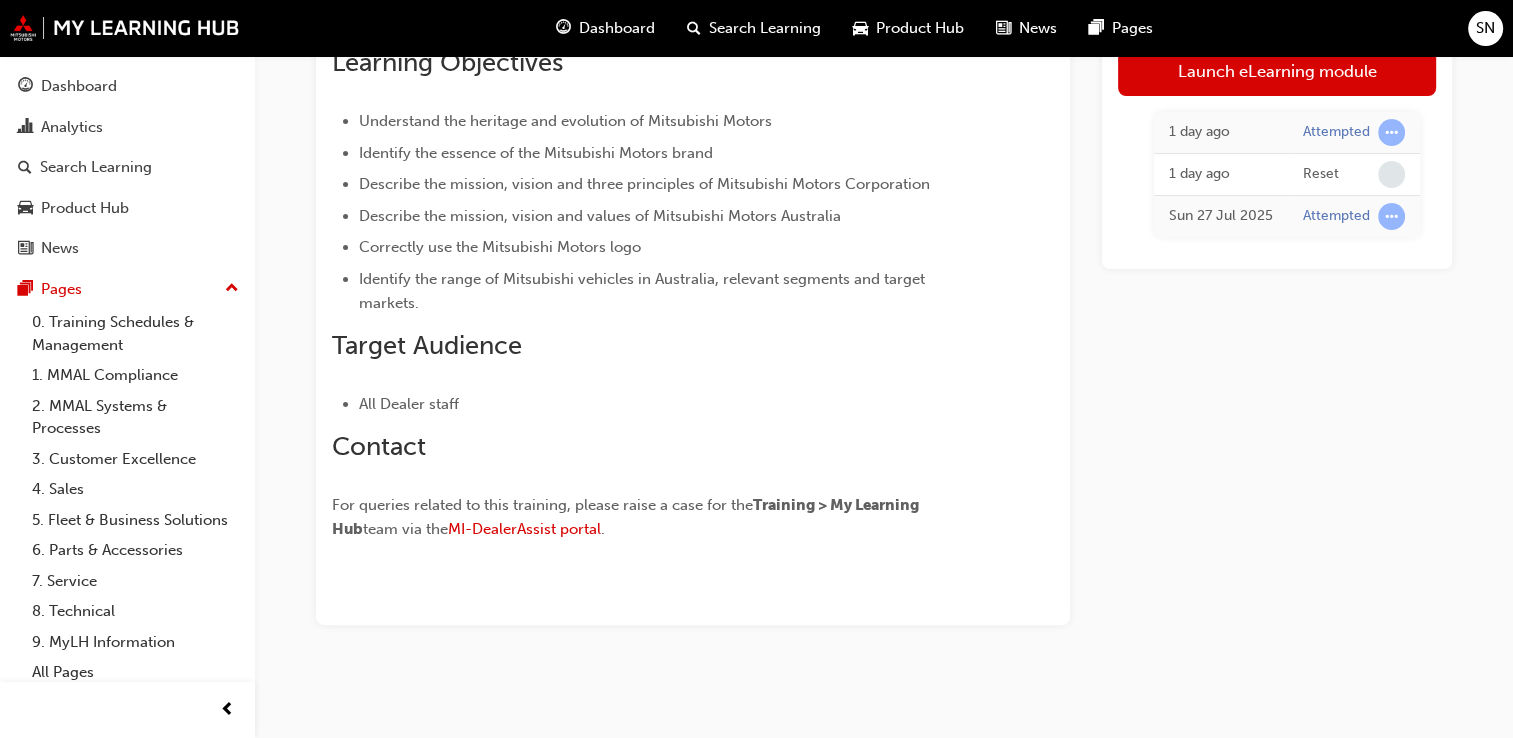 click on "1 day ago" at bounding box center [1221, 132] 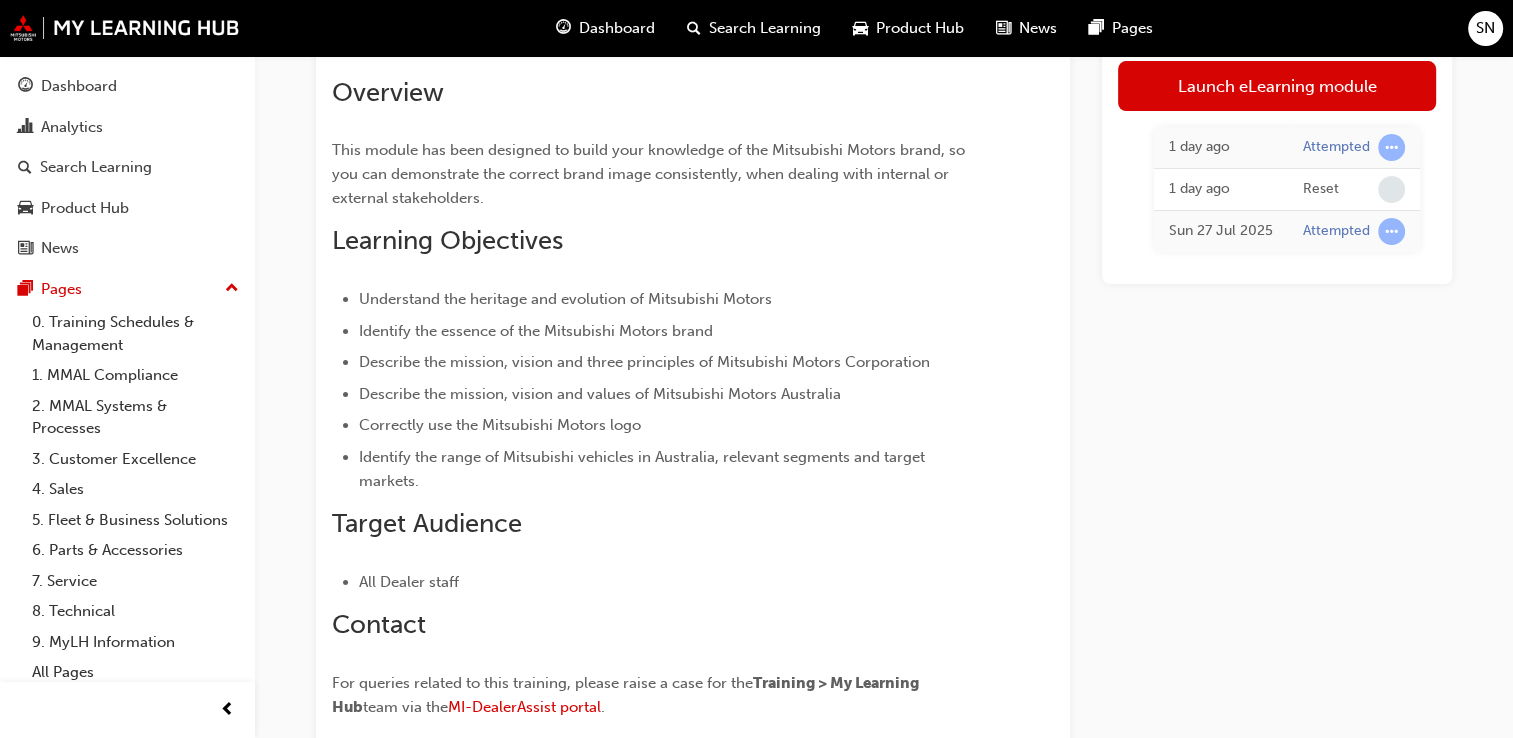 scroll, scrollTop: 157, scrollLeft: 0, axis: vertical 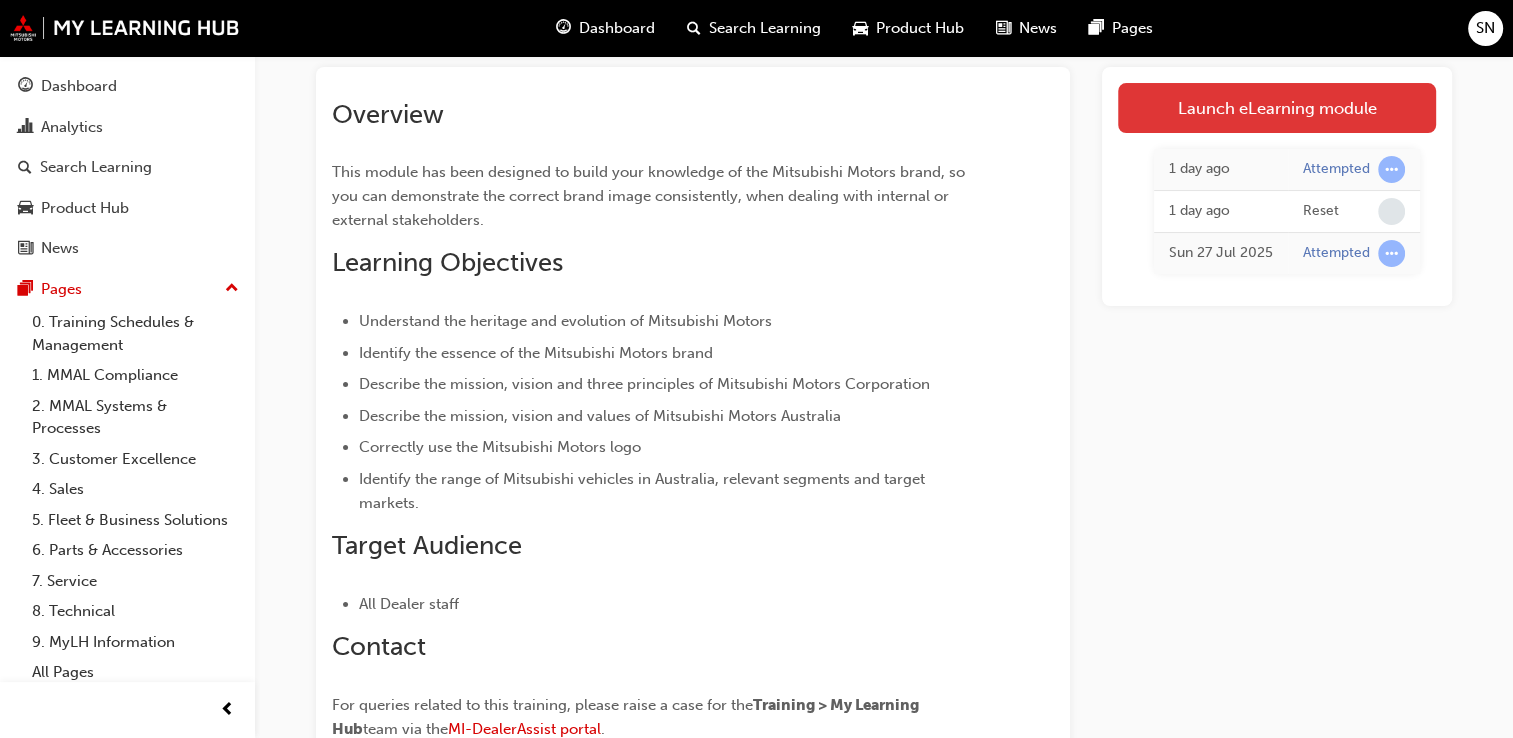 click on "Launch eLearning module" at bounding box center [1277, 108] 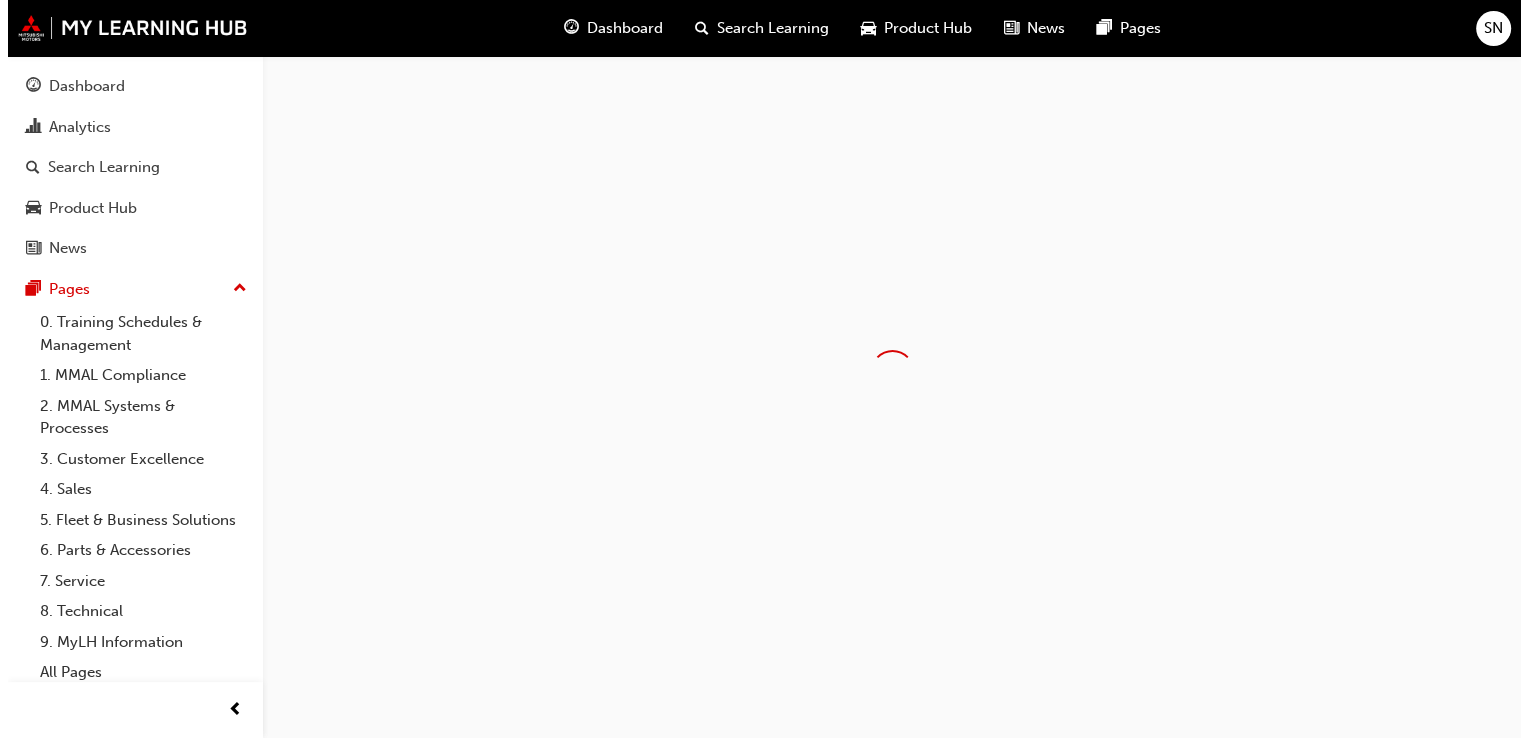 scroll, scrollTop: 0, scrollLeft: 0, axis: both 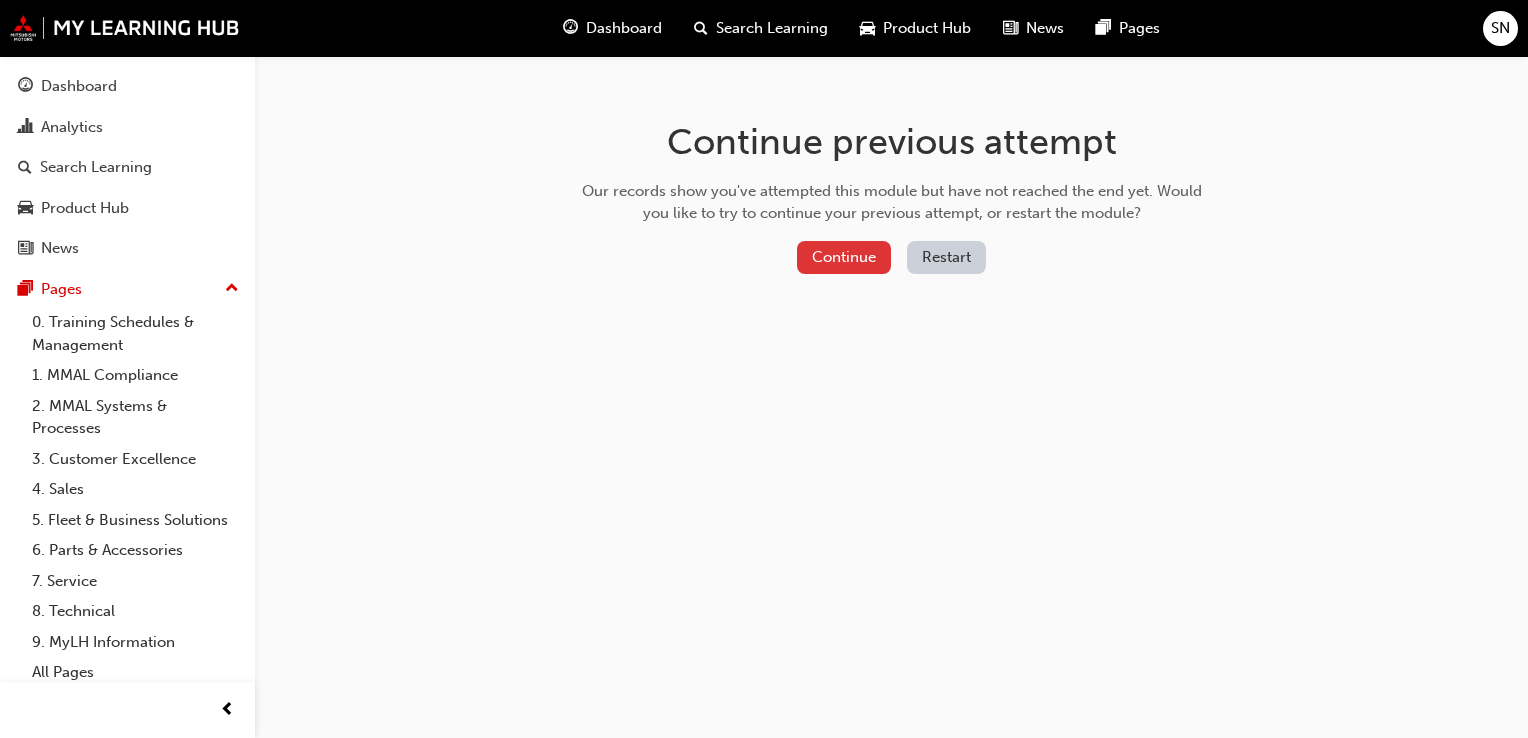 click on "Continue" at bounding box center [844, 257] 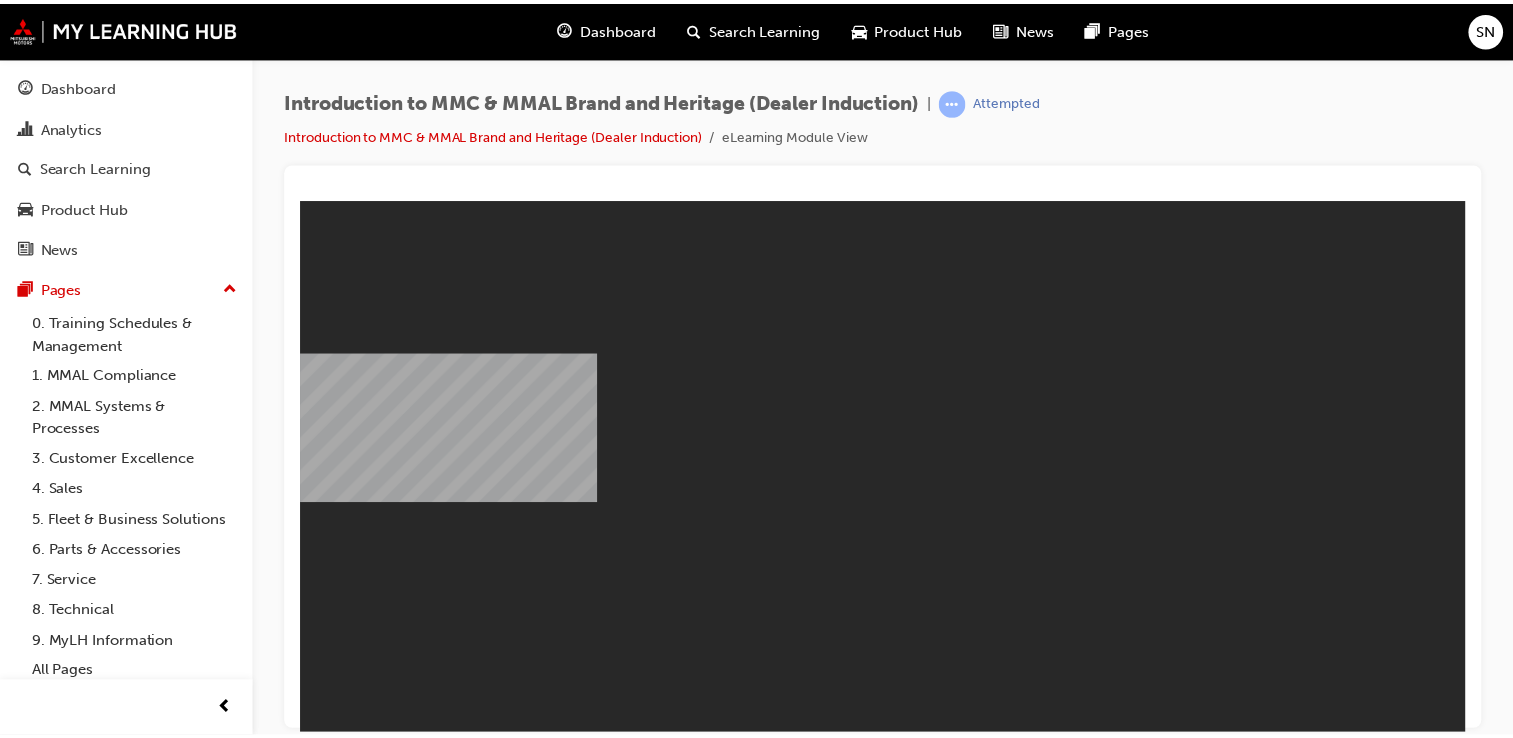 scroll, scrollTop: 0, scrollLeft: 0, axis: both 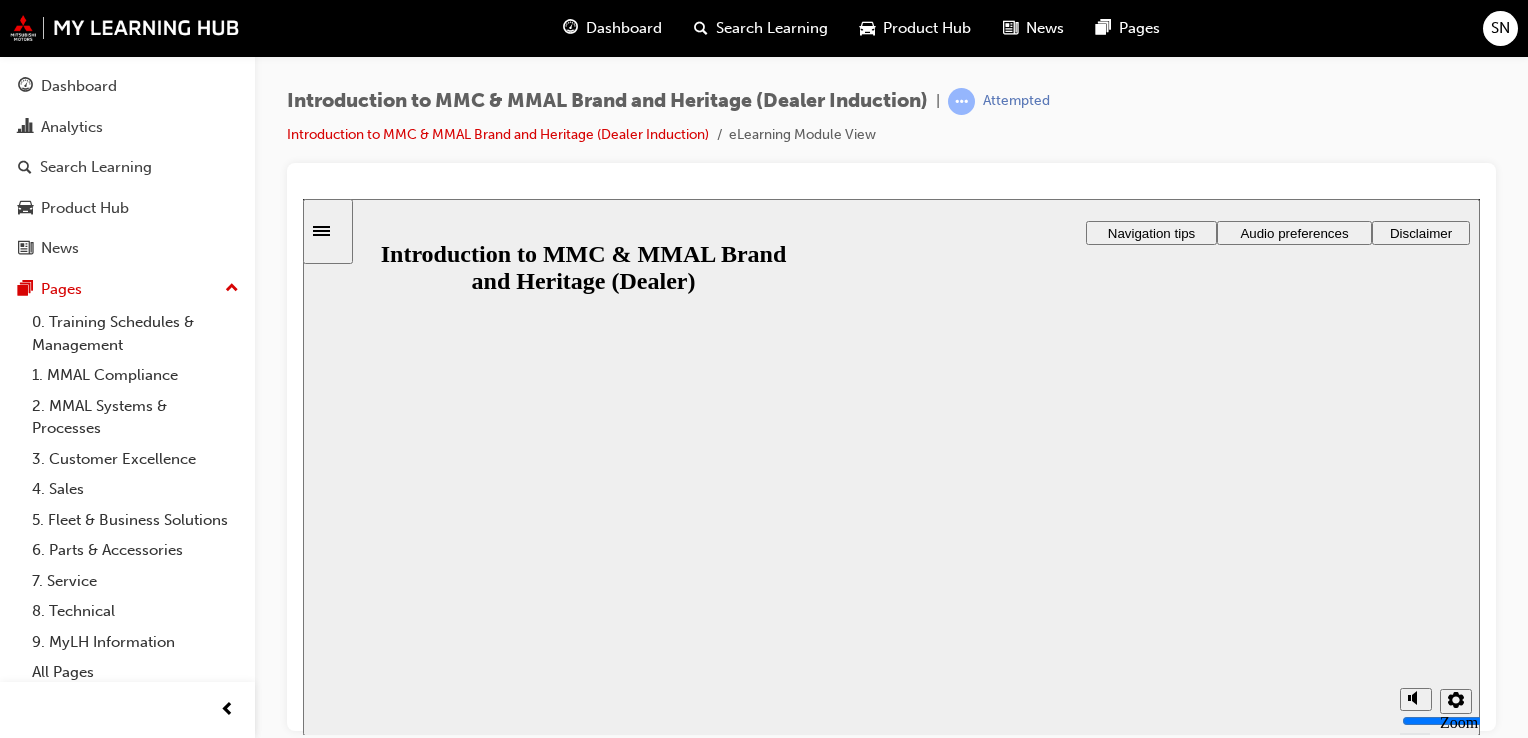 click on "Resume" at bounding box center [341, 994] 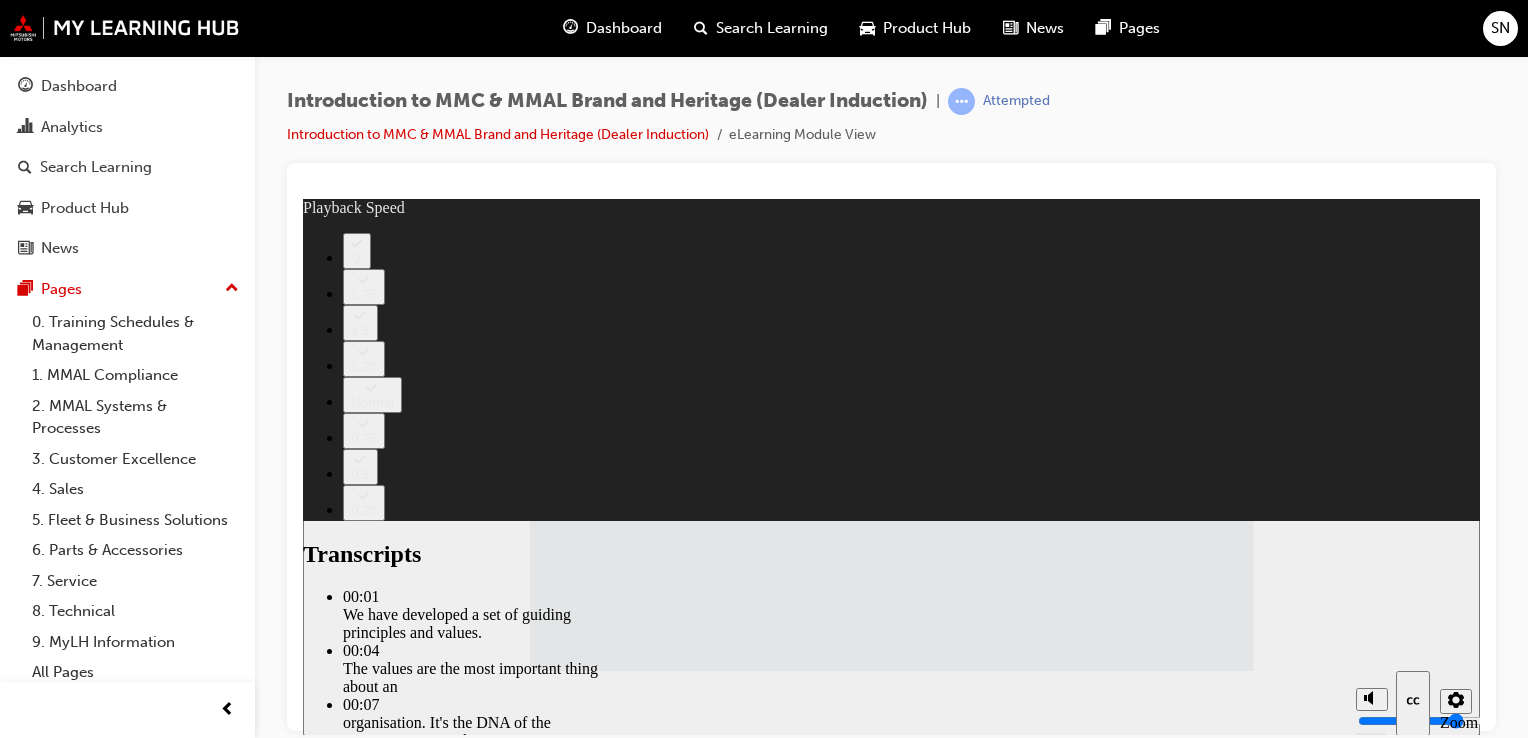 click at bounding box center [1009, 2360] 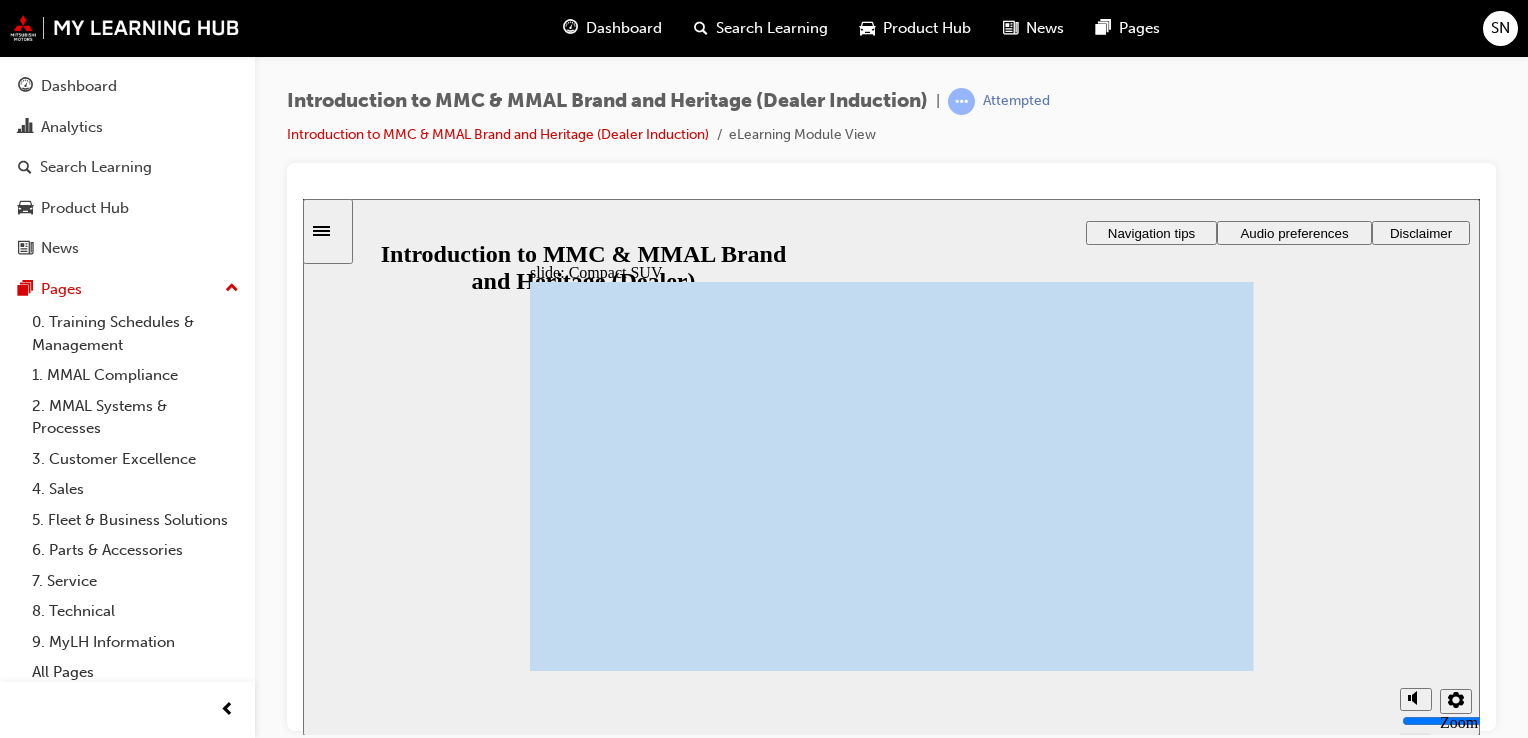 click 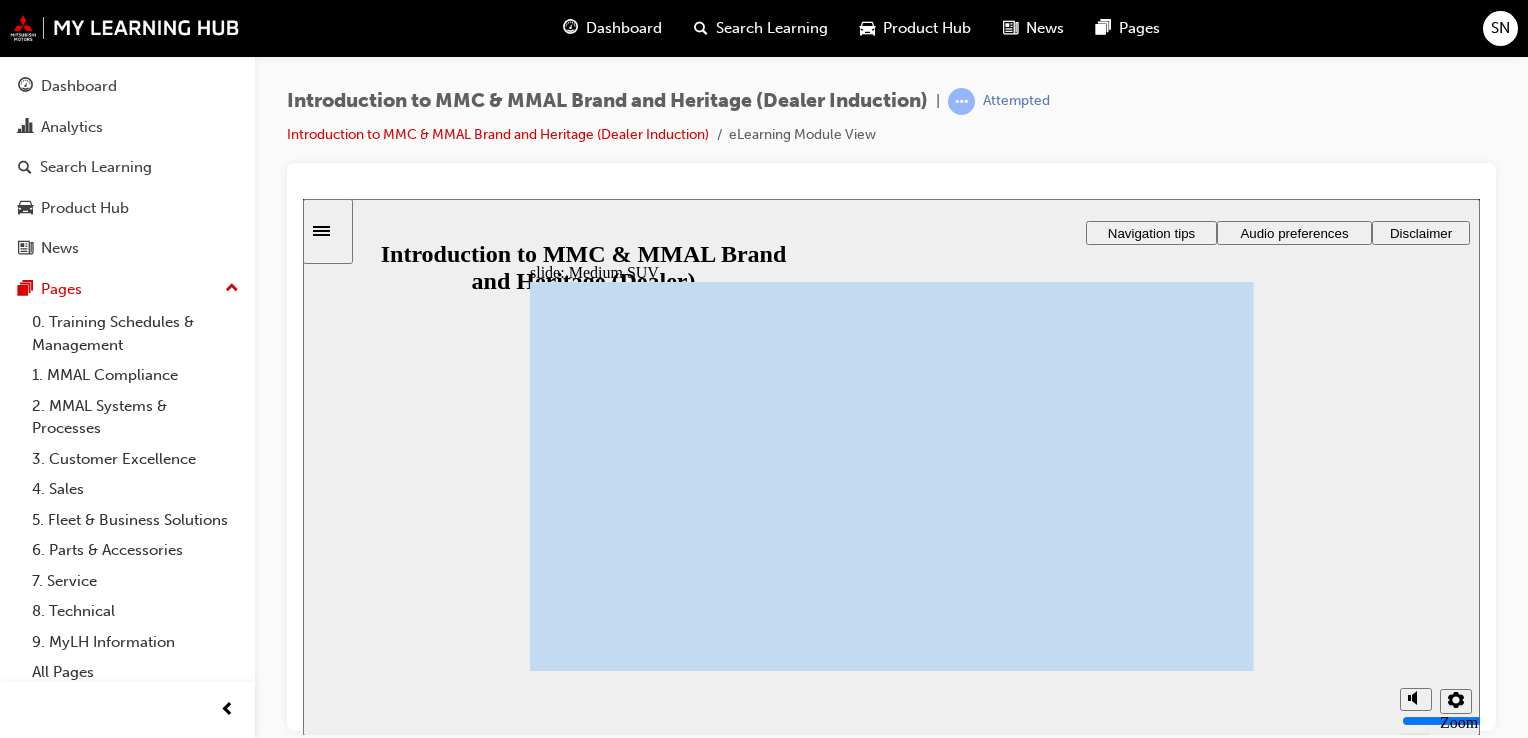 click 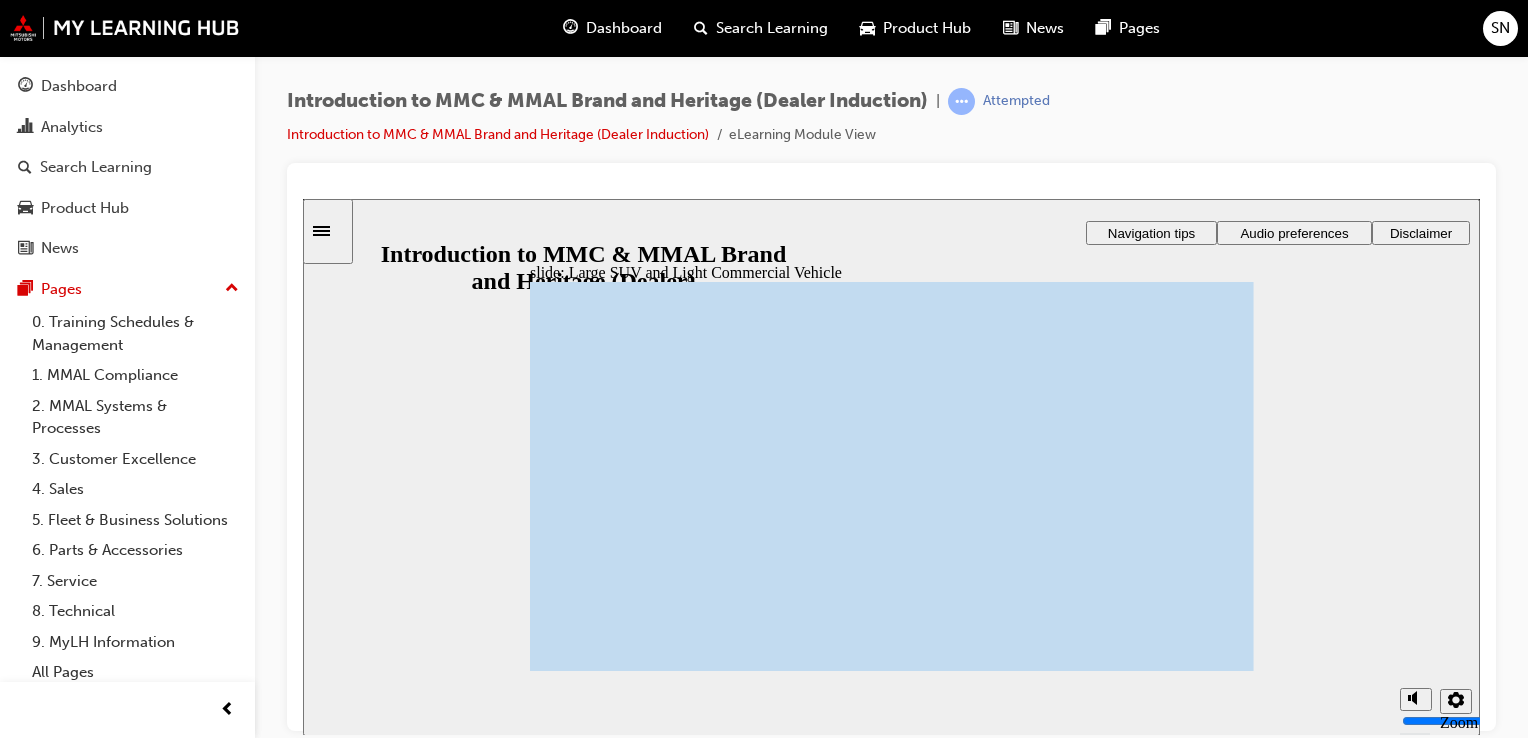 click 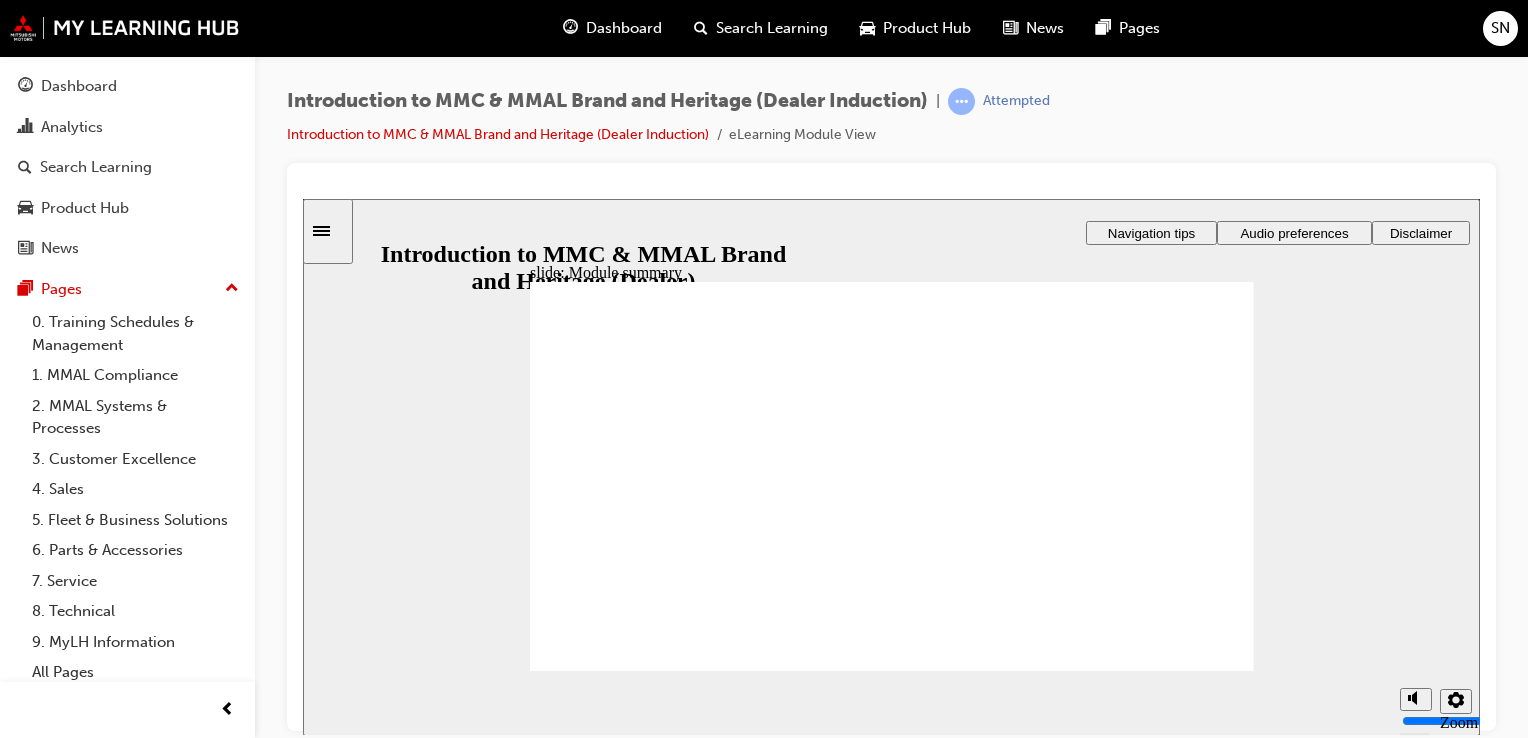 click 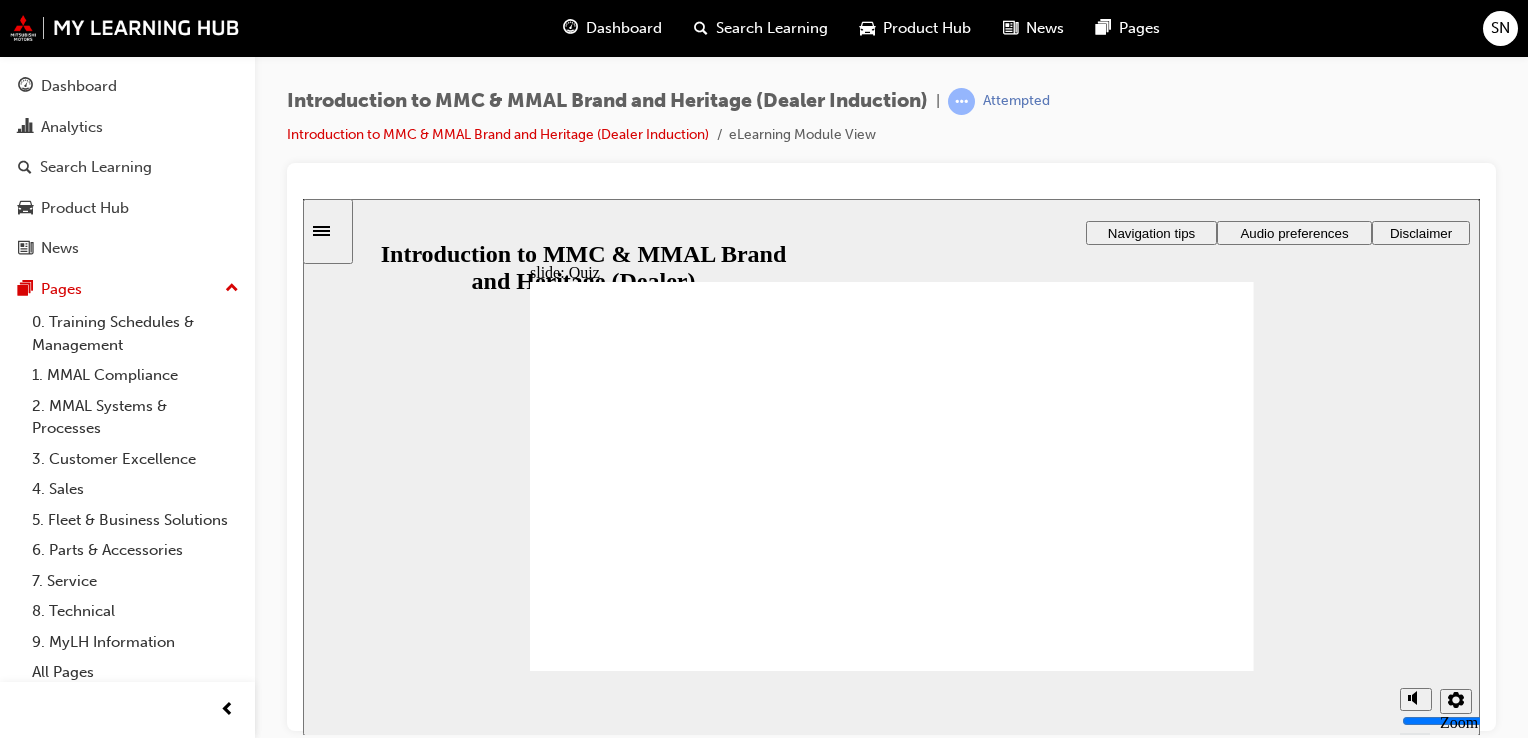 click 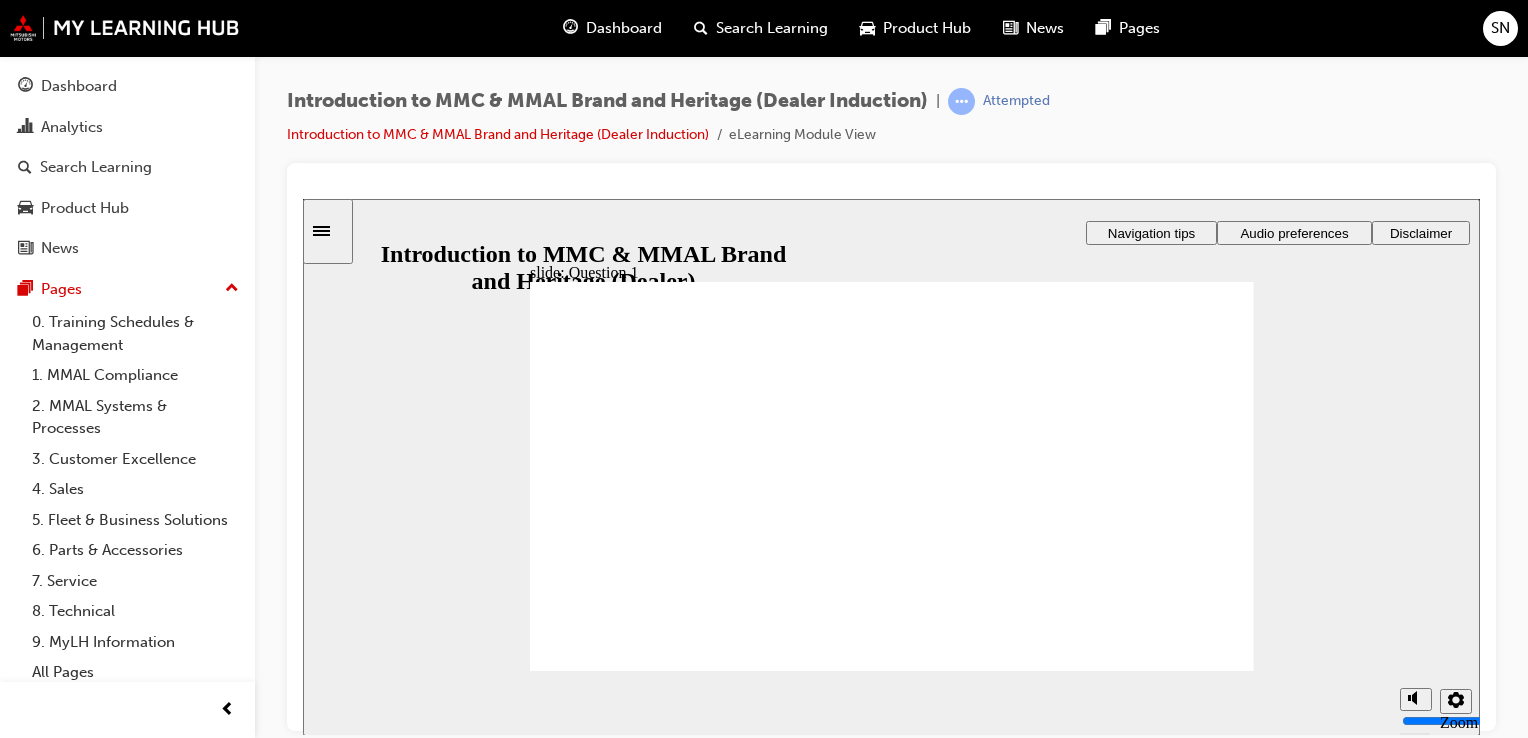 radio on "true" 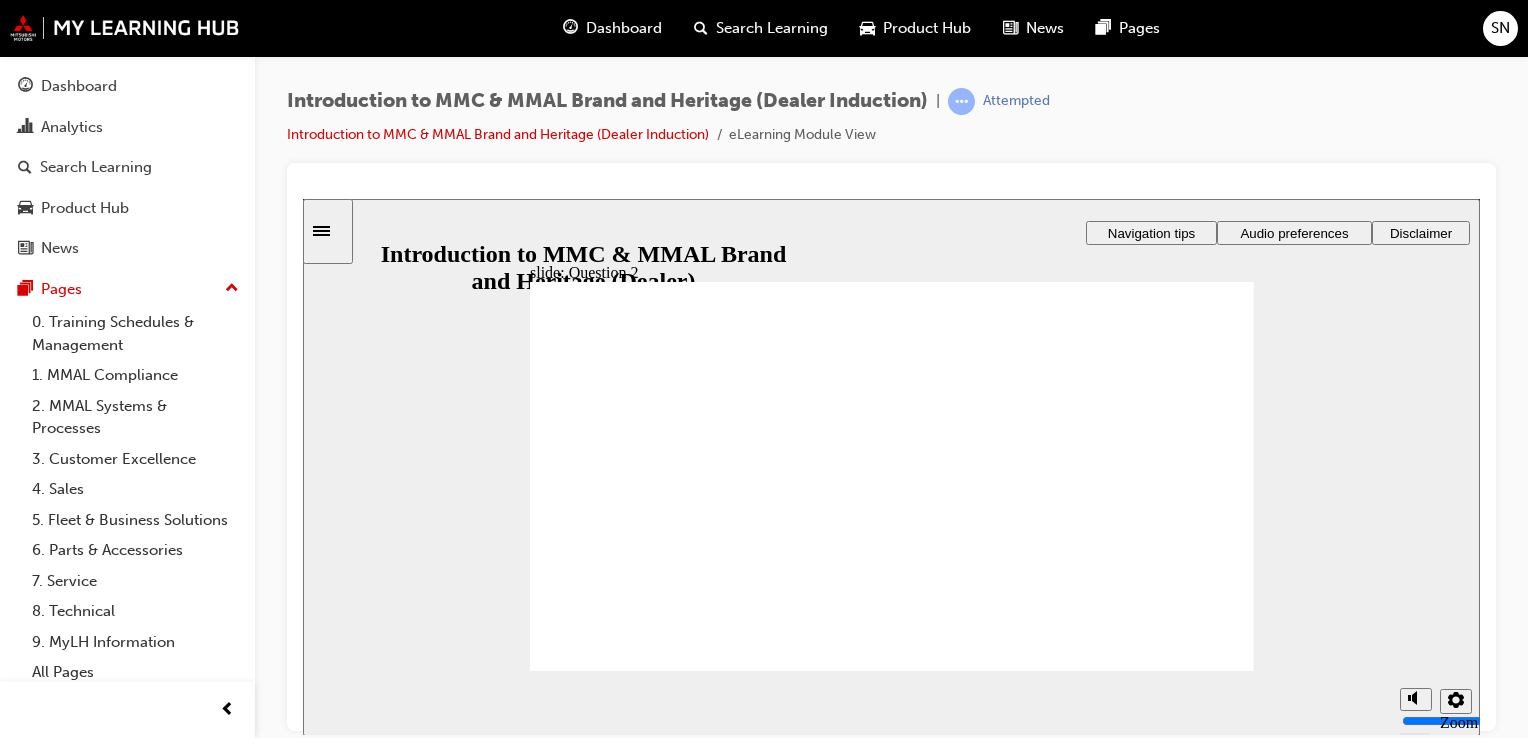 radio on "true" 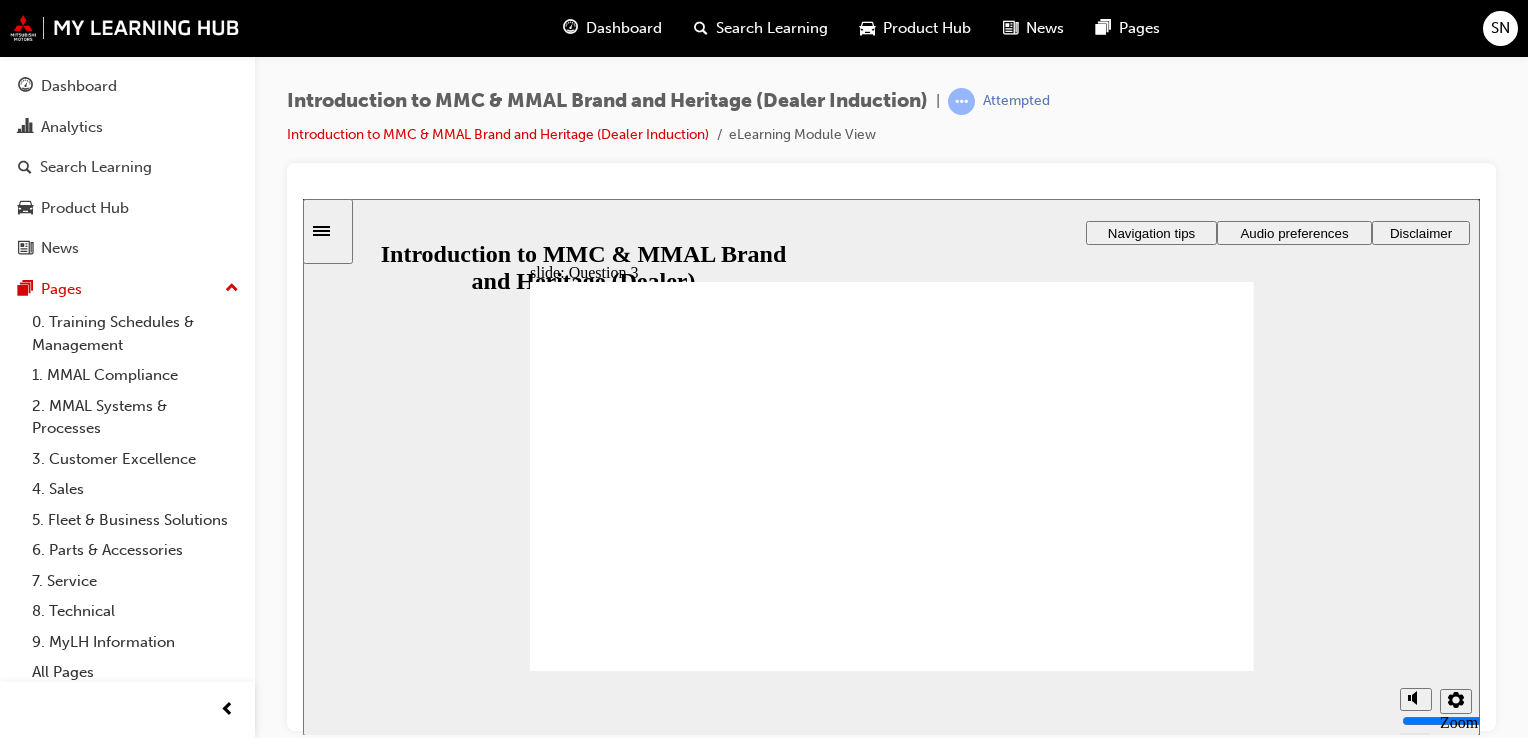 radio on "true" 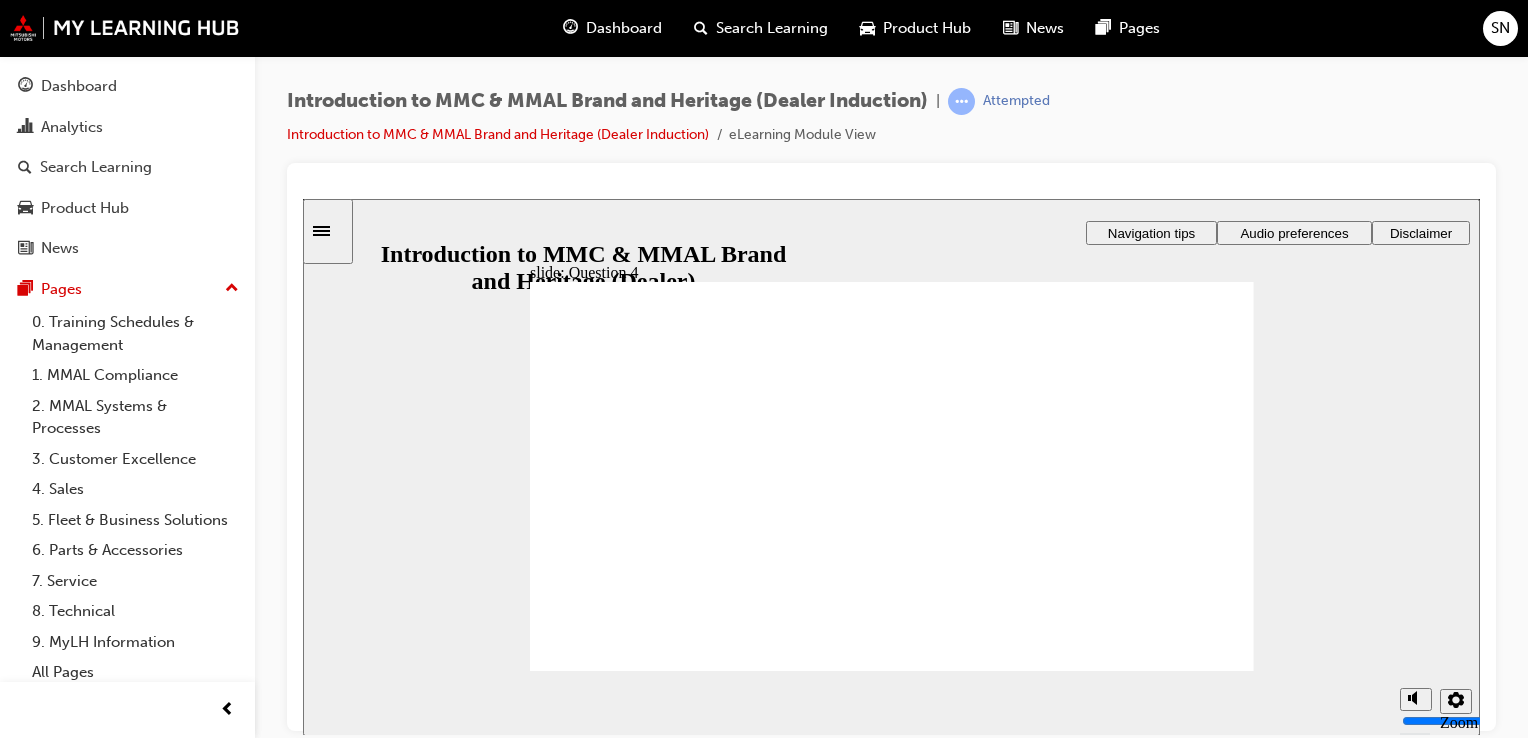 radio on "true" 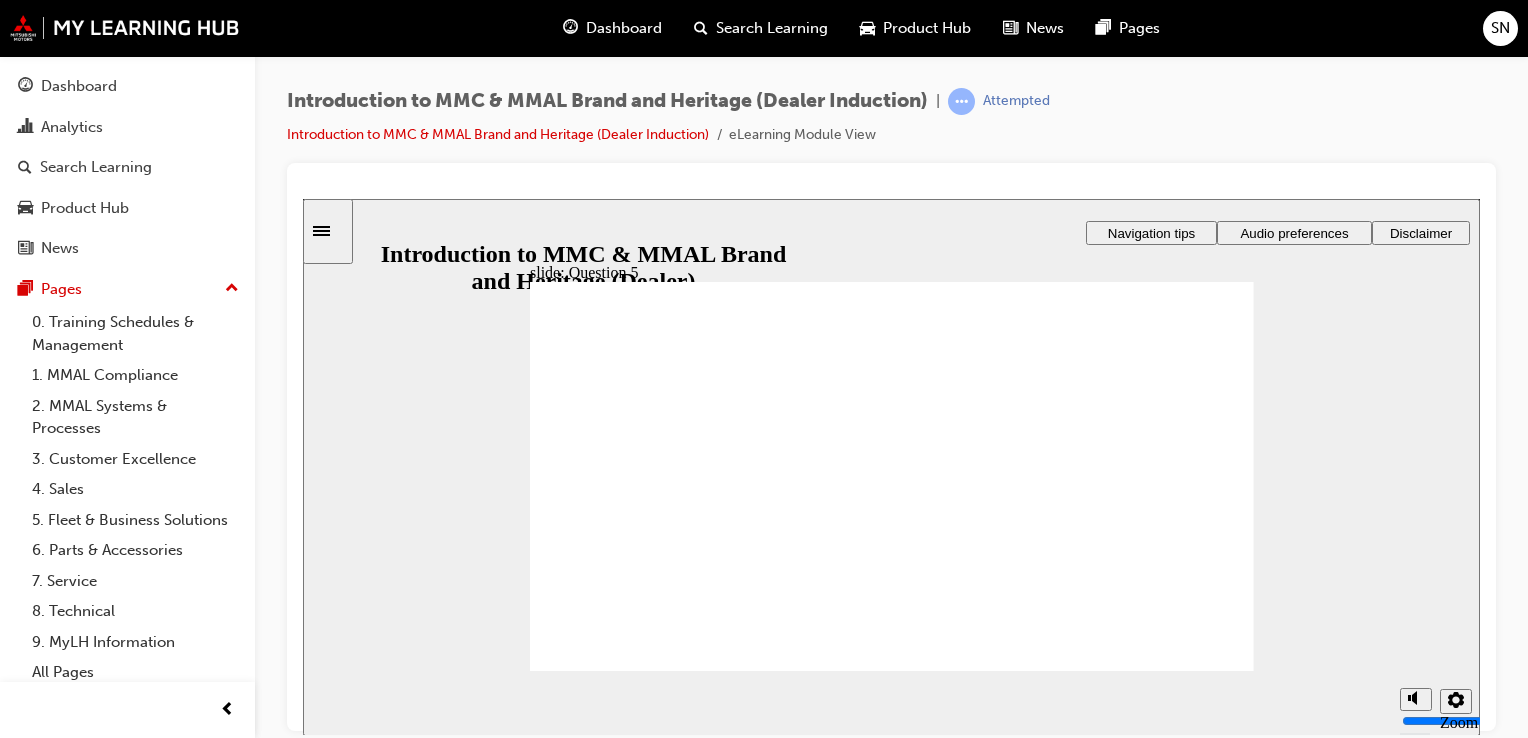 checkbox on "true" 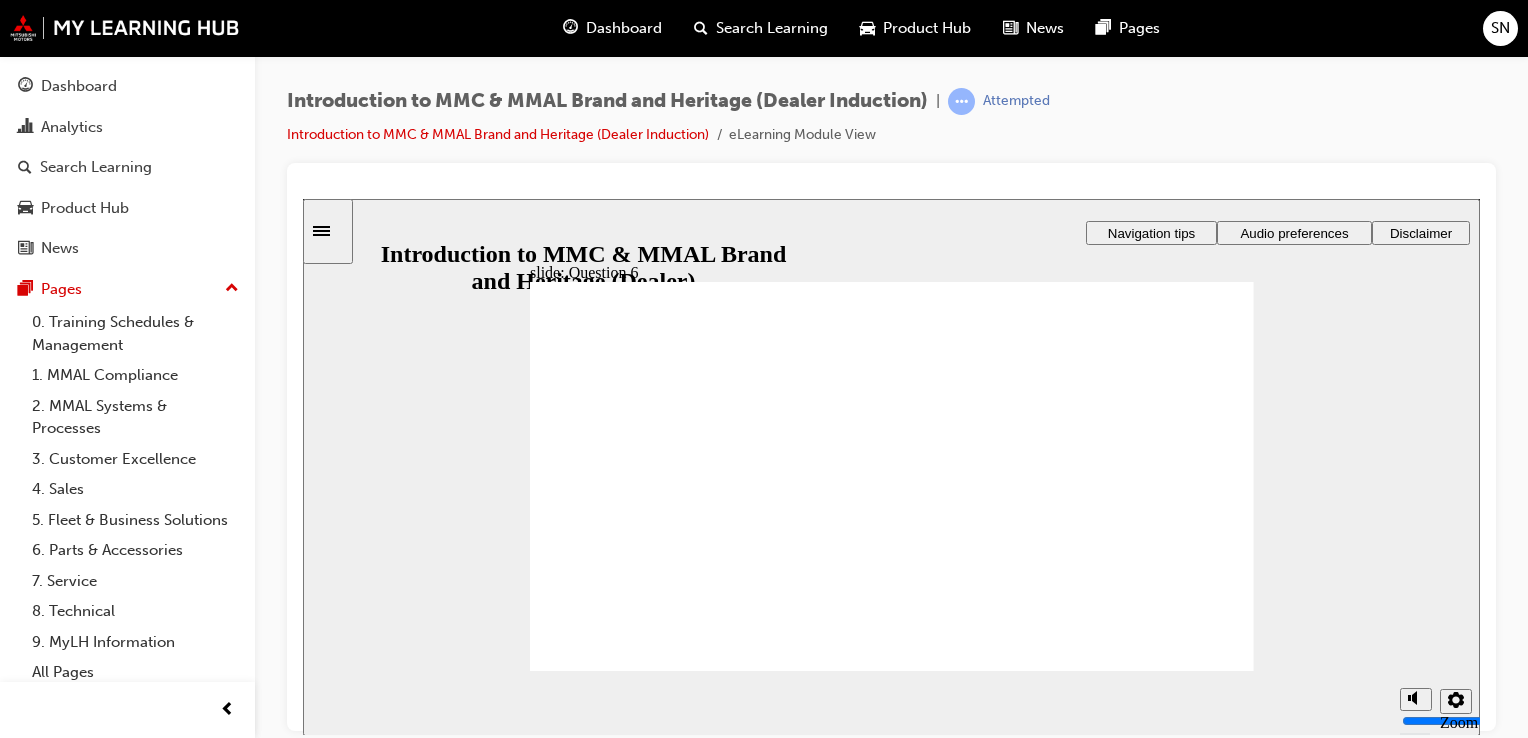 radio on "true" 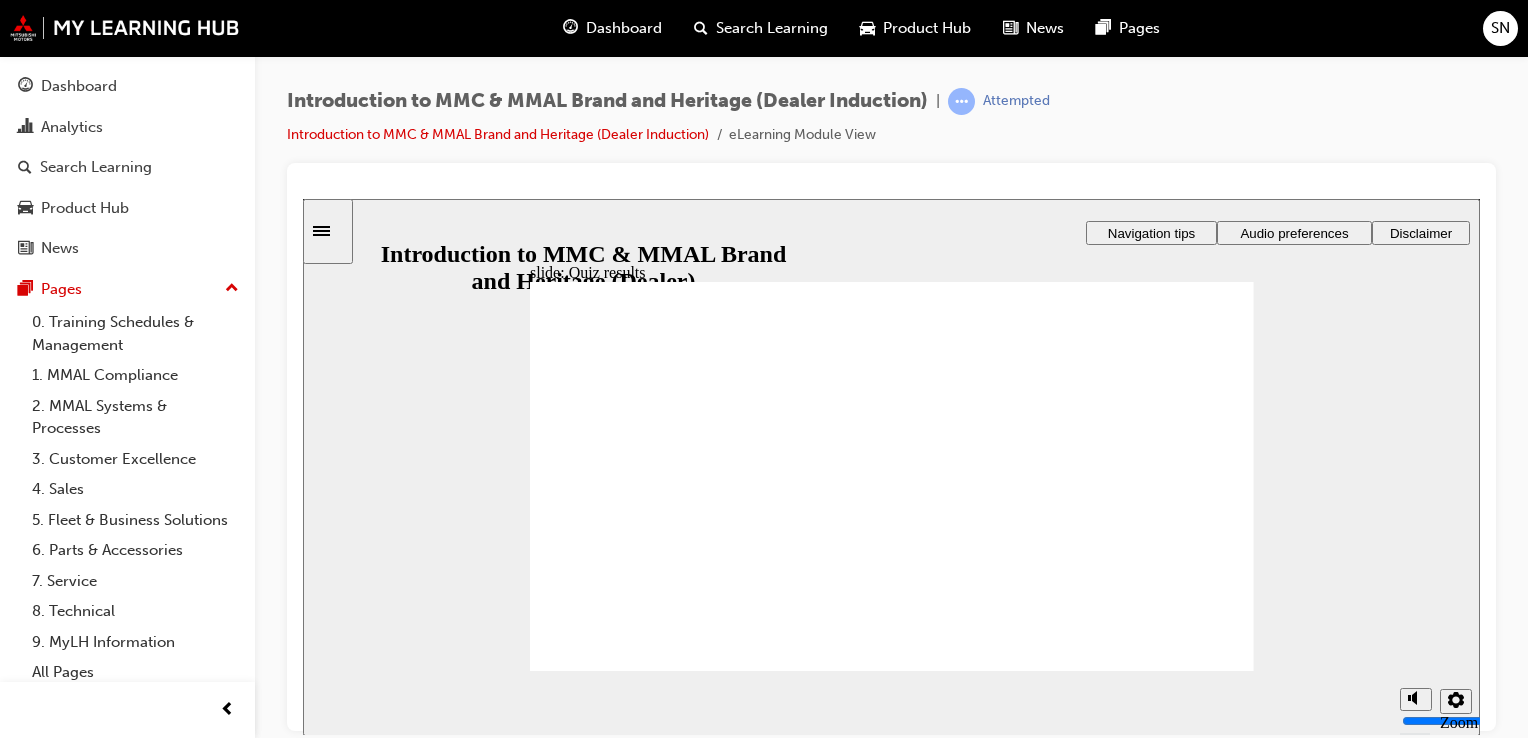 click 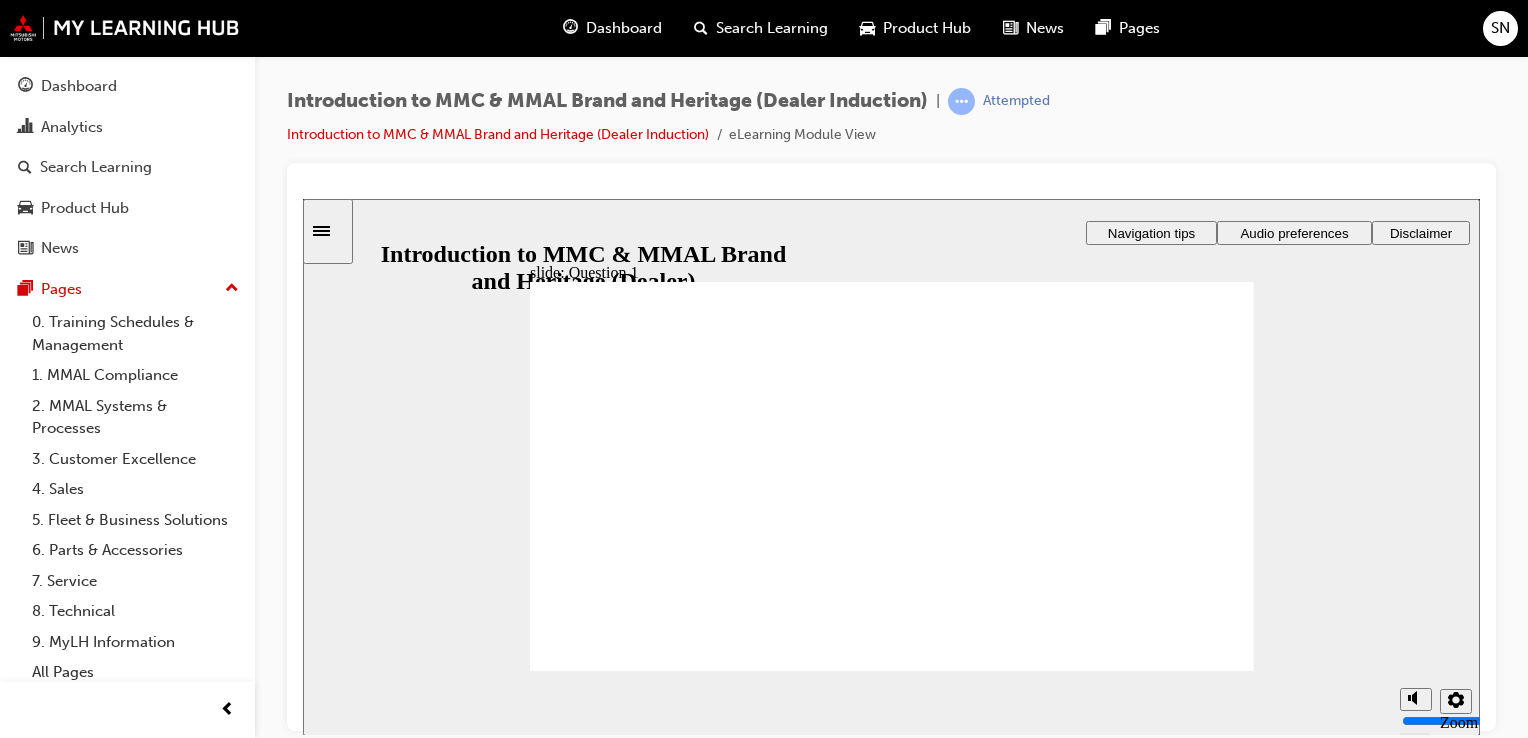 radio on "true" 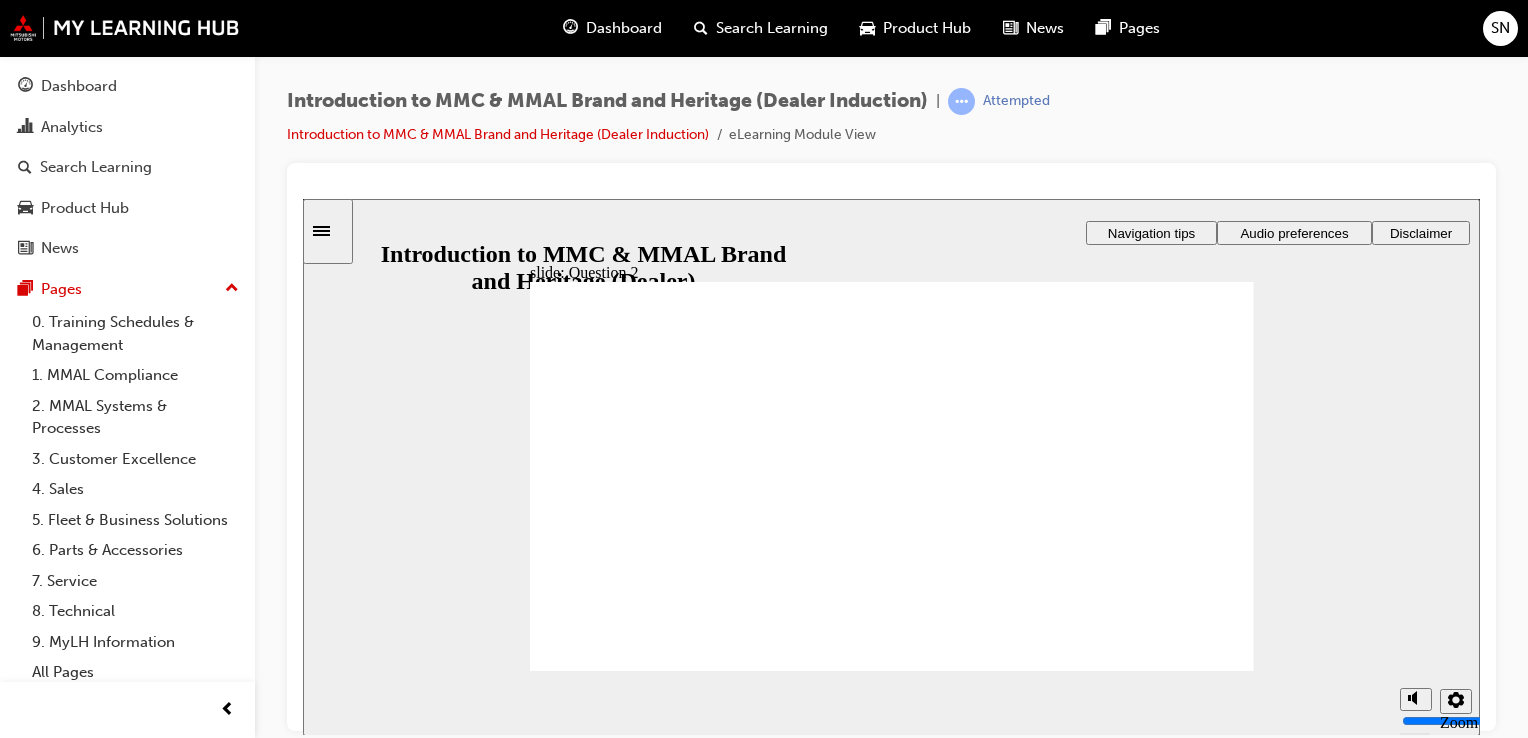 radio on "true" 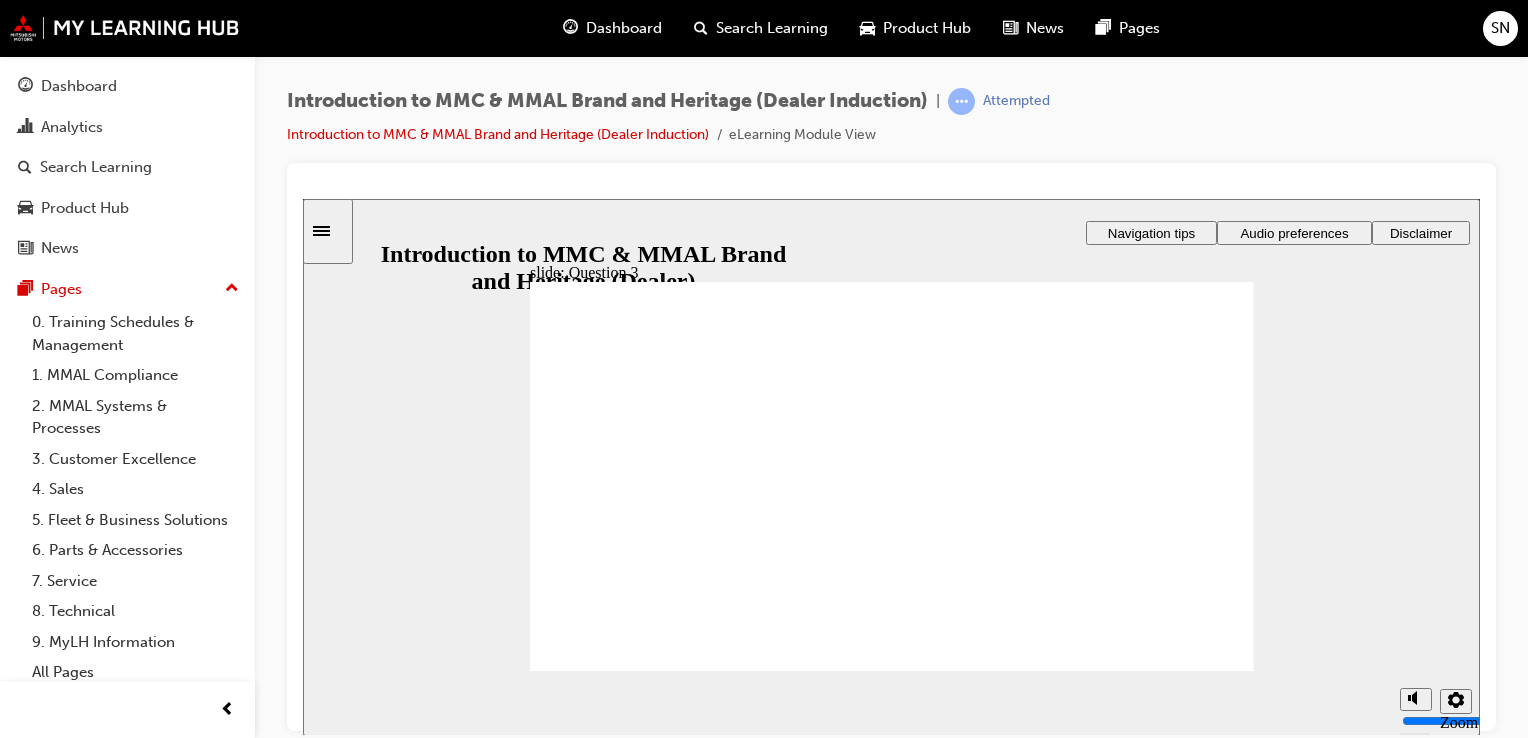 radio on "true" 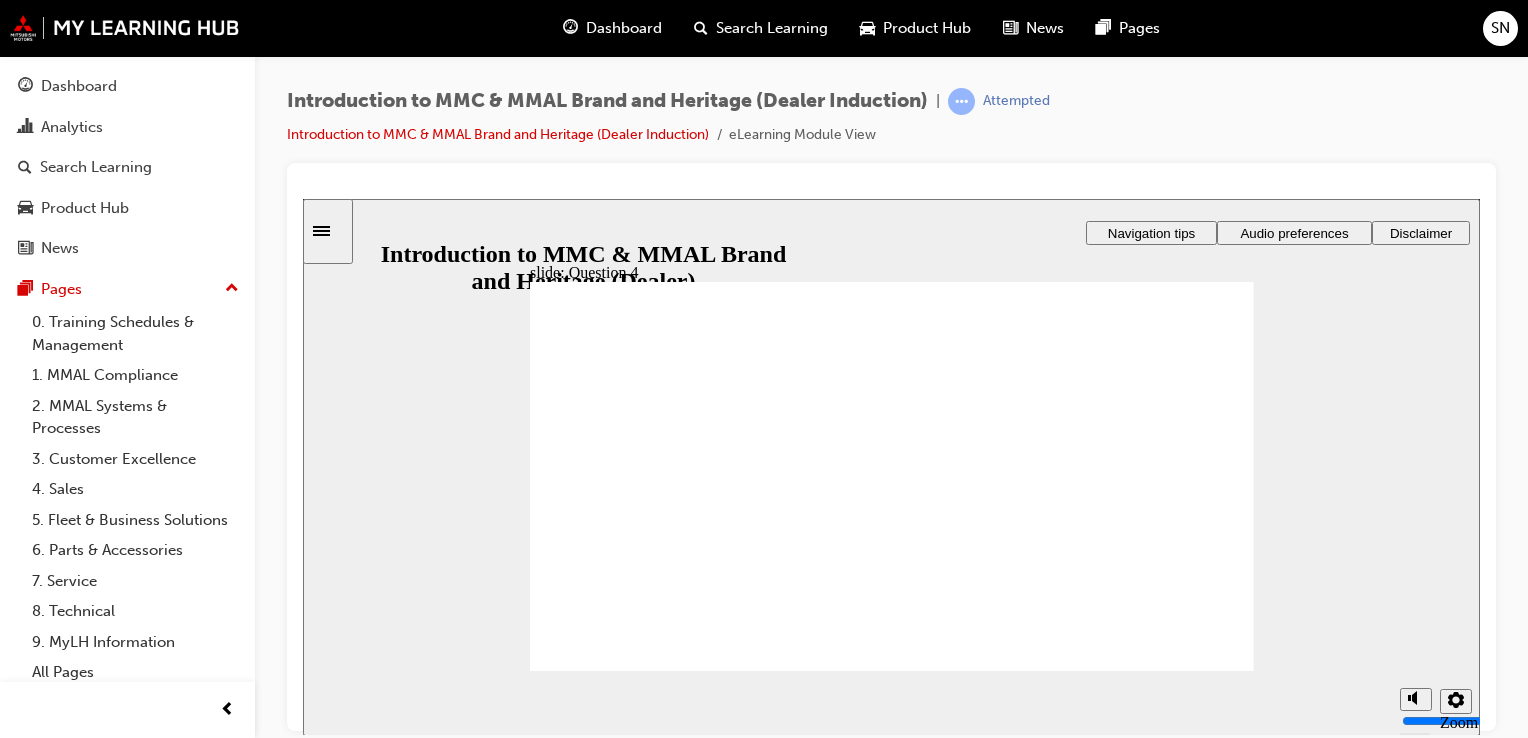 radio on "true" 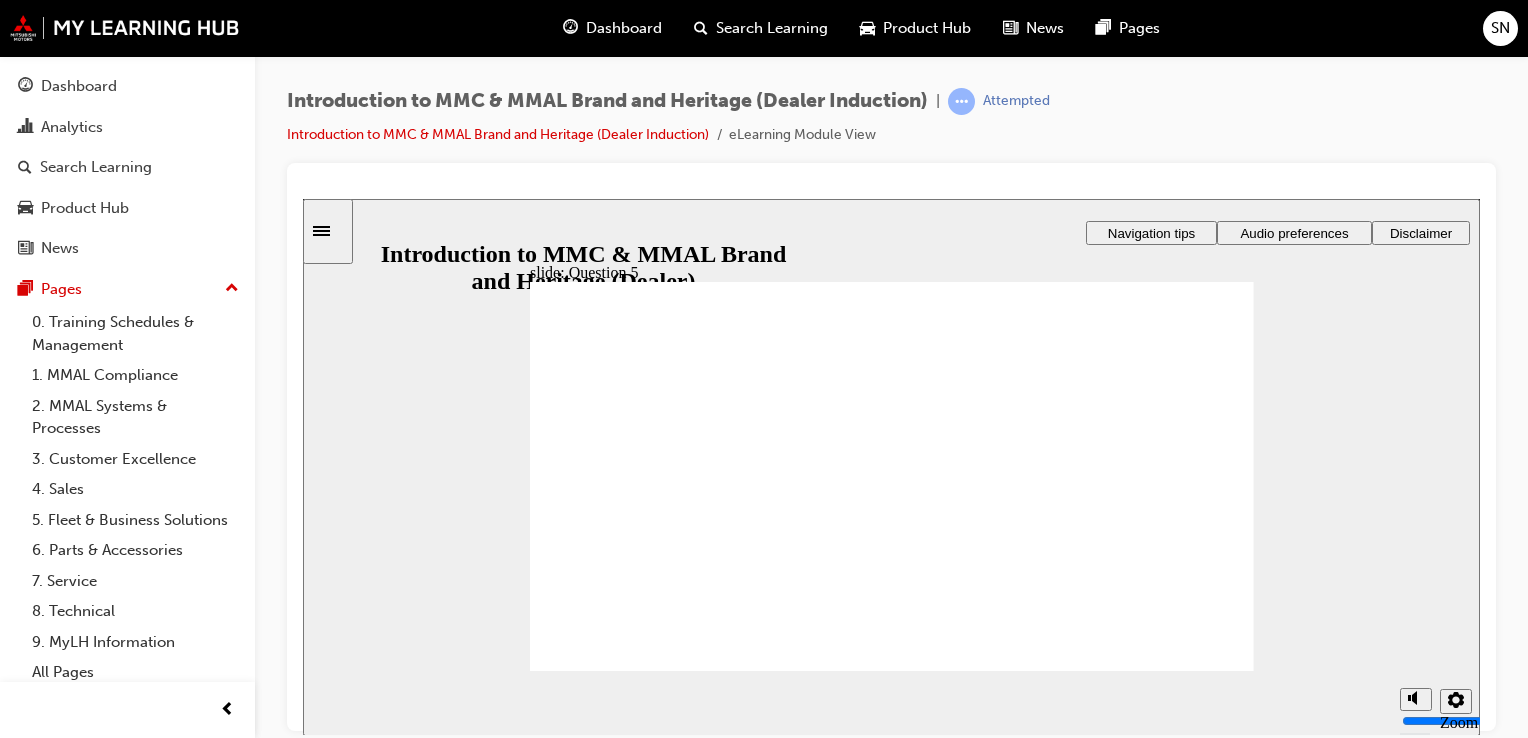 checkbox on "true" 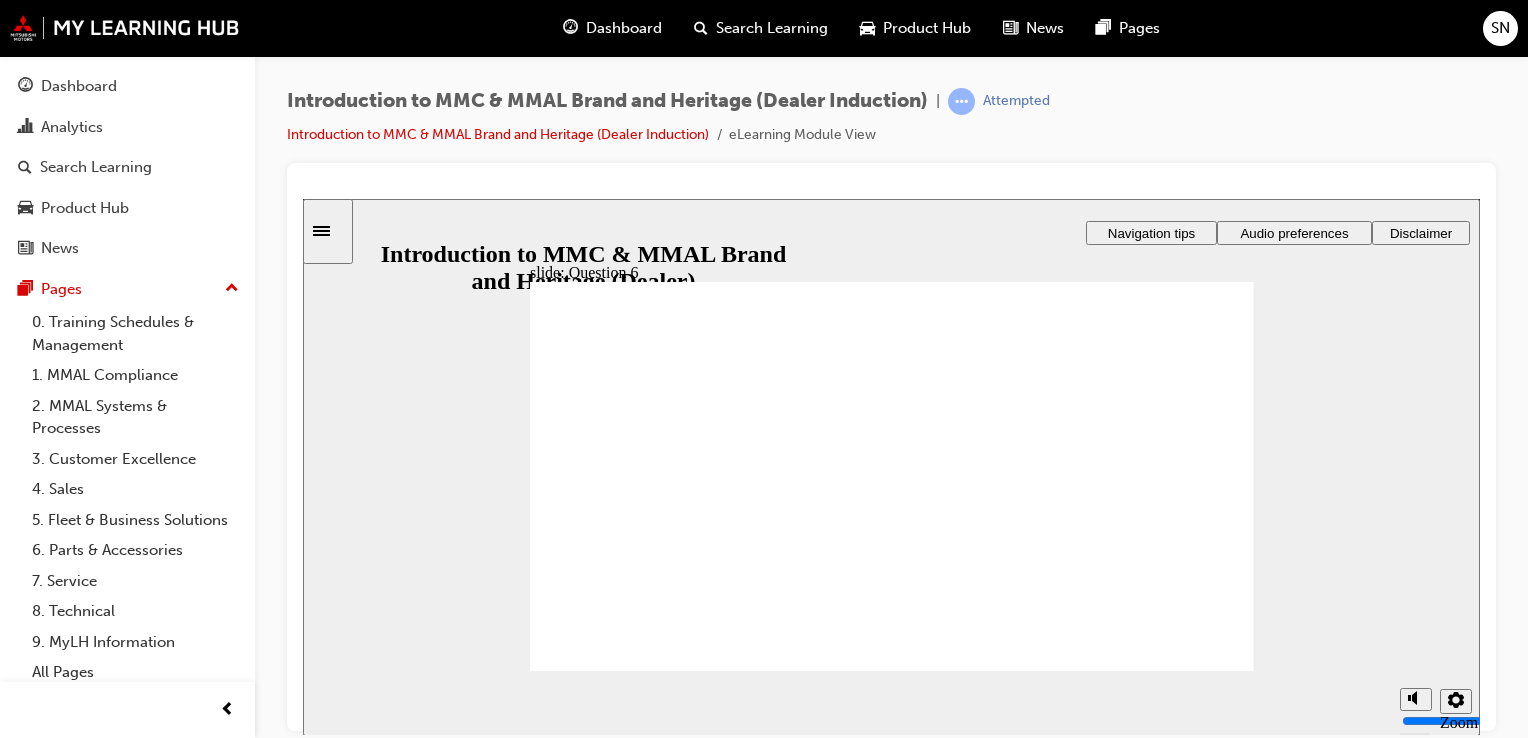 radio on "true" 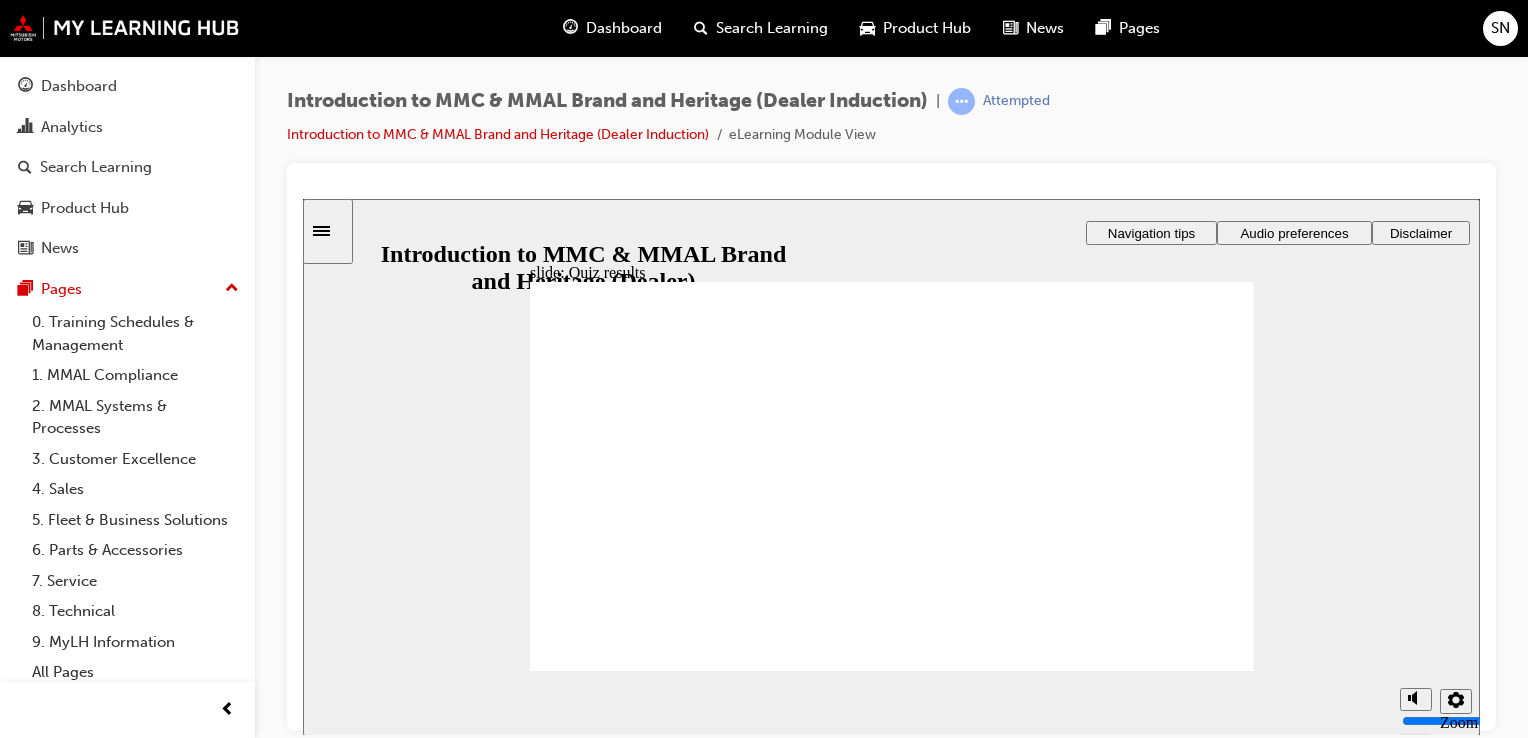 drag, startPoint x: 628, startPoint y: 578, endPoint x: 617, endPoint y: 564, distance: 17.804493 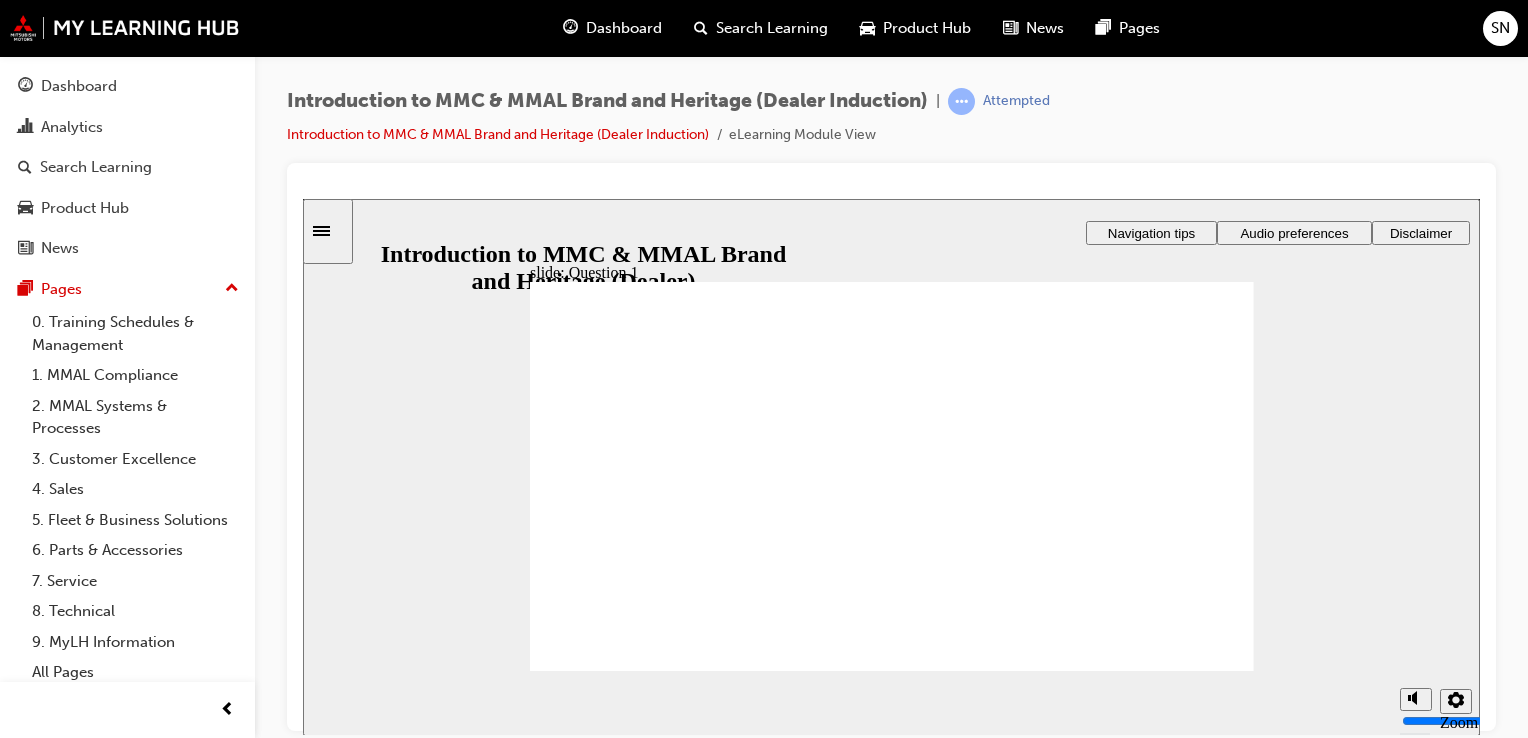 radio on "true" 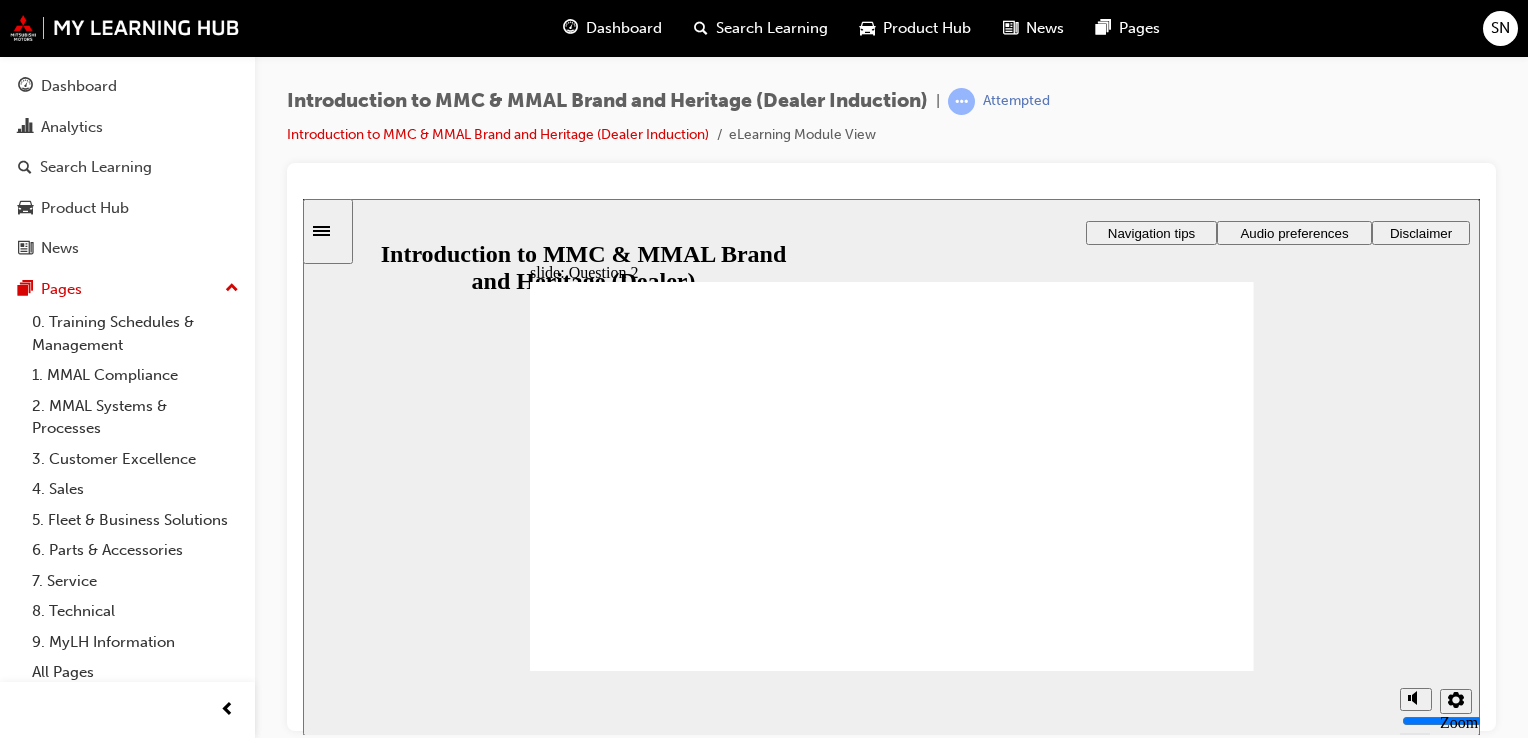 radio on "true" 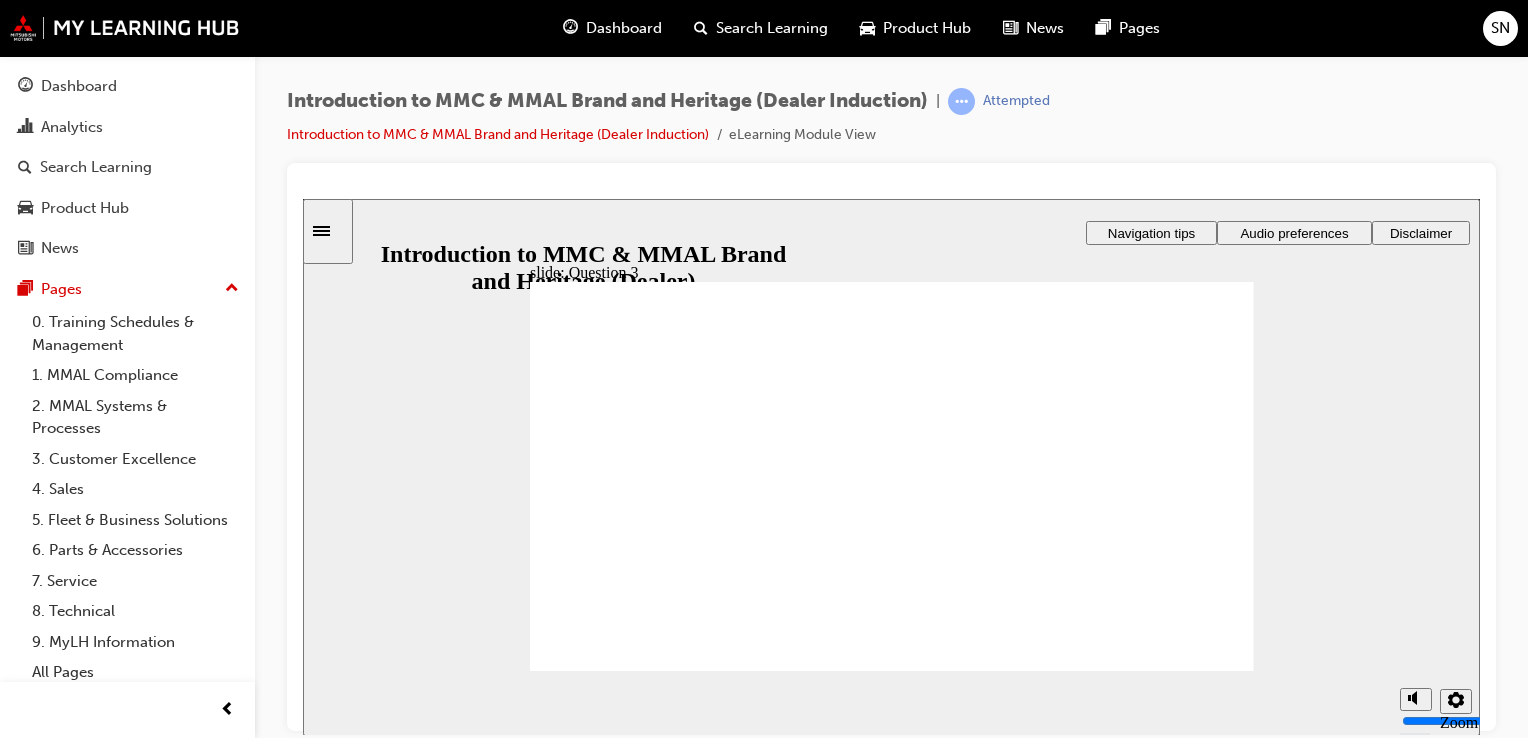 radio on "true" 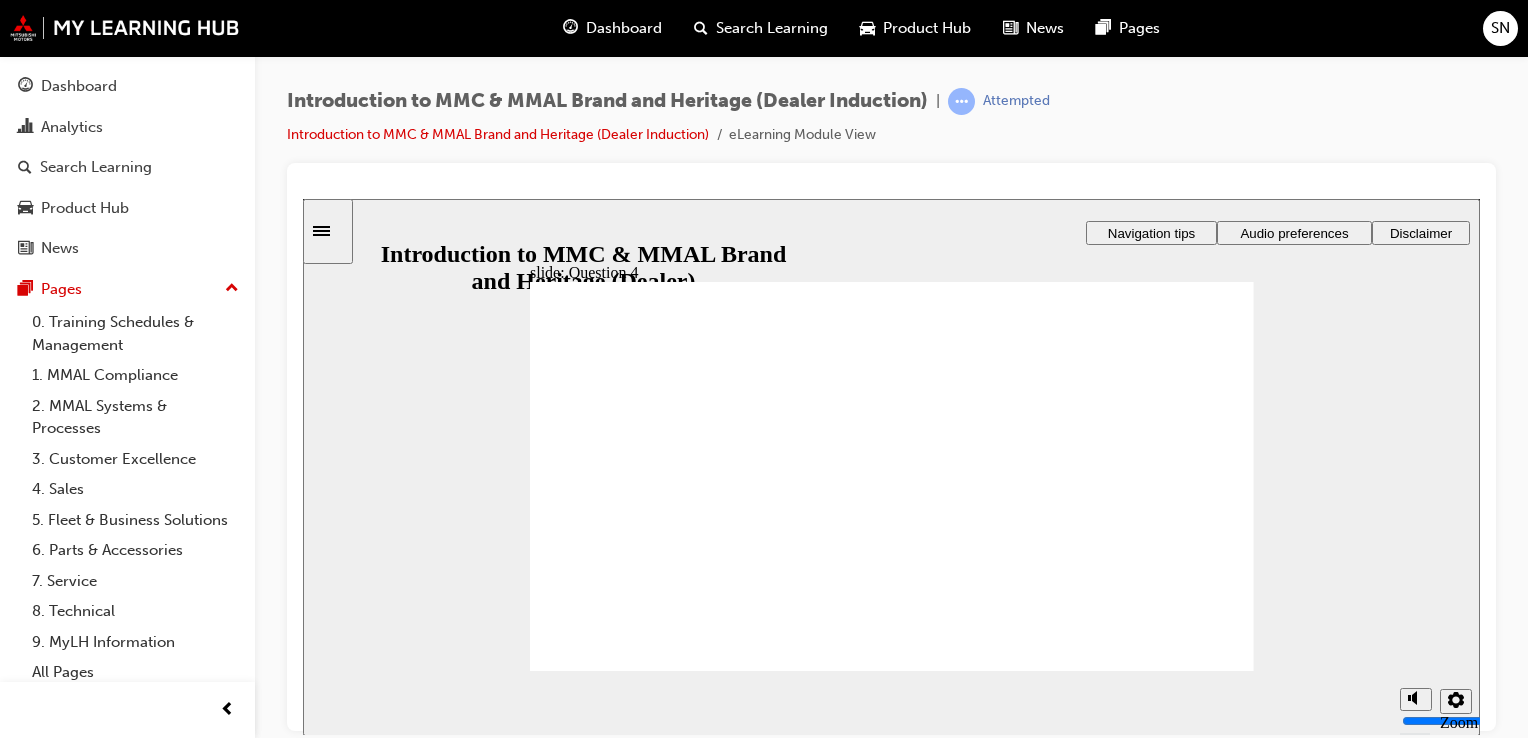radio on "true" 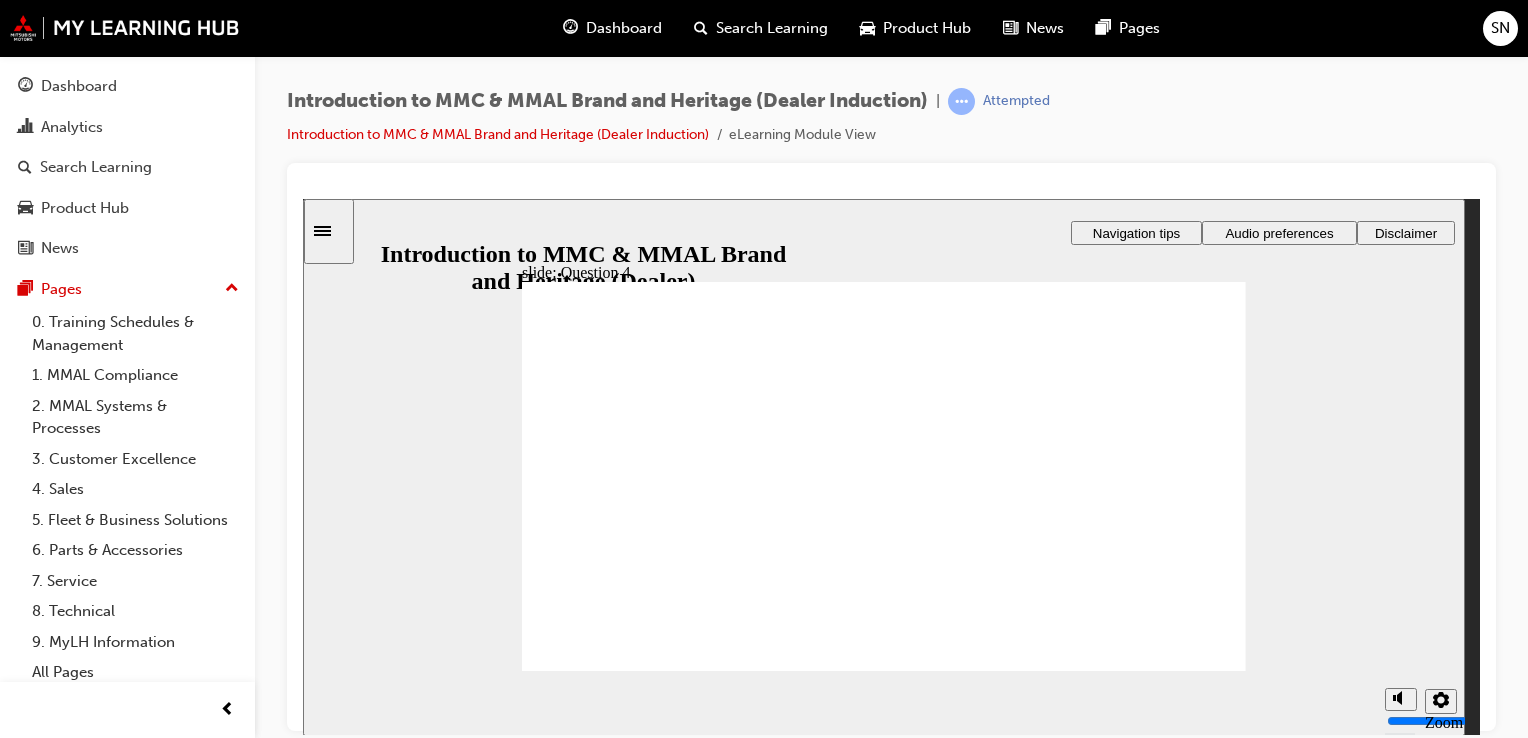 click on "Next" at bounding box center [1191, 2271] 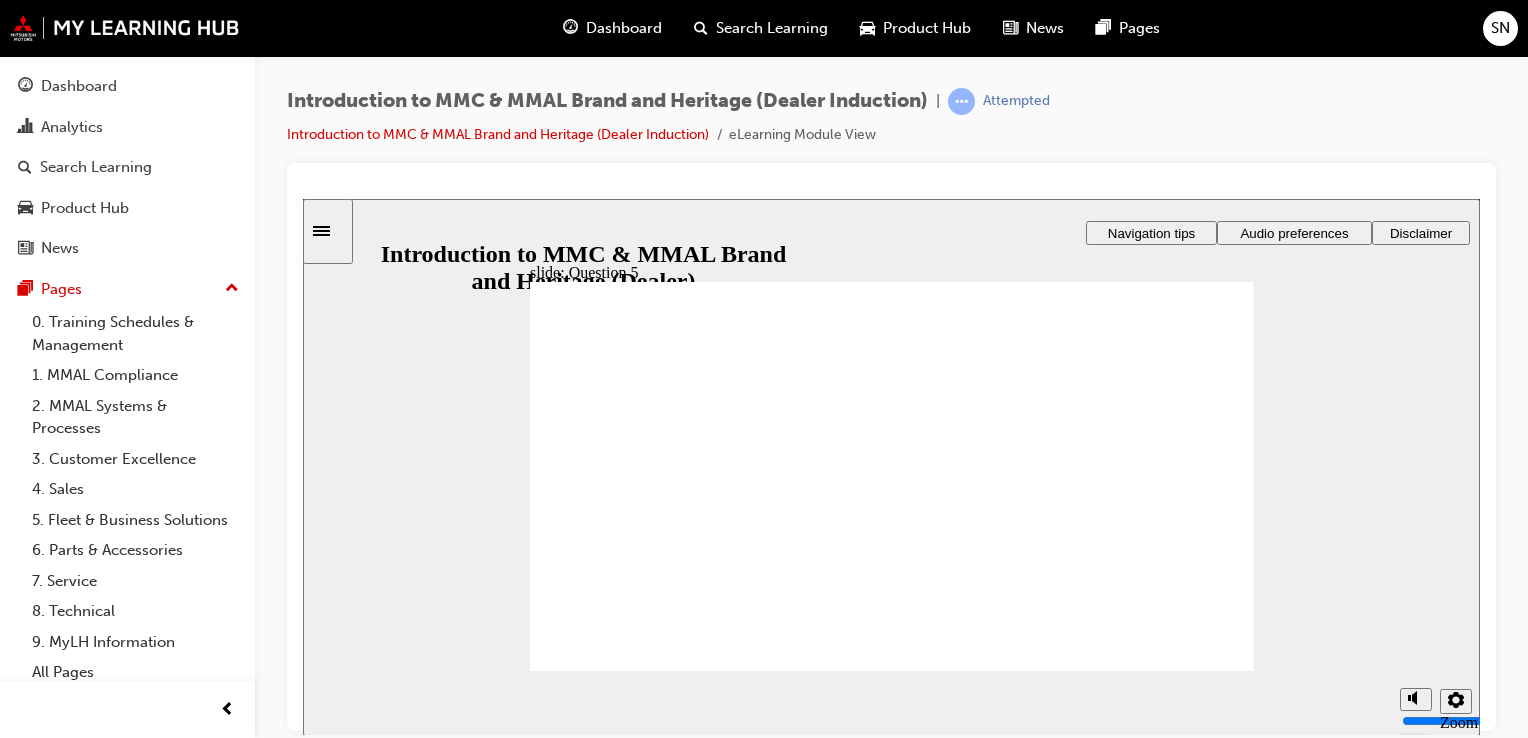 checkbox on "true" 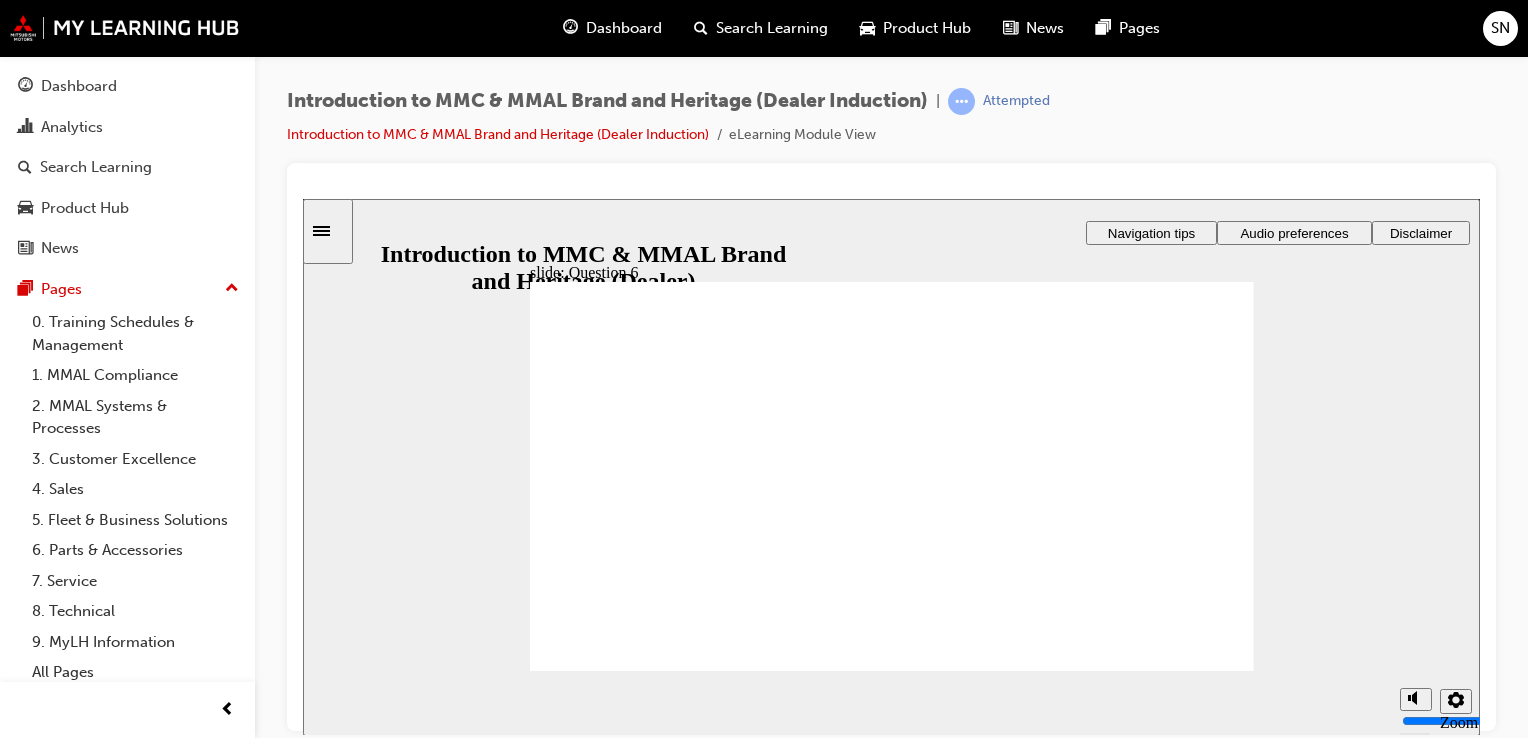 radio on "true" 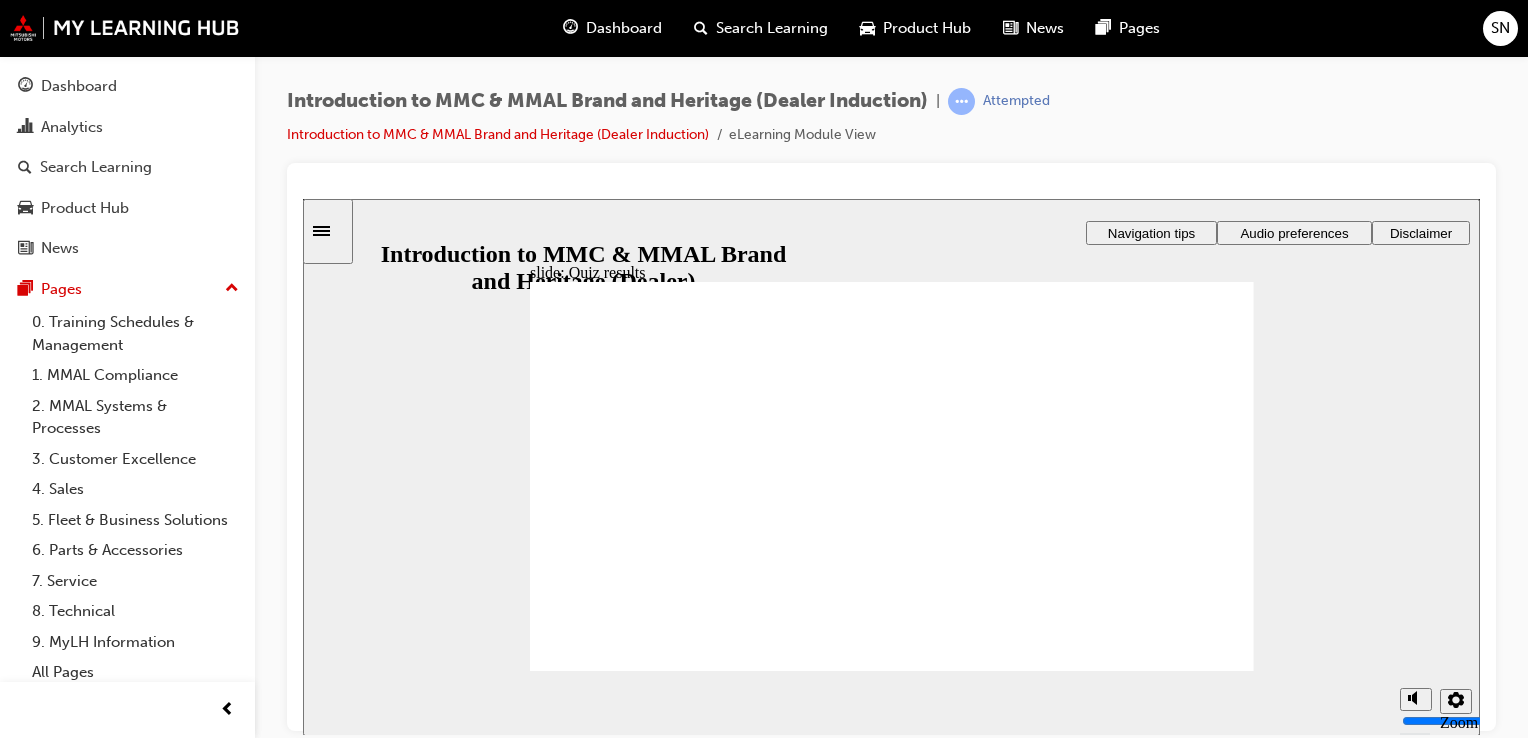 drag, startPoint x: 613, startPoint y: 577, endPoint x: 604, endPoint y: 568, distance: 12.727922 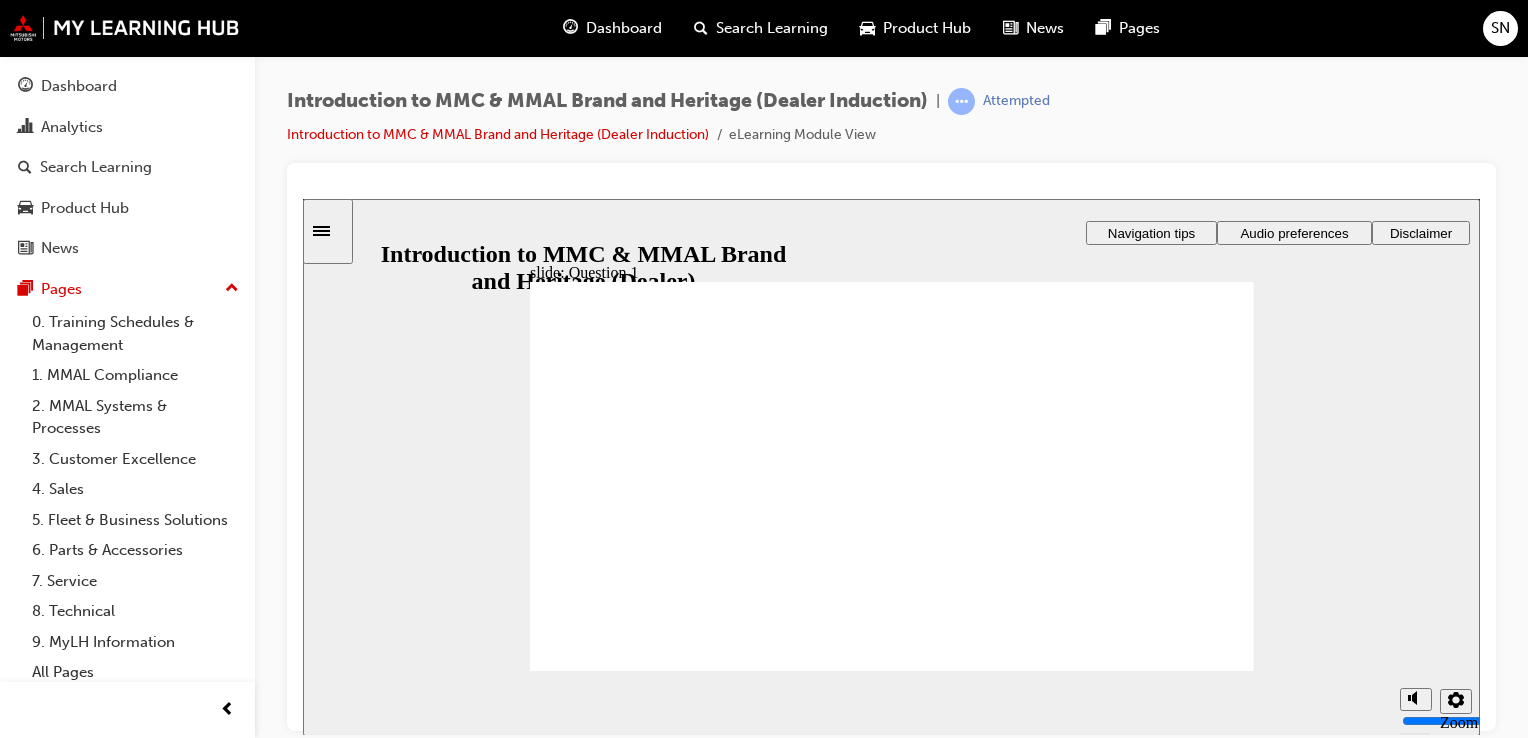 radio on "true" 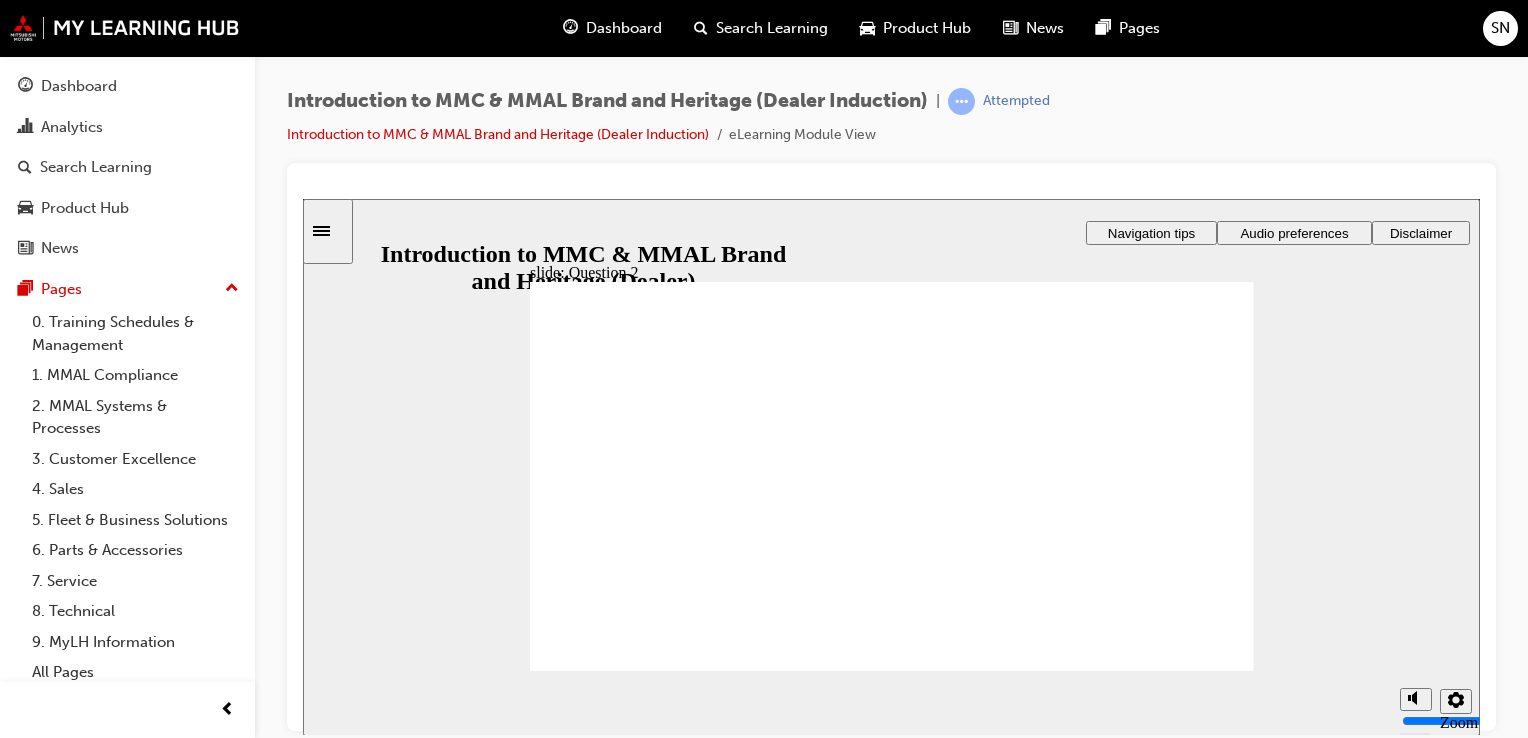 radio on "true" 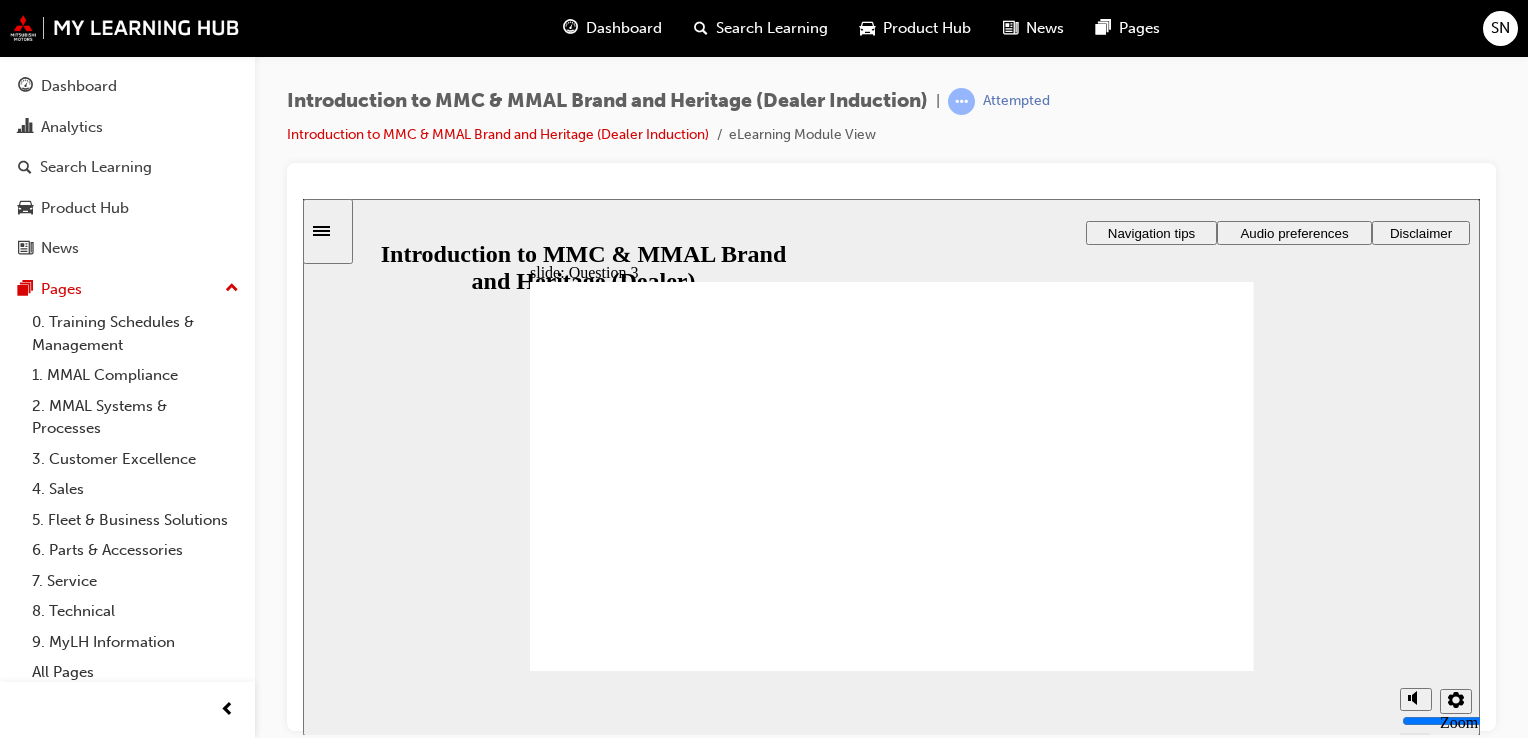 radio on "true" 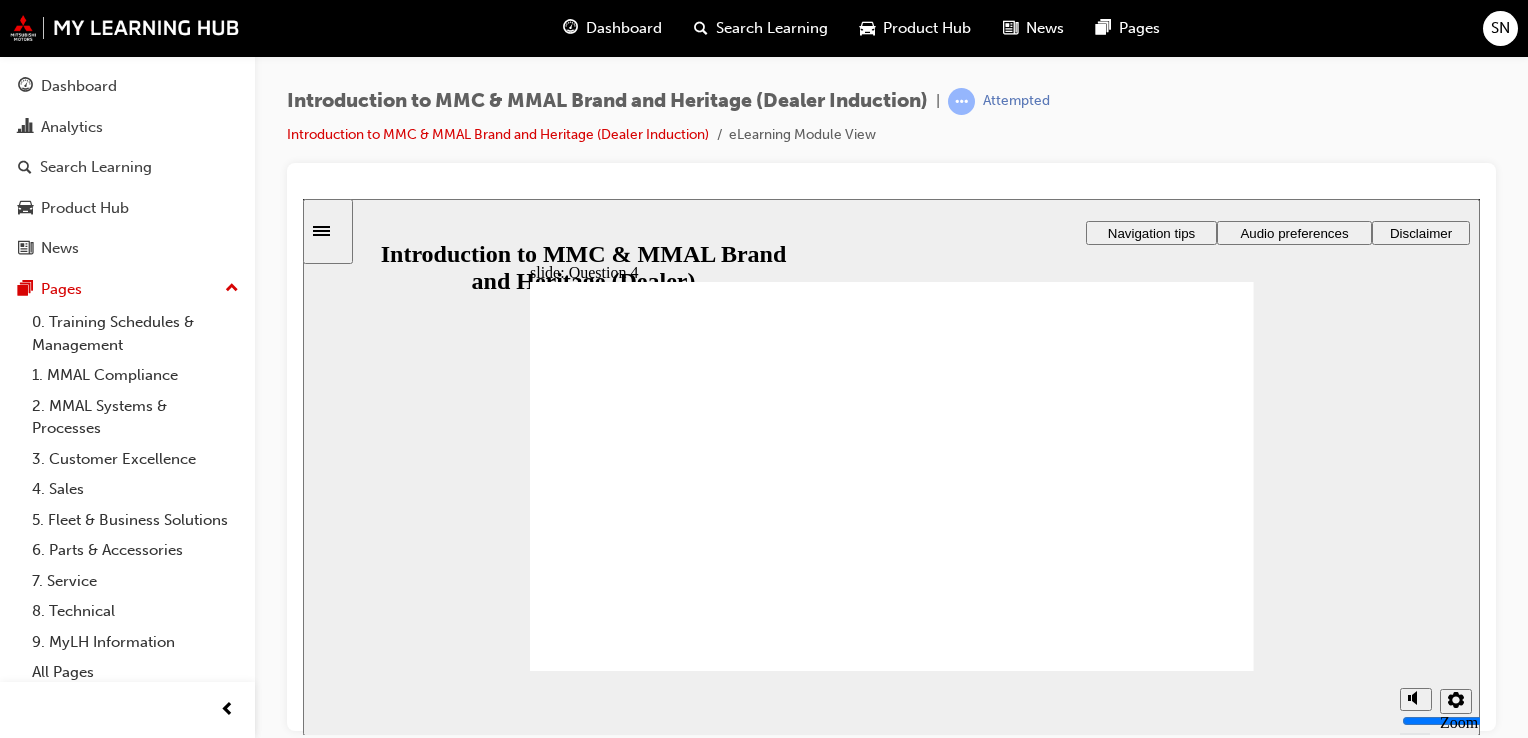 radio on "true" 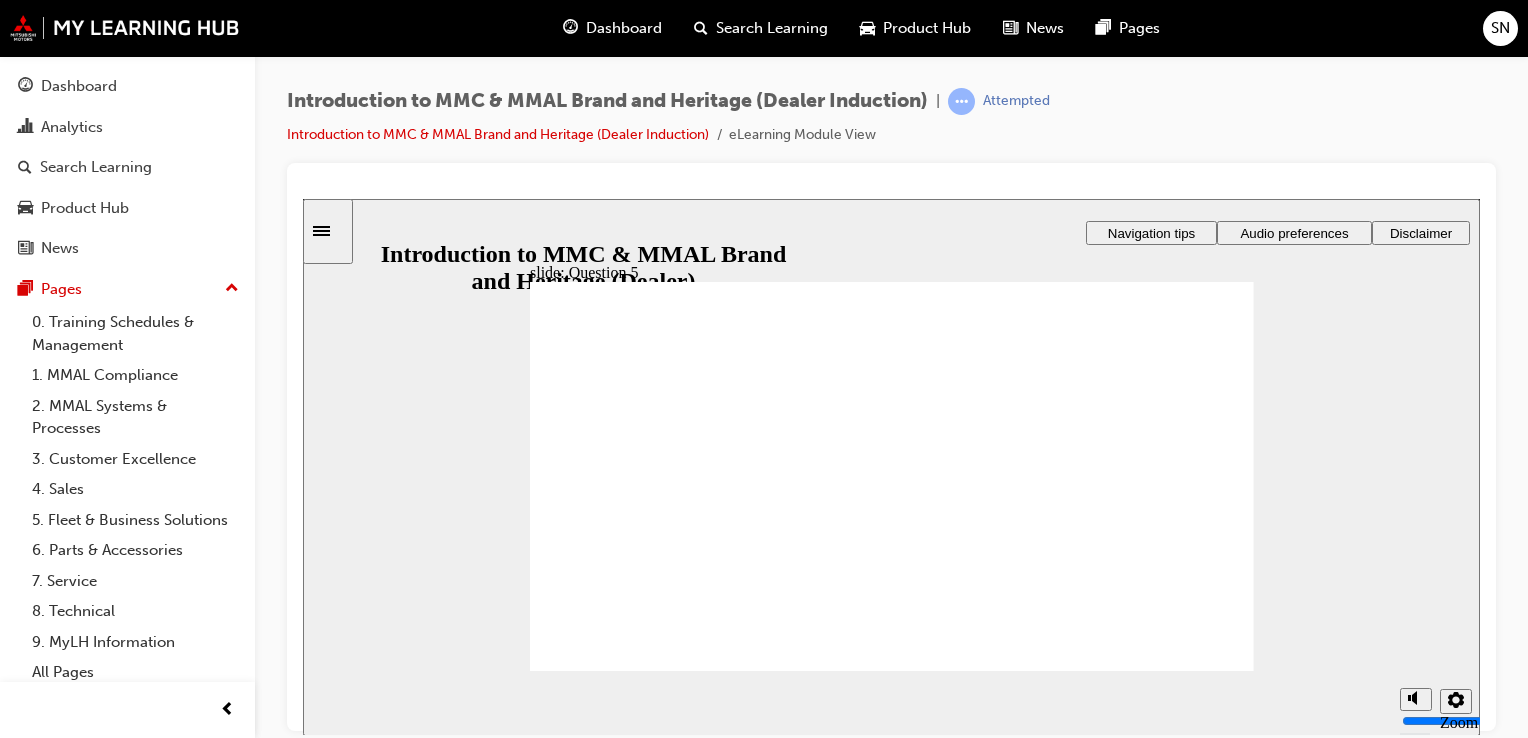 checkbox on "true" 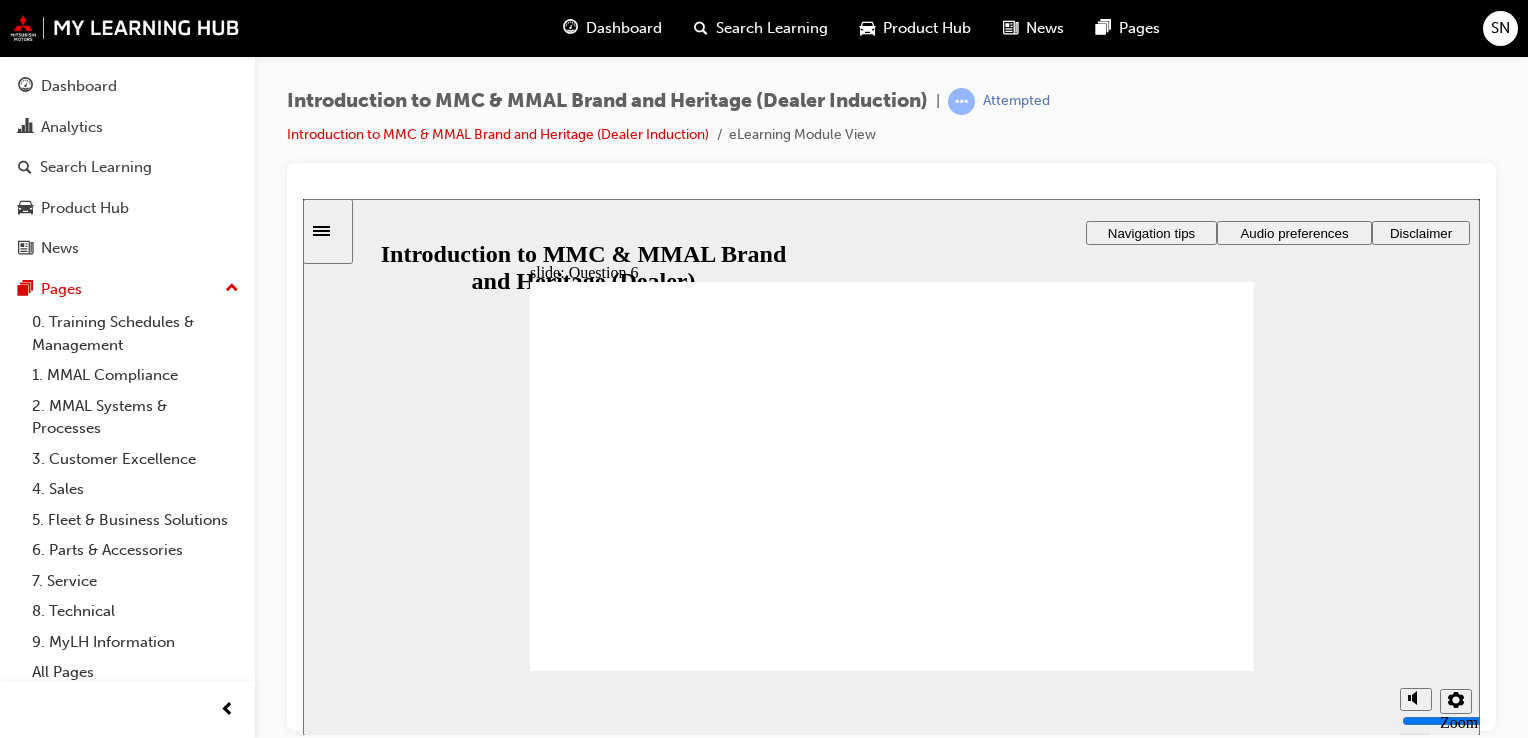 radio on "true" 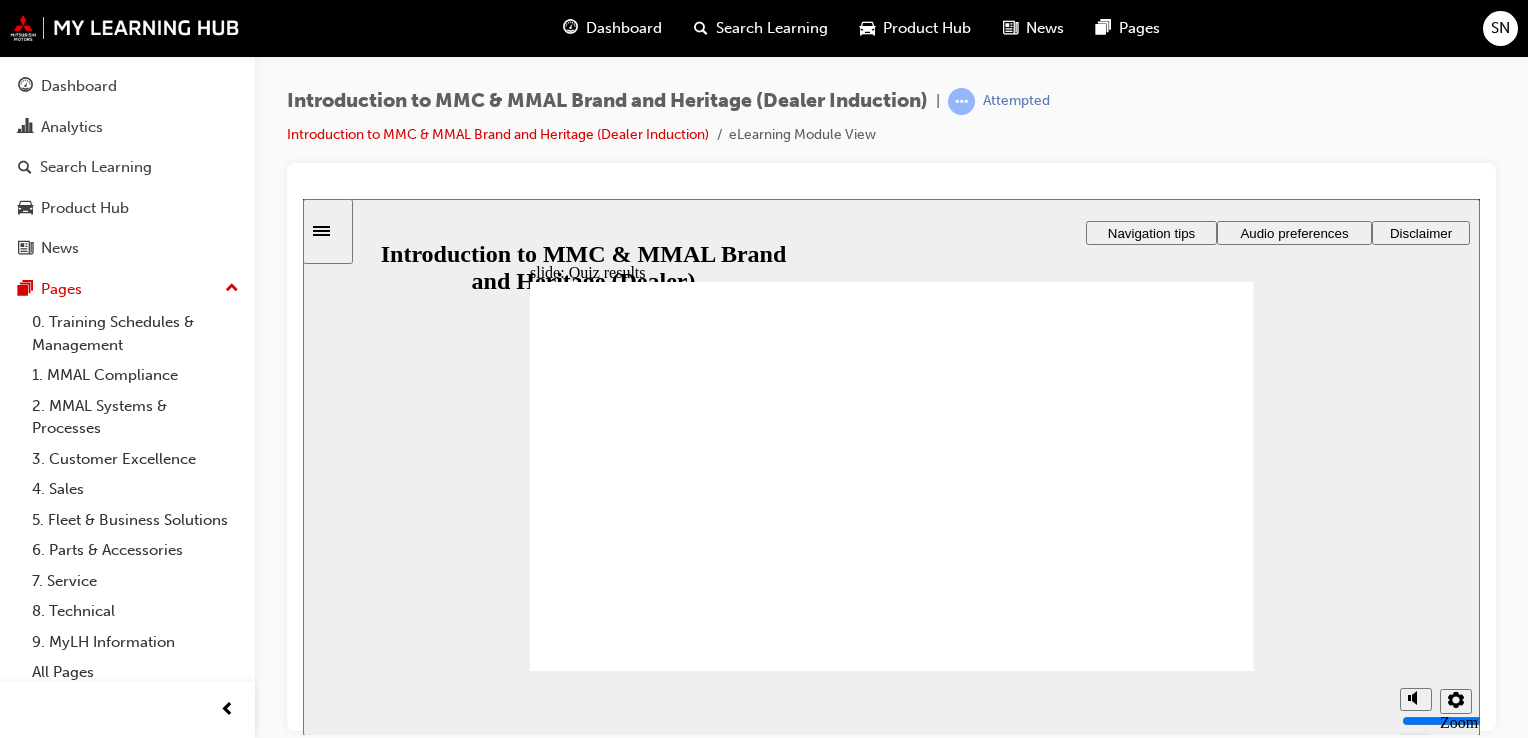 click 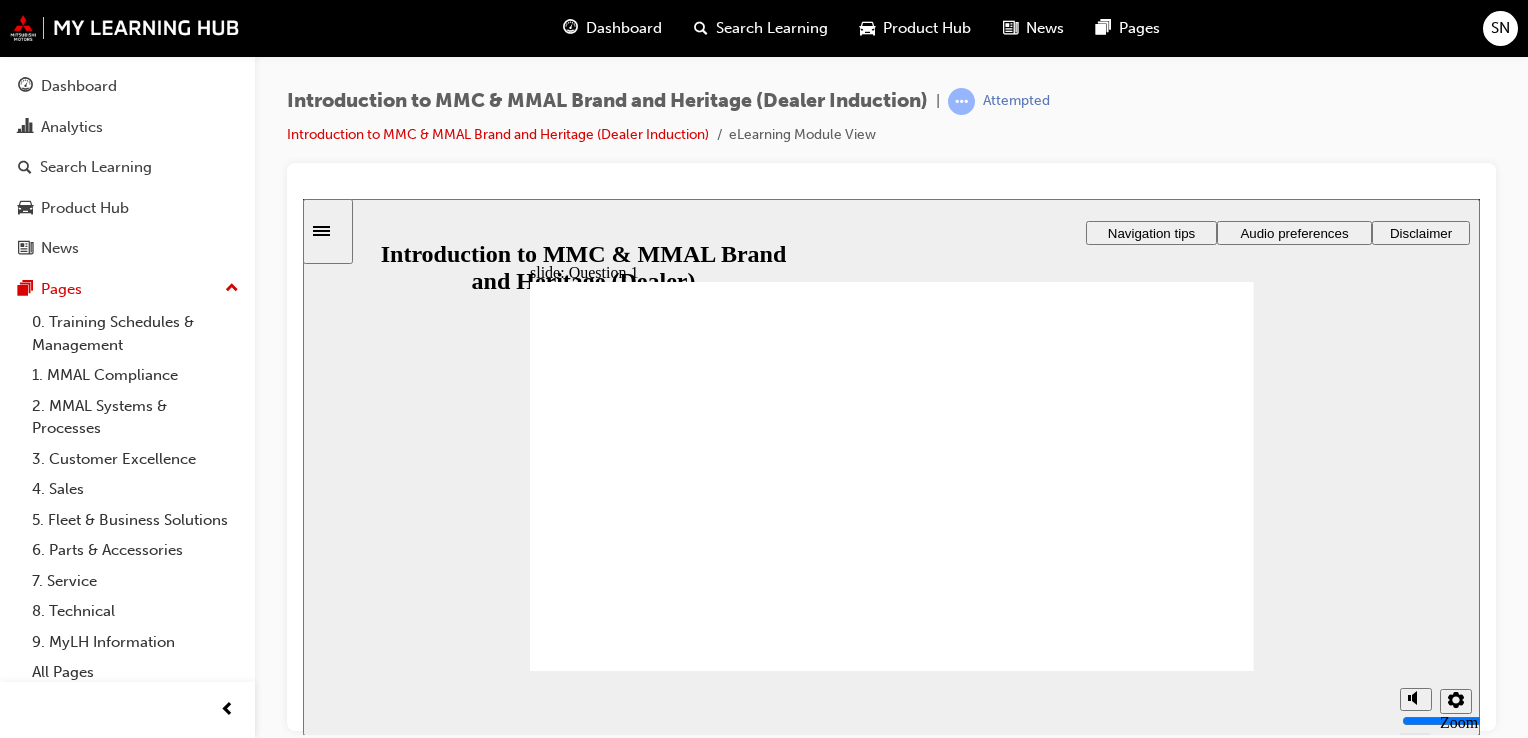 radio on "true" 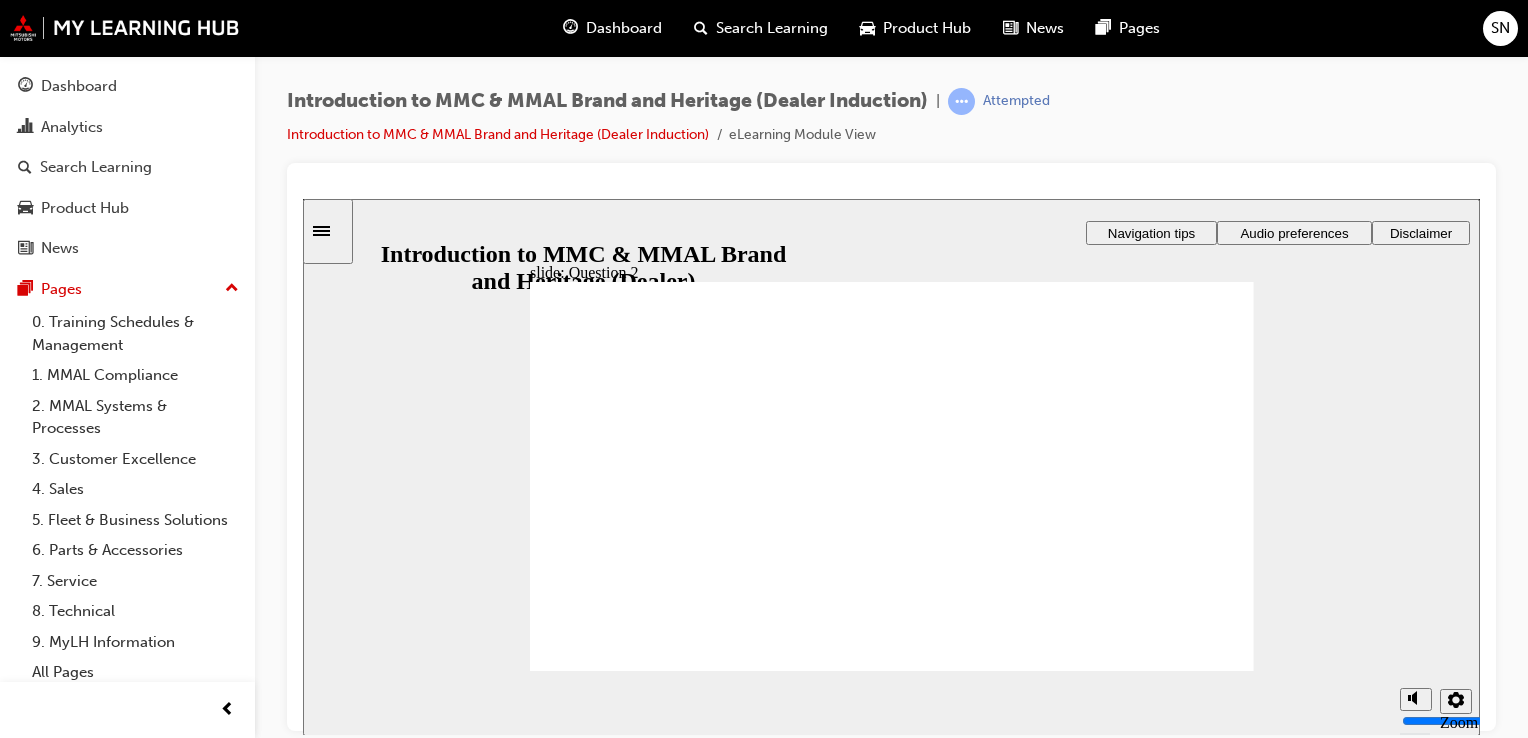 radio on "true" 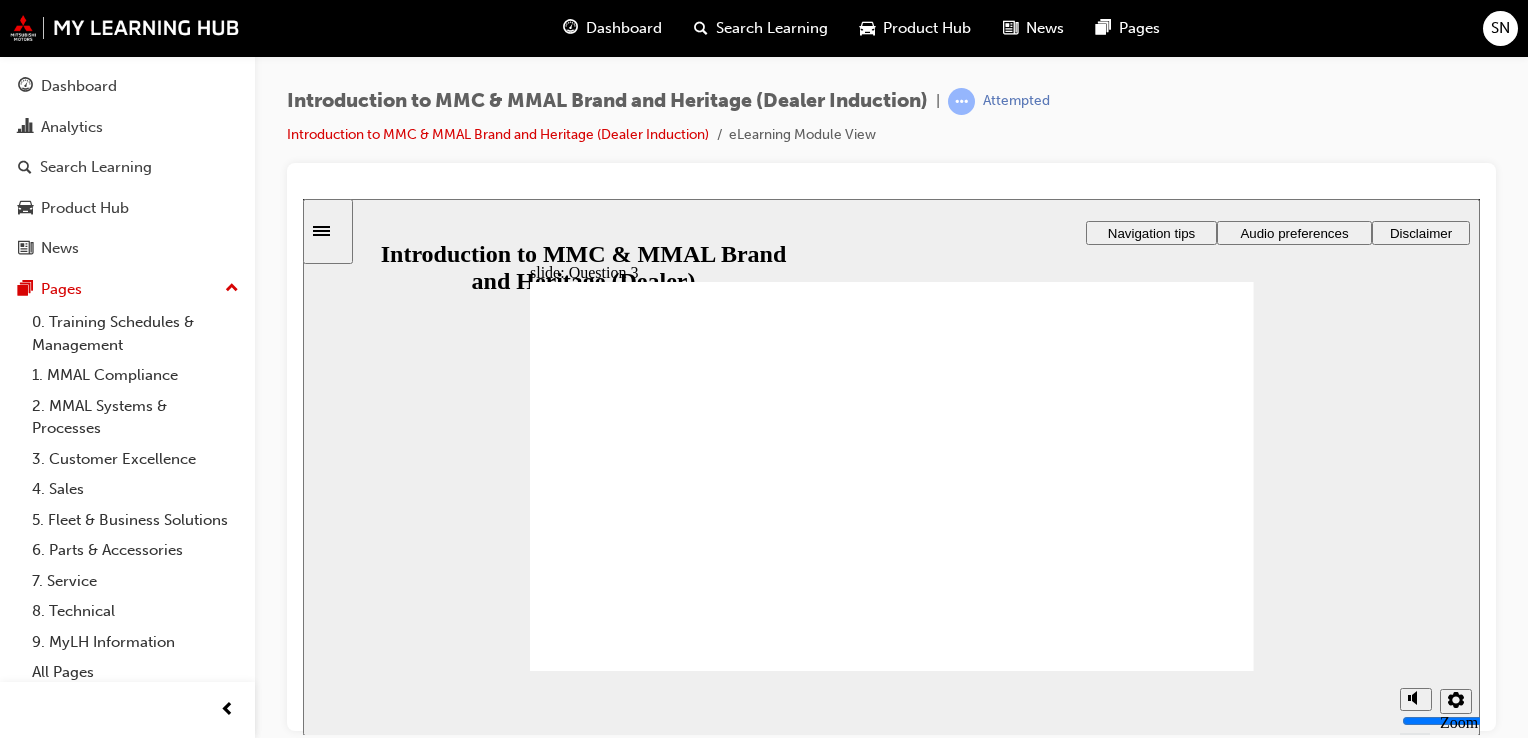 radio on "true" 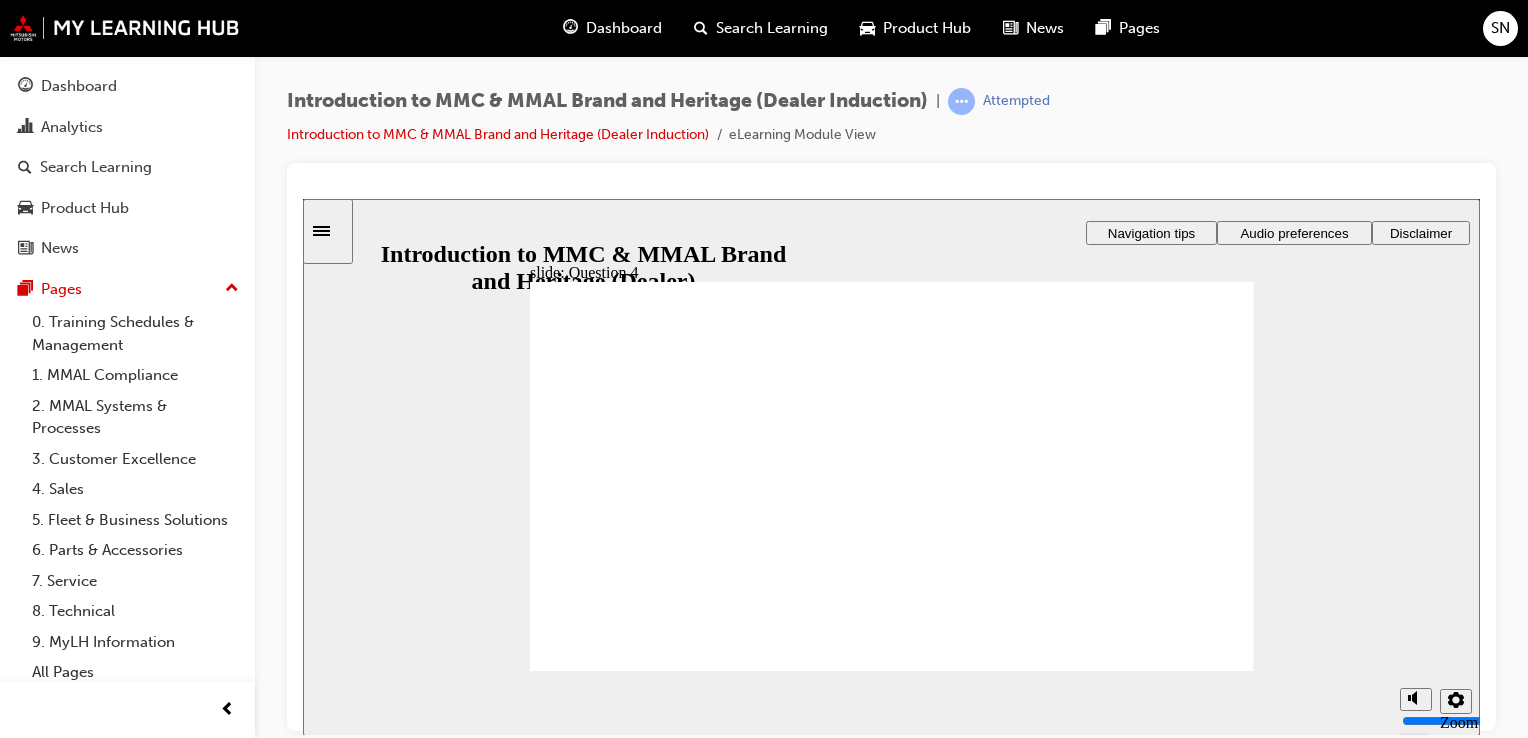 radio on "true" 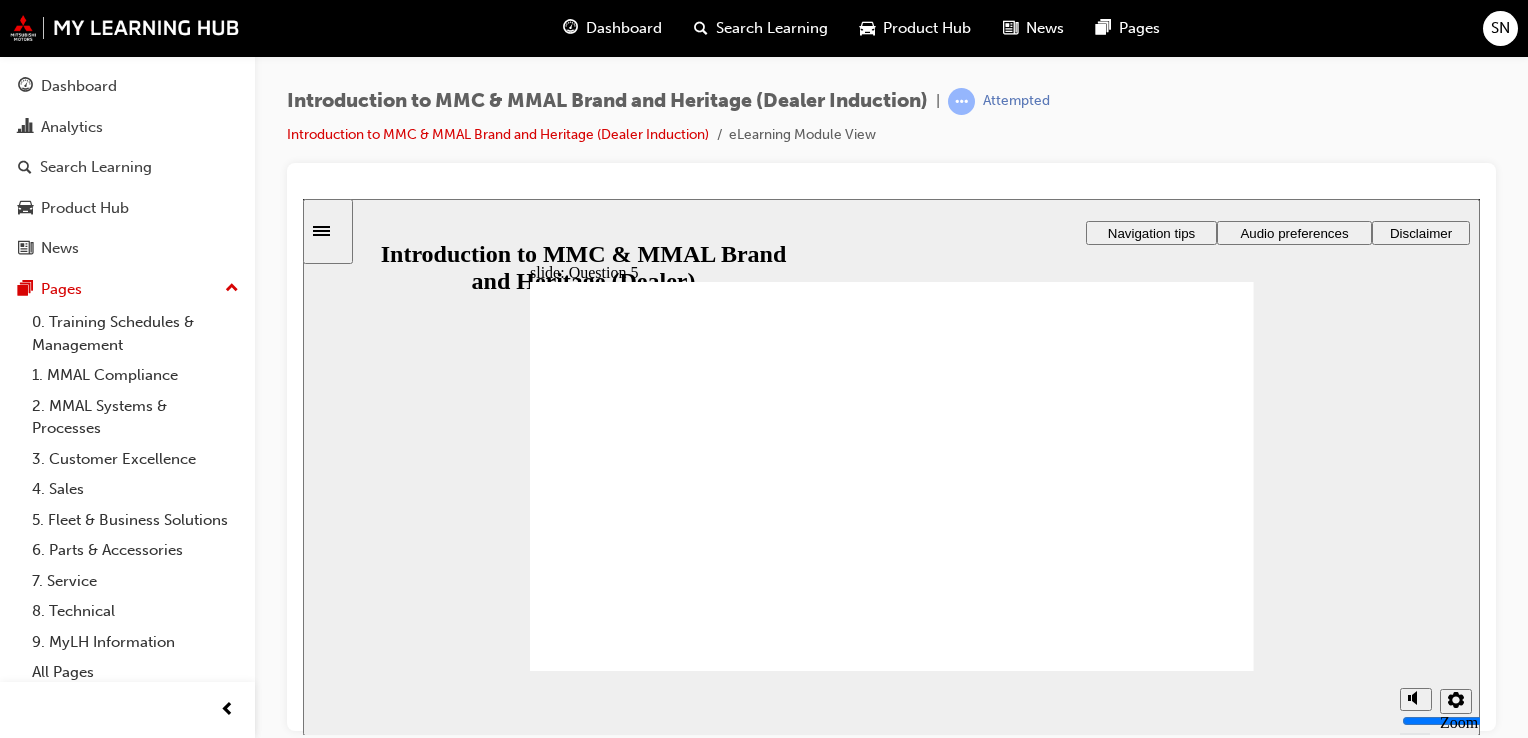 checkbox on "true" 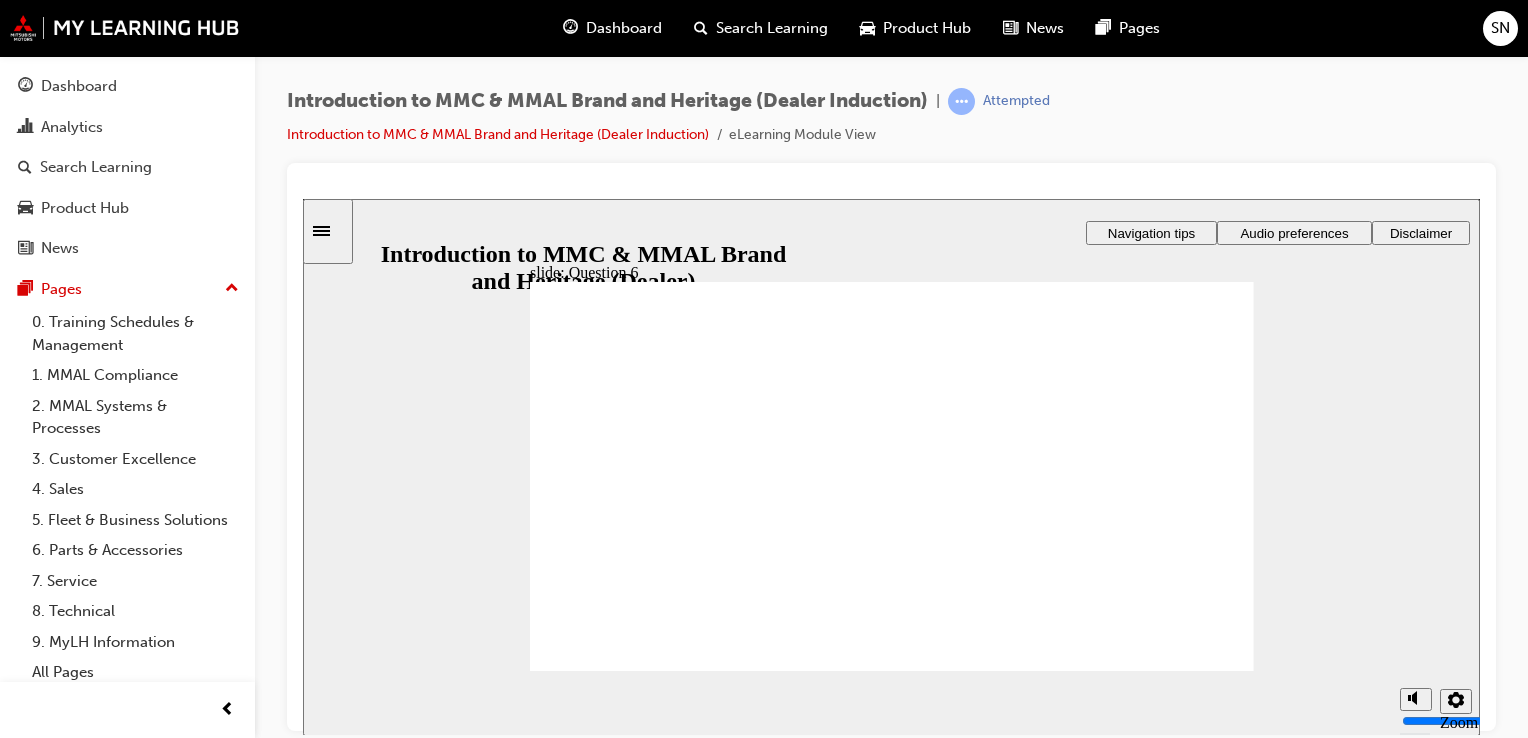 radio on "true" 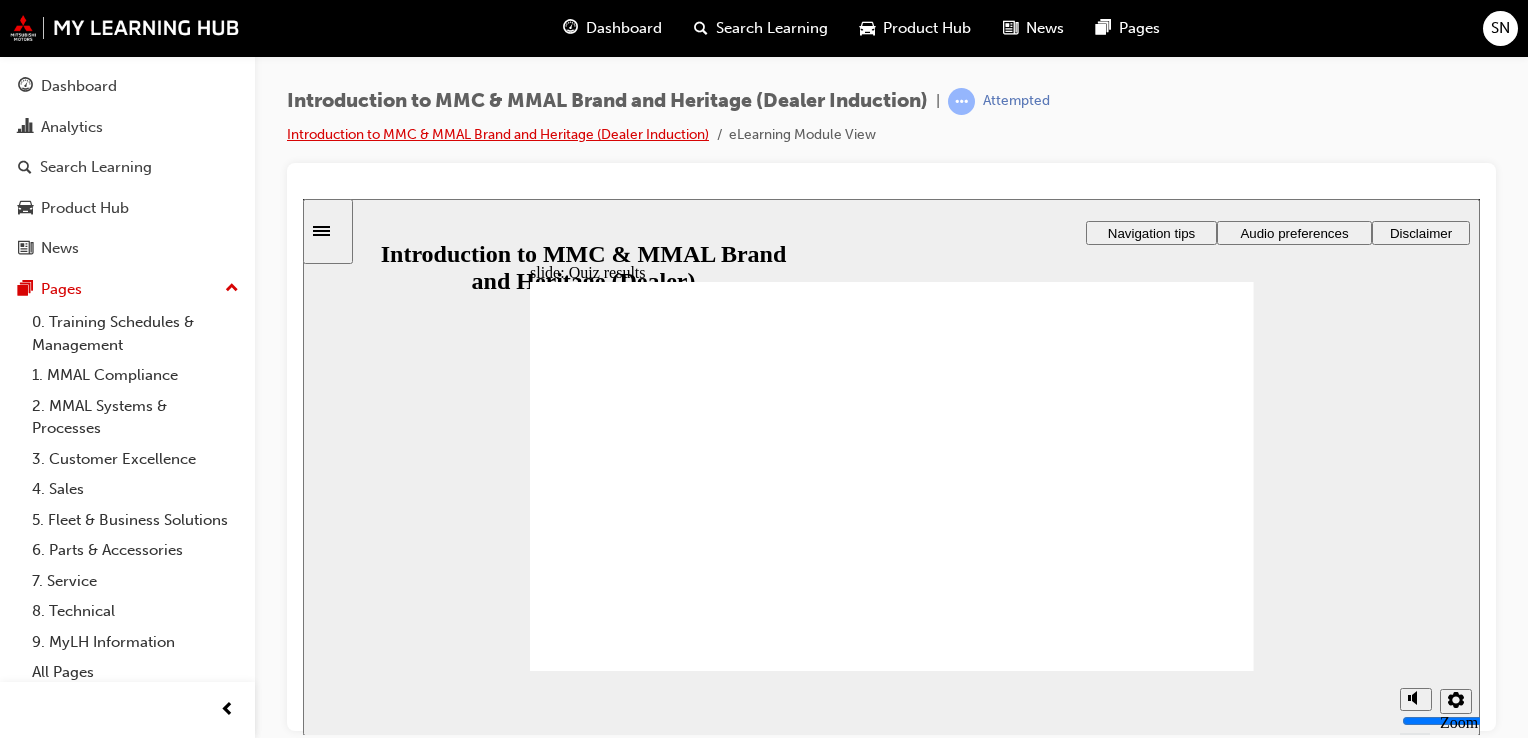 click on "Introduction to MMC & MMAL Brand and Heritage (Dealer Induction)" at bounding box center (498, 134) 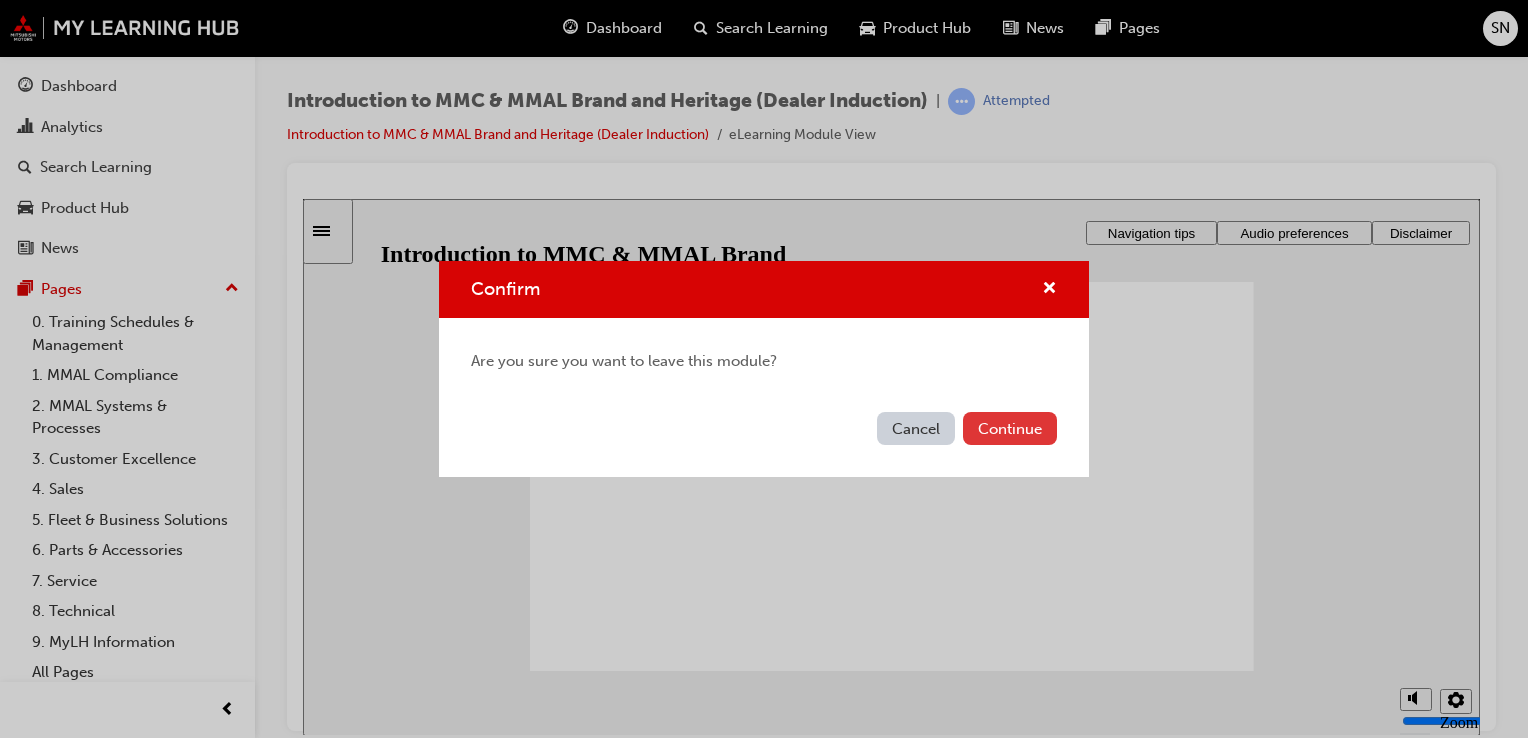 click on "Continue" at bounding box center [1010, 428] 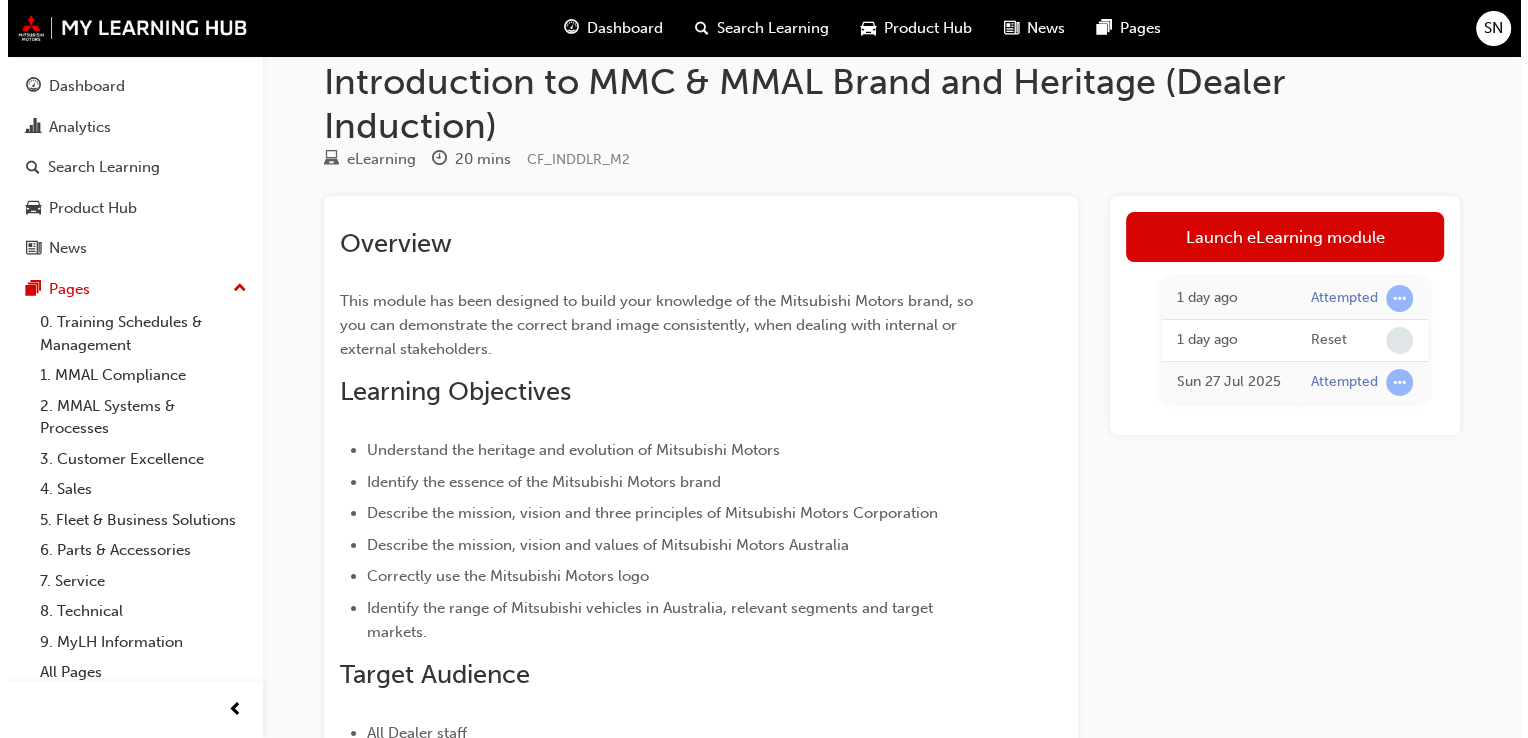scroll, scrollTop: 0, scrollLeft: 0, axis: both 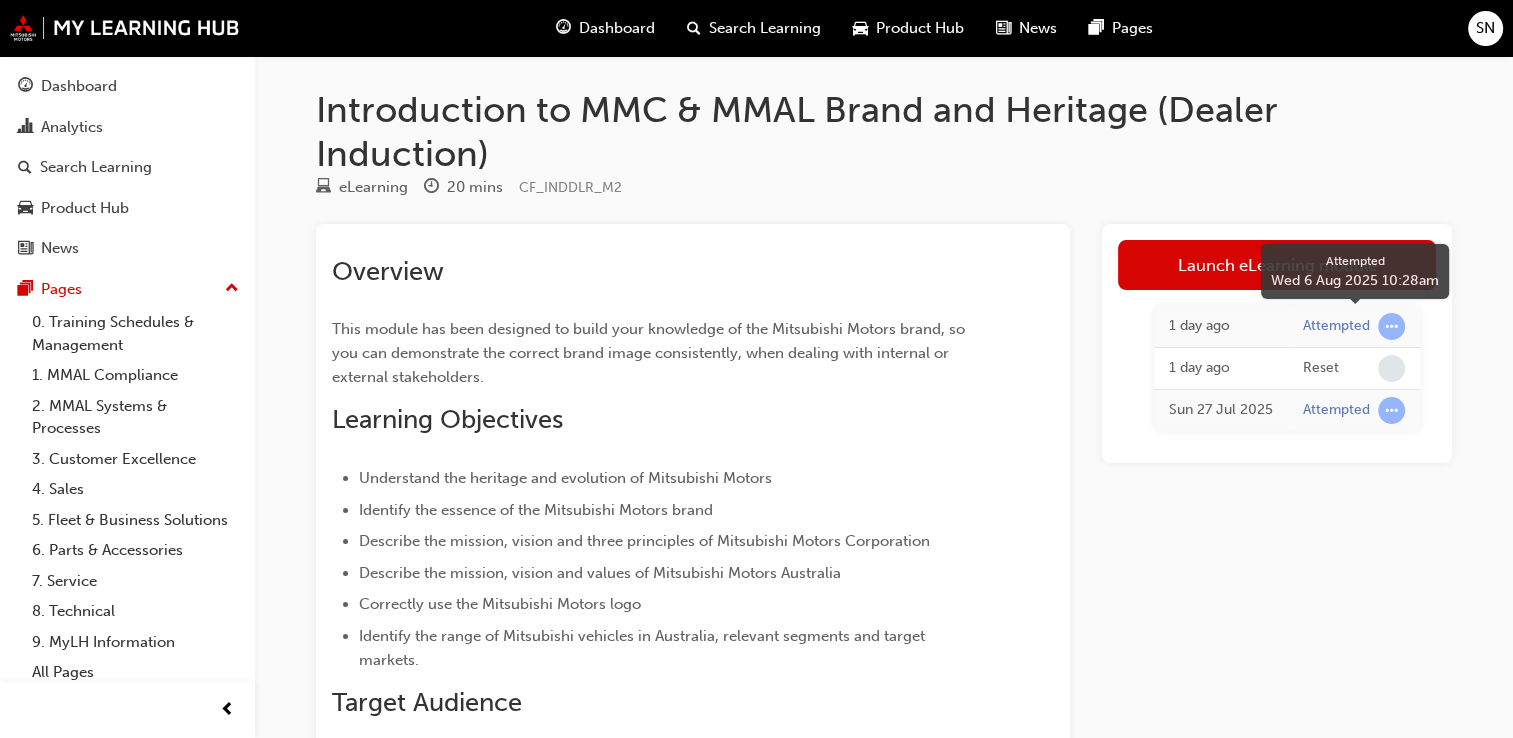 click at bounding box center [1391, 326] 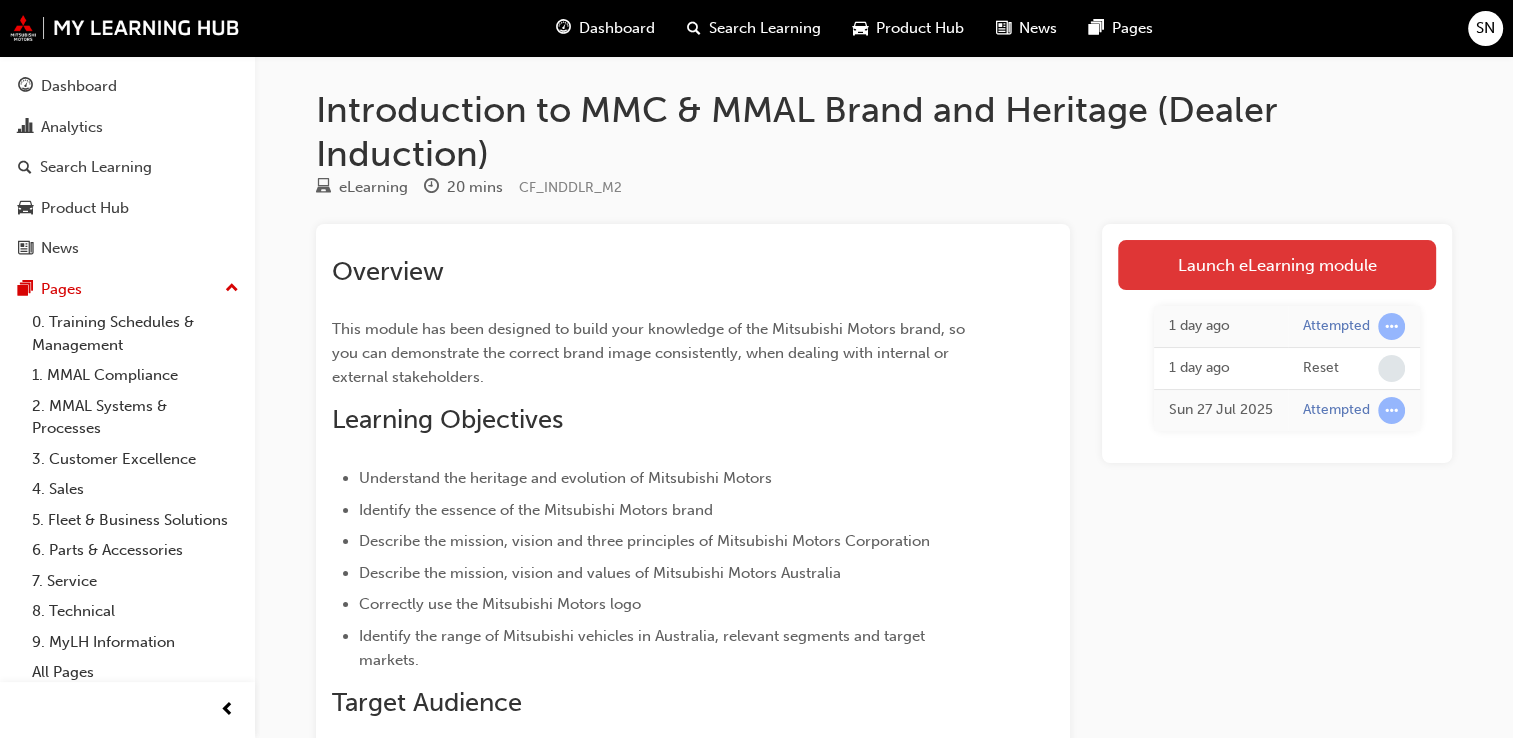 click on "Launch eLearning module" at bounding box center (1277, 265) 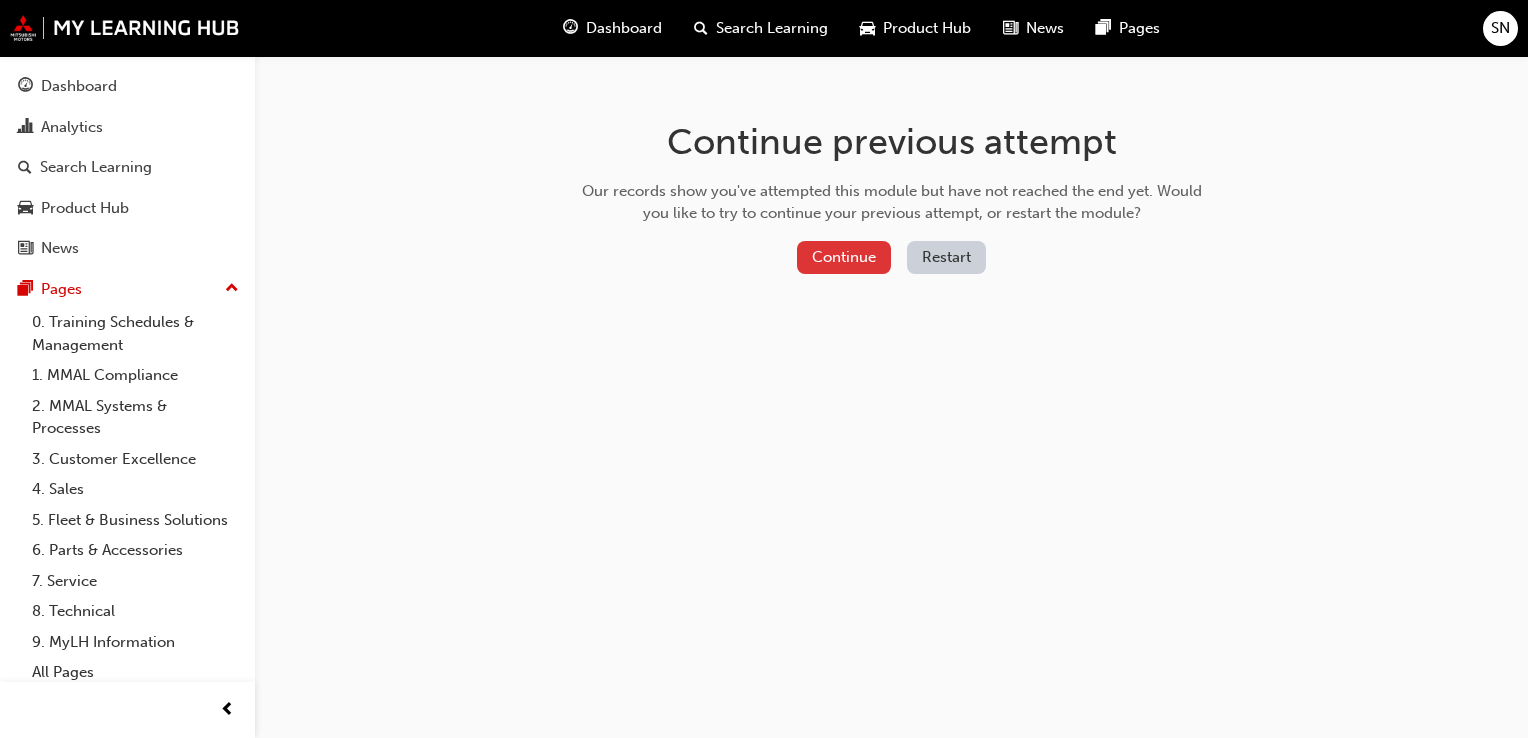 click on "Continue" at bounding box center (844, 257) 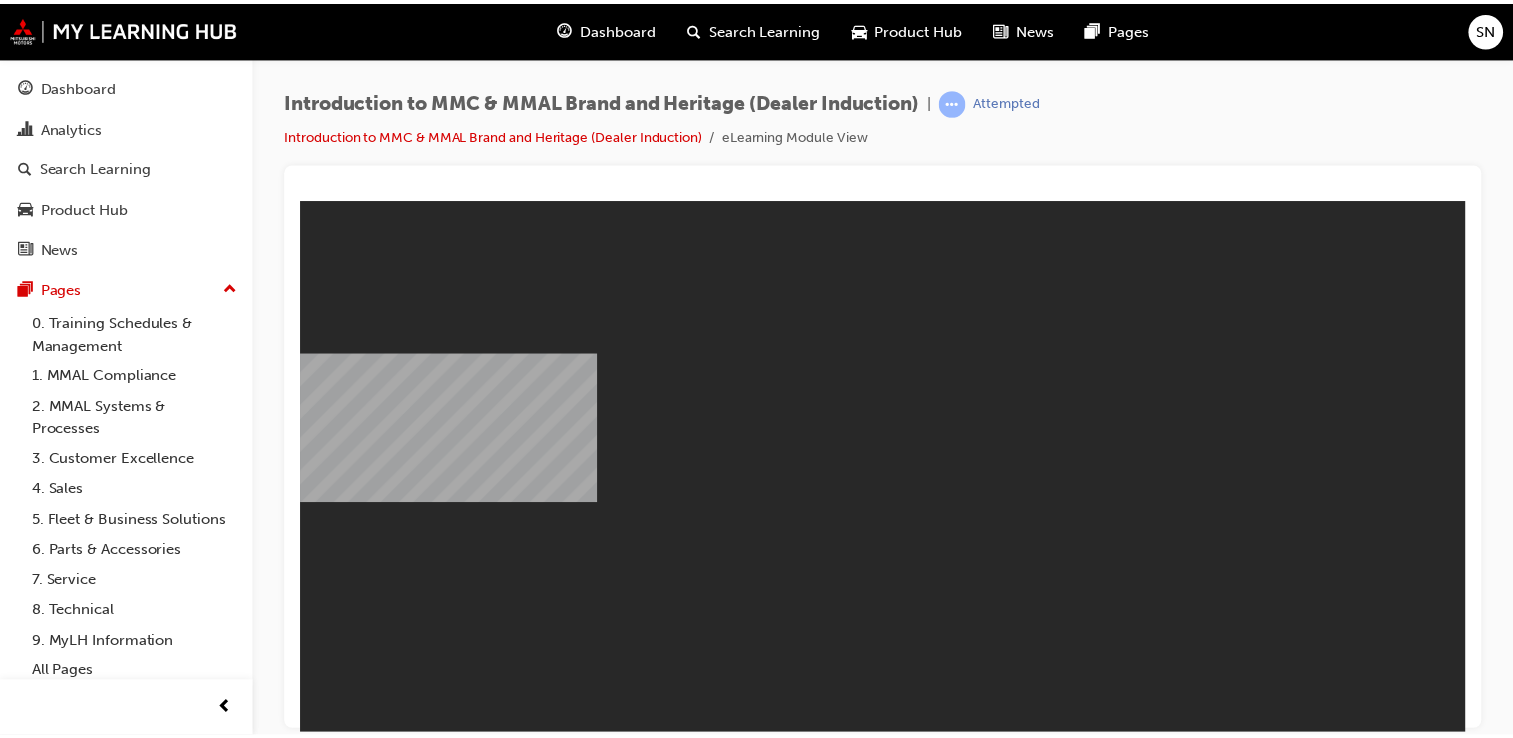 scroll, scrollTop: 0, scrollLeft: 0, axis: both 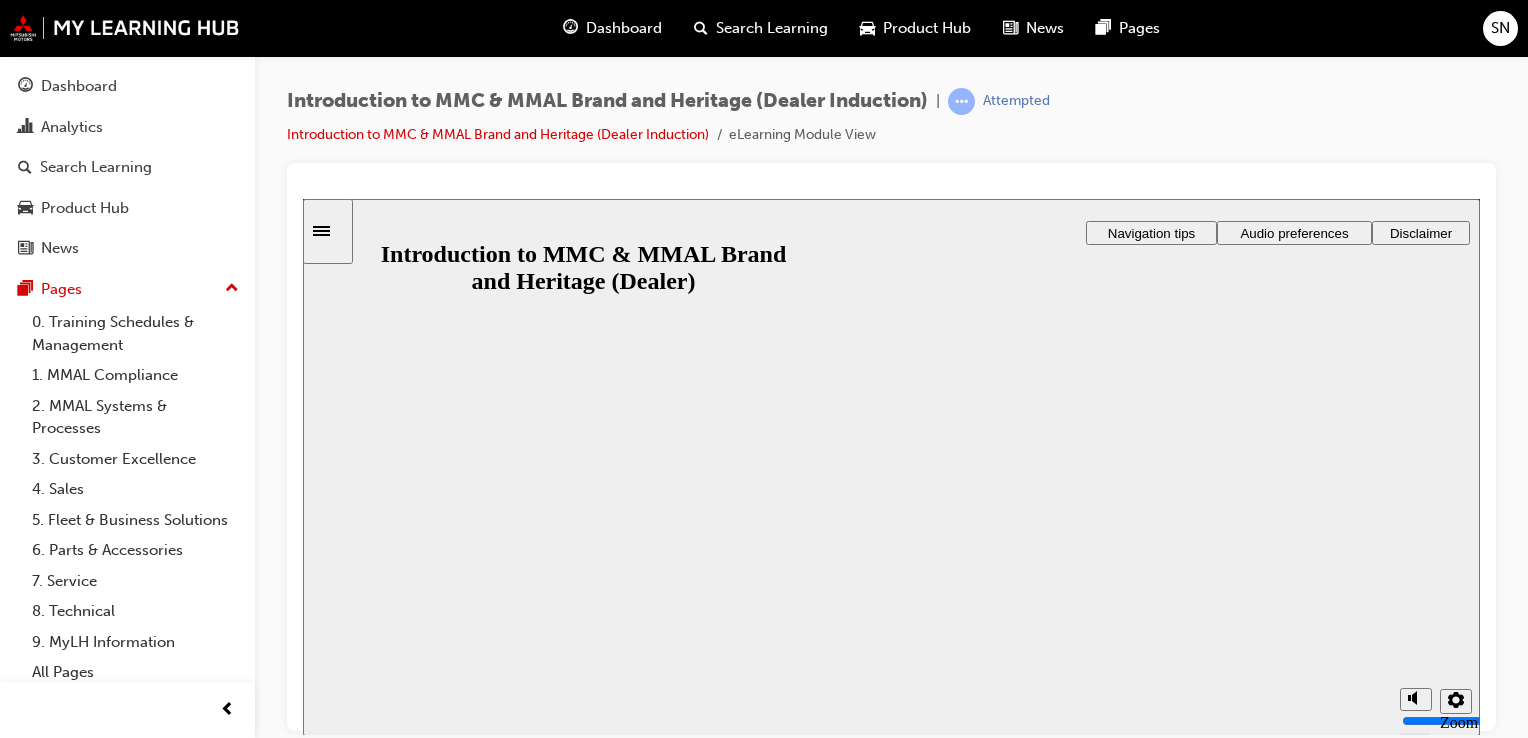 click on "Resume" at bounding box center (341, 994) 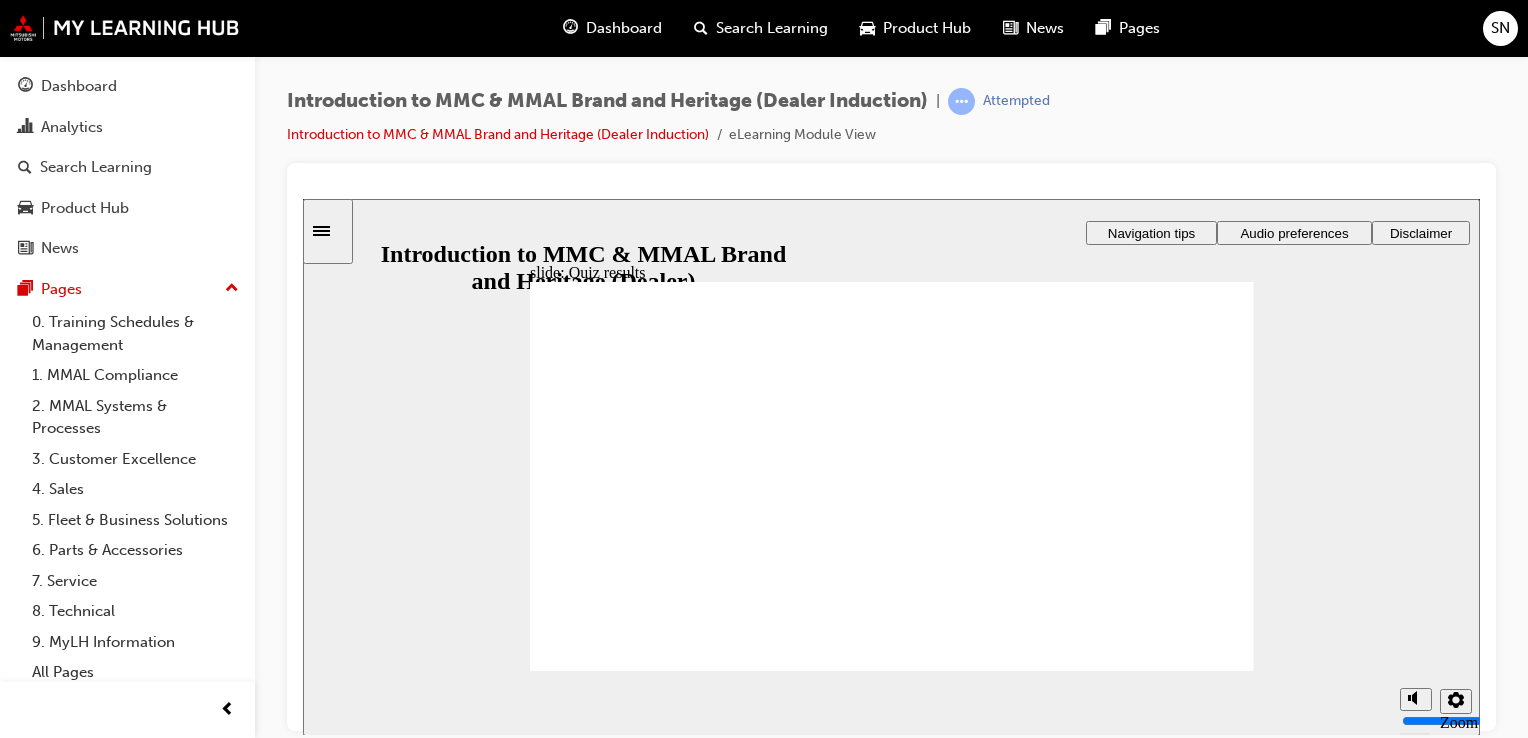 click 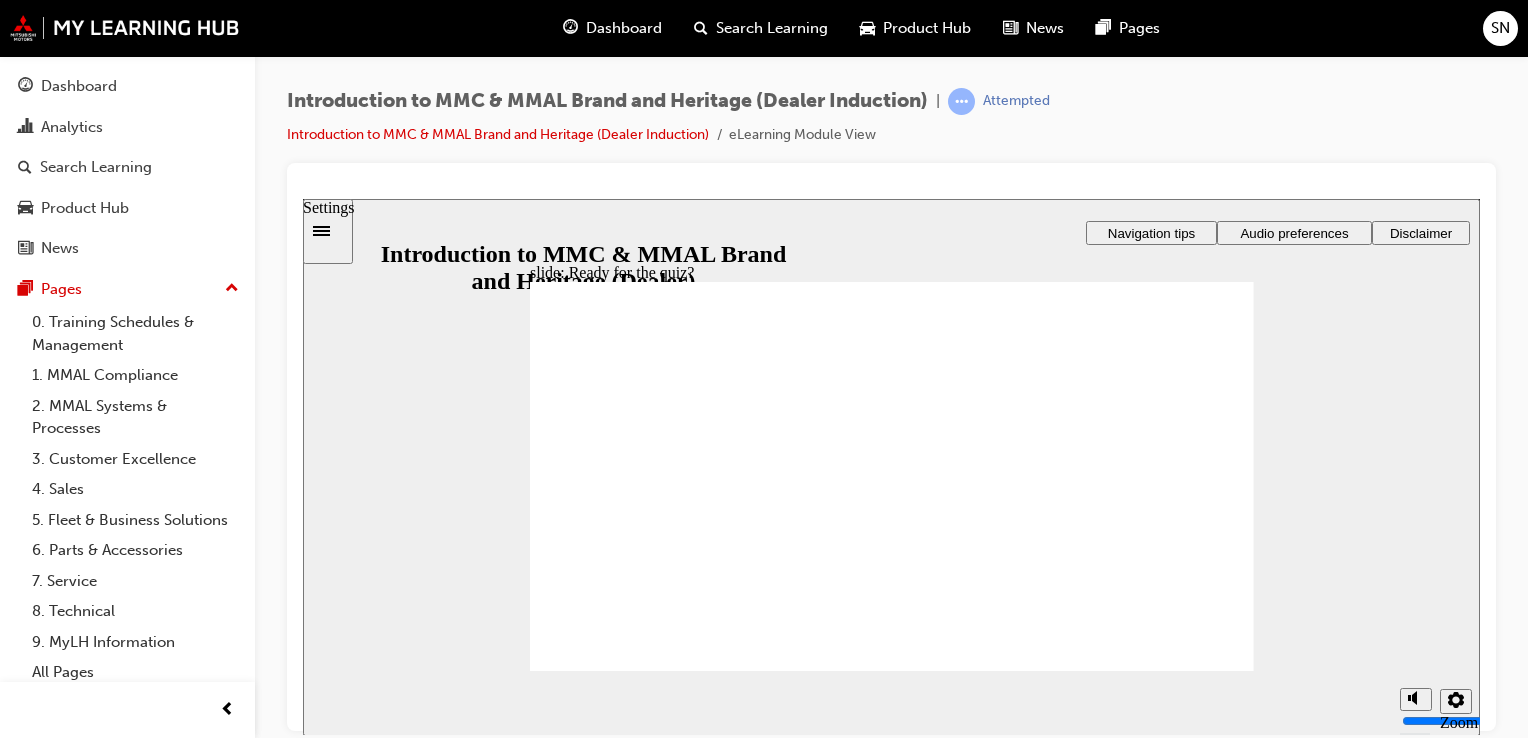 click 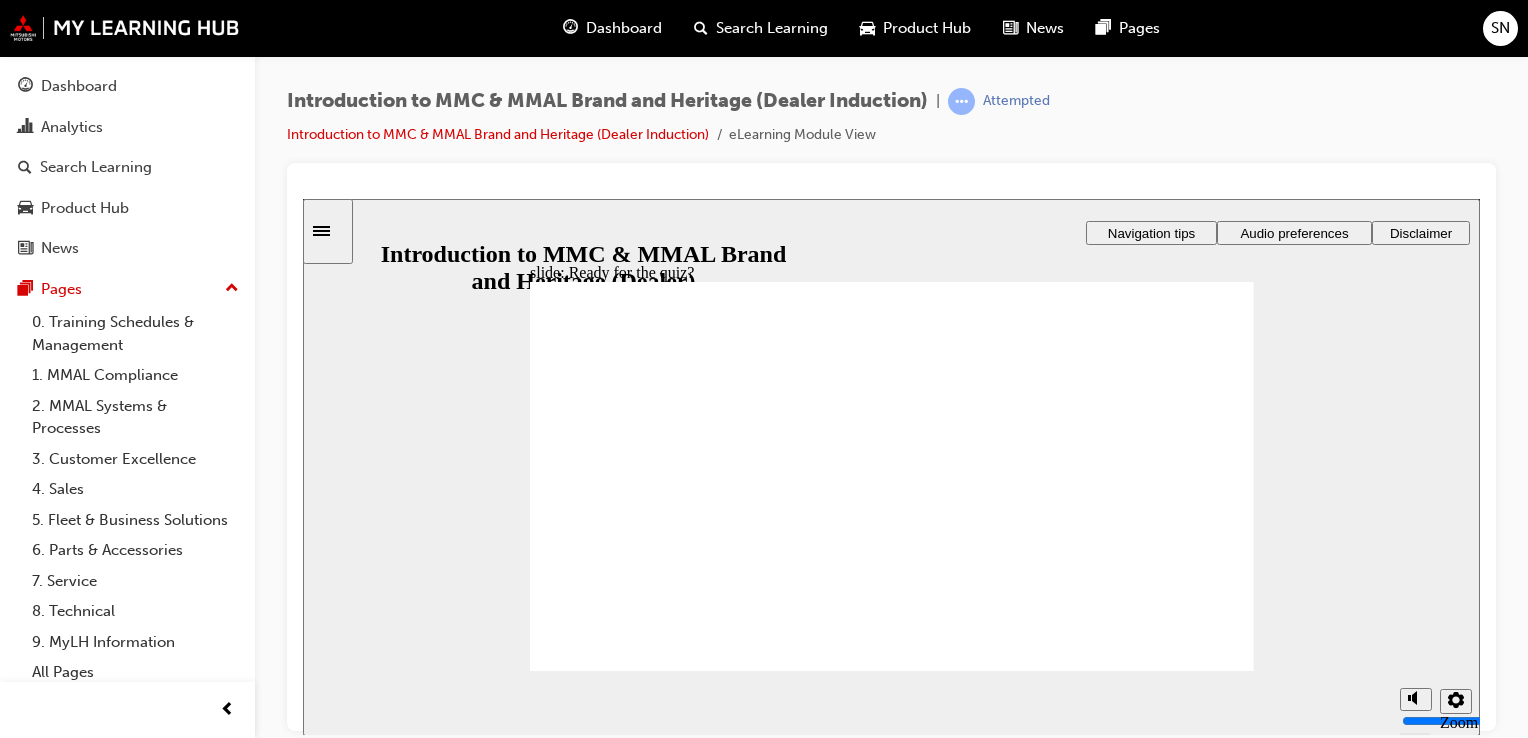 click on "slide: Ready for the quiz?
Rectangle 1 Rectangle 3 Ready for the  quiz ? You’ll now need to pass a short quiz in order to successfully complete this module.  Polygon 2 quiz icon 1 Freeform 1 Freeform 13 Freeform 12 Freeform 4 Freeform 5 Freeform 14 Freeform 6 Freeform 7 Freeform 2 Freeform 8 Freeform 9 Freeform 3 Freeform 10 Freeform 11 6 questions , presented 1 at a time Polygon 4 clock icon 1 Freeform 21 Freeform 22 No  time limit Polygon 3 target icon 1 Freeform 55 Freeform 27 Freeform 56 Freeform 53 Freeform 26 Freeform 24 Freeform 40 Freeform 54 Freeform 33 Freeform 39 Freeform 36 Freeform 25 Freeform 48 Freeform 23 As  many attempts  as you need Polygon 1 quiz icon 2 100% correct  responses required to pass this module Click  Next  to continue. Round Same Side Corner 1 Next Round Same Side Corner 1 Back Ready for the  quiz ? You’ll now need to pass a short quiz in order to successfully complete this module.  6 questions , presented 1 at a time No  time limit As  2" at bounding box center [891, 466] 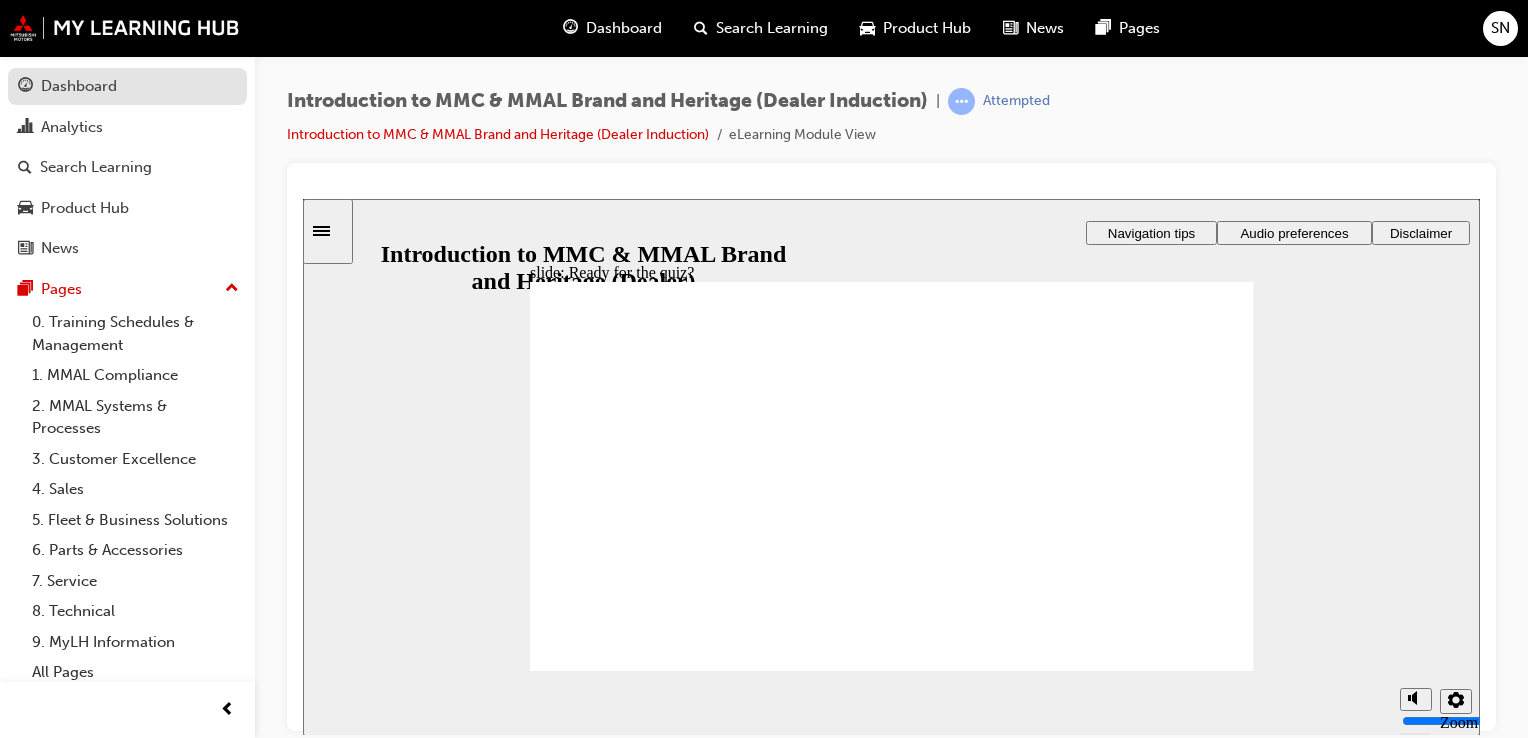 click on "Dashboard" at bounding box center (127, 86) 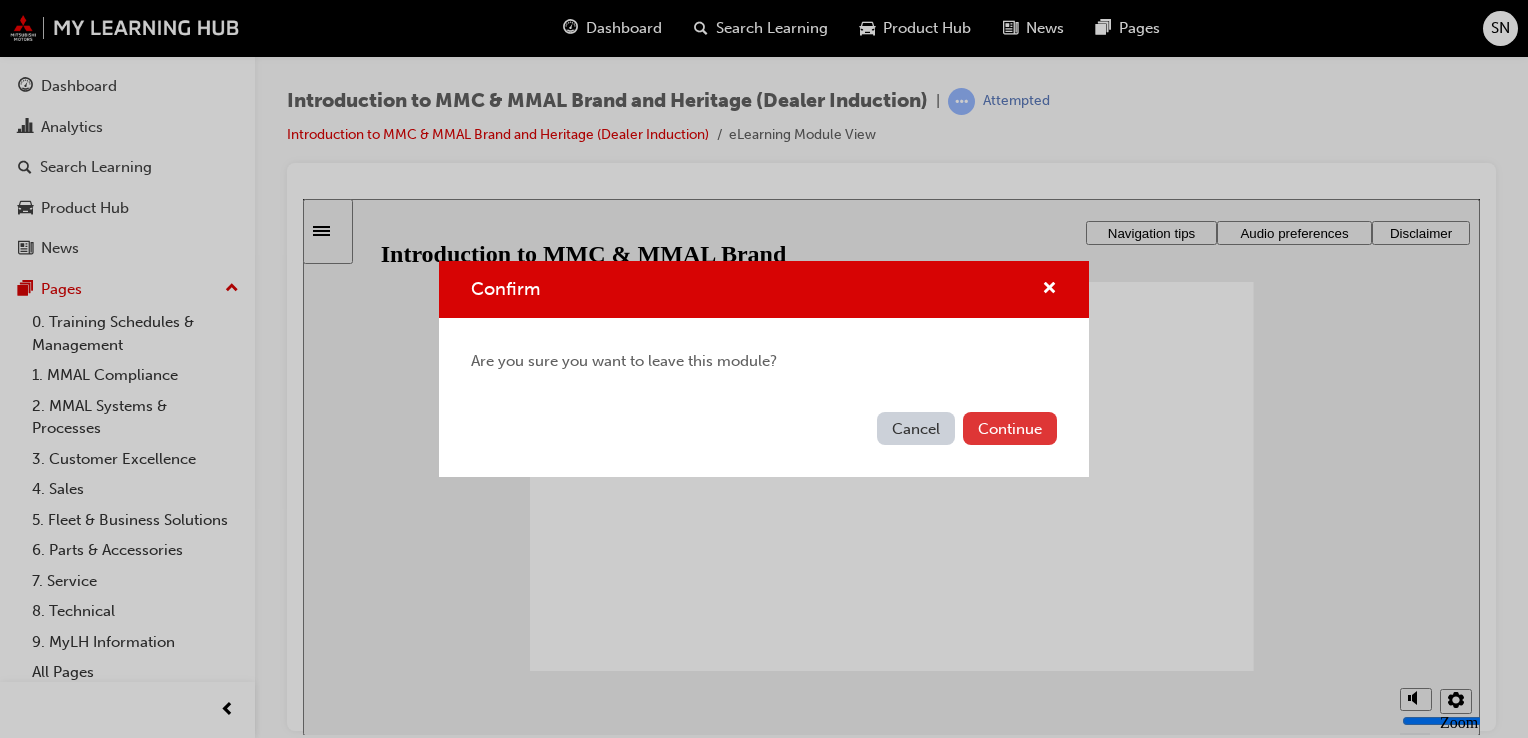 click on "Continue" at bounding box center (1010, 428) 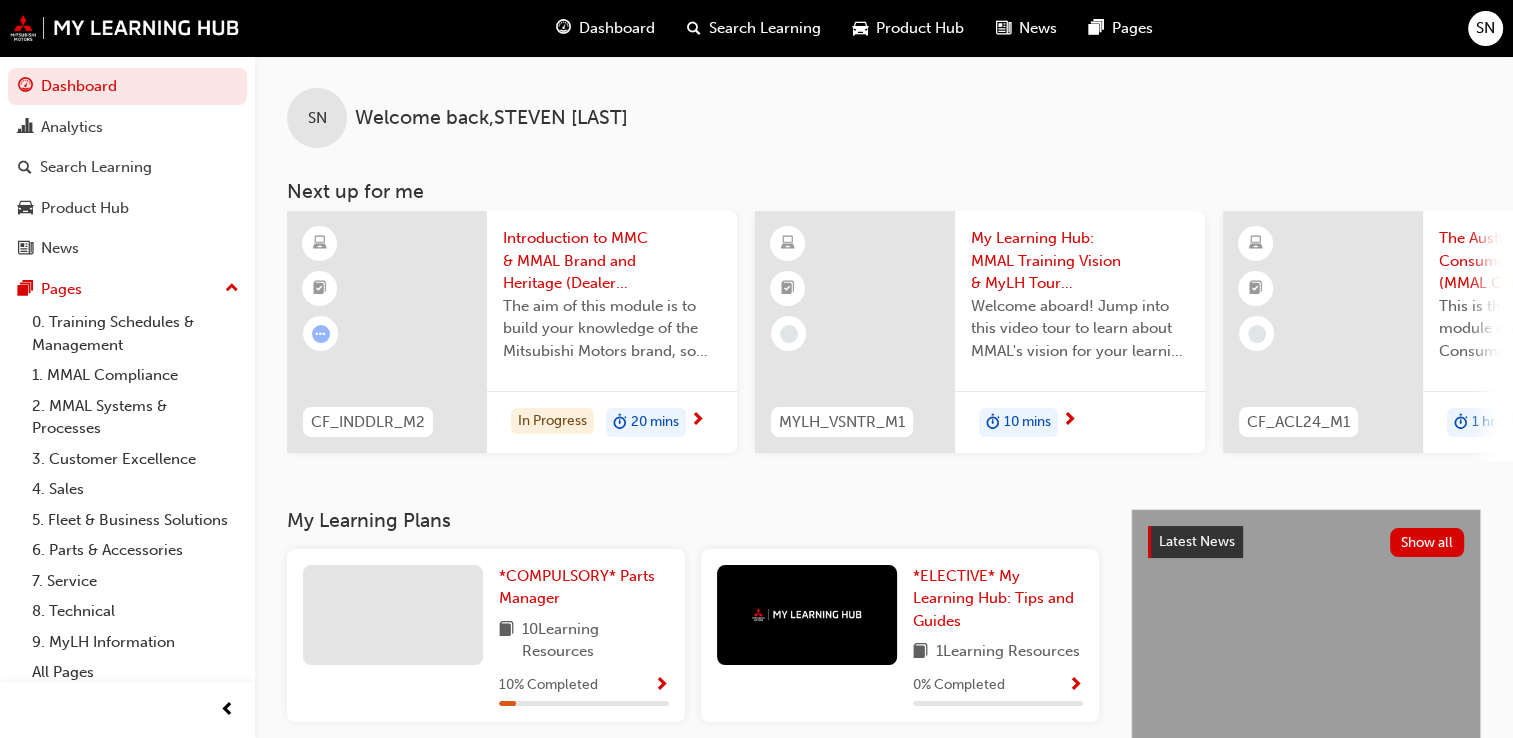 click on "Introduction to MMC & MMAL Brand and Heritage (Dealer Induction)" at bounding box center [612, 261] 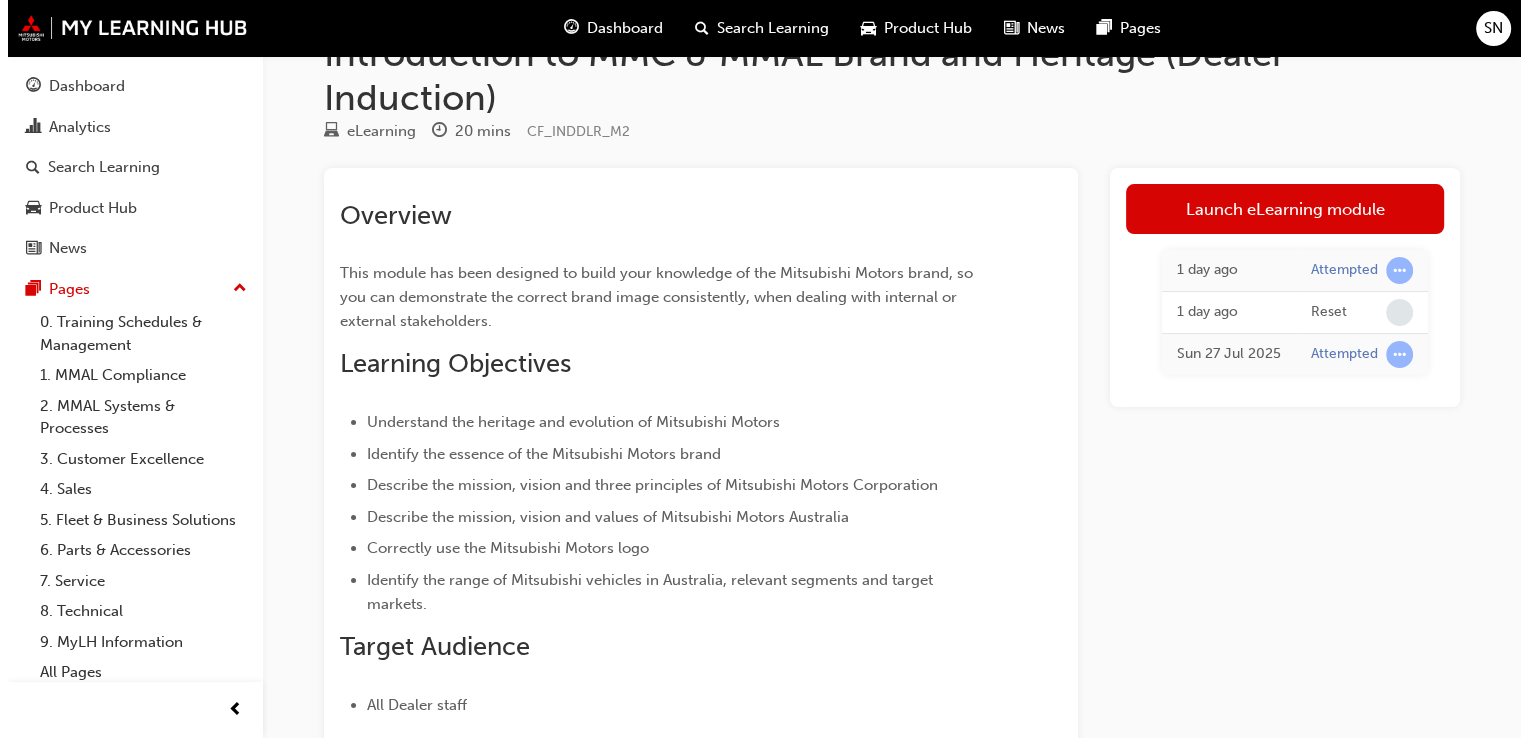 scroll, scrollTop: 0, scrollLeft: 0, axis: both 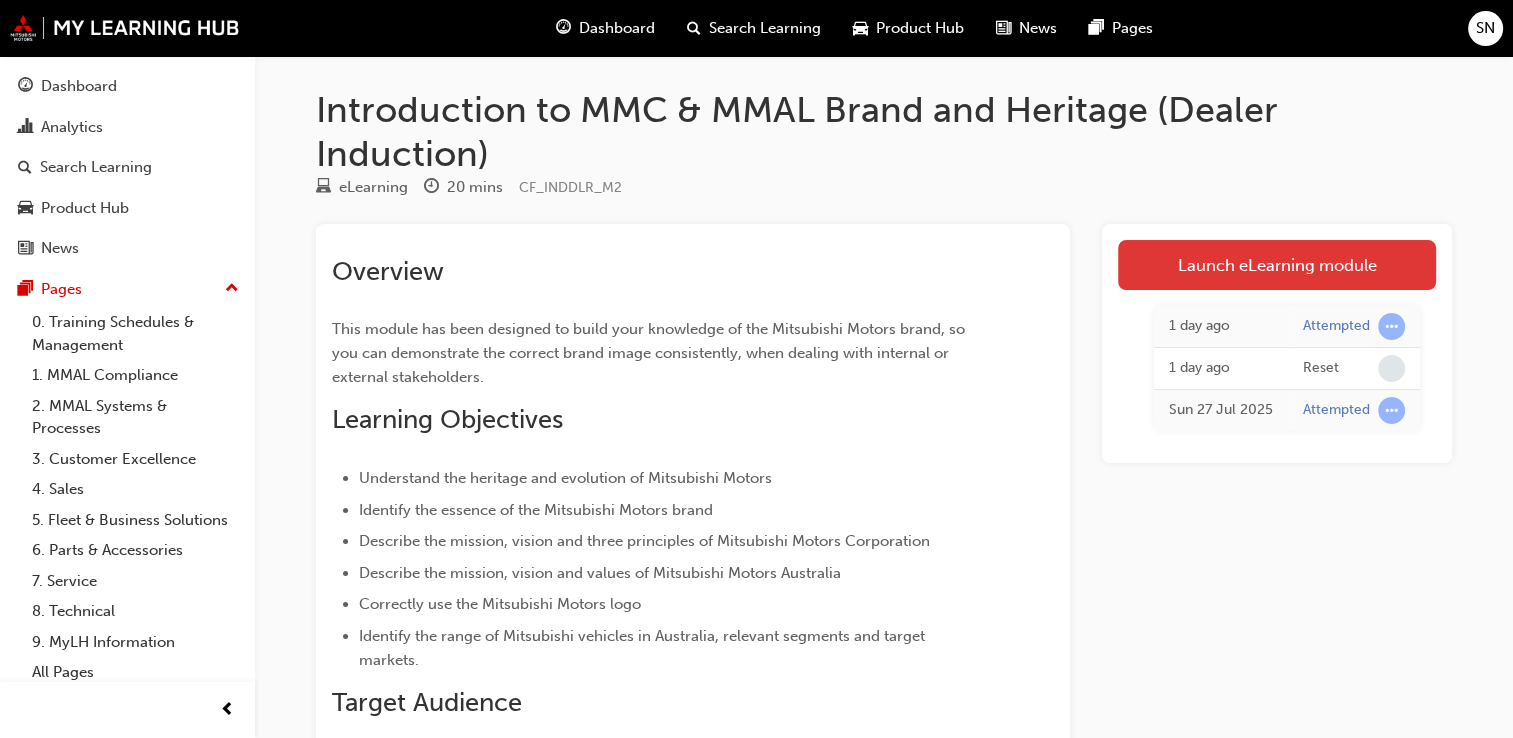 click on "Launch eLearning module" at bounding box center [1277, 265] 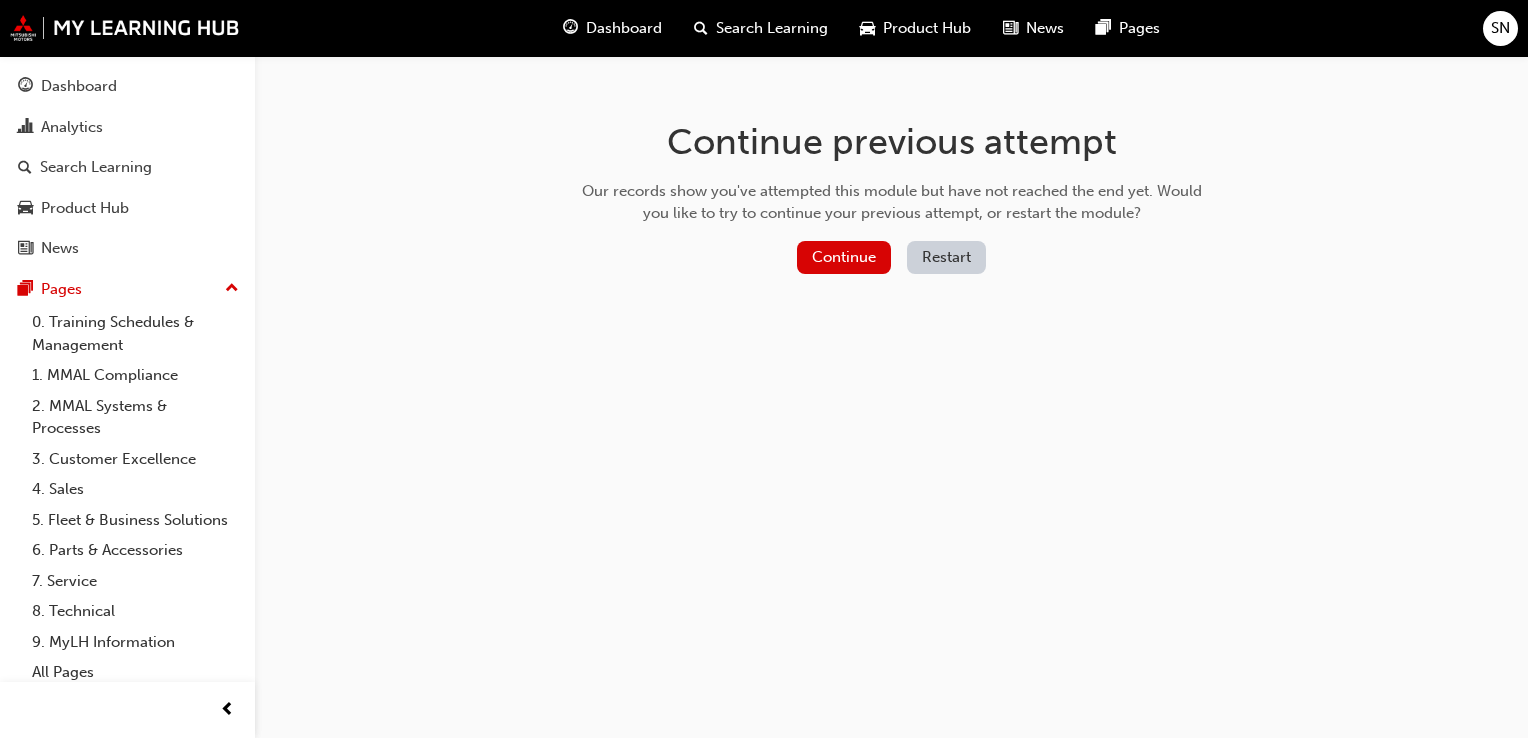click on "Restart" at bounding box center [946, 257] 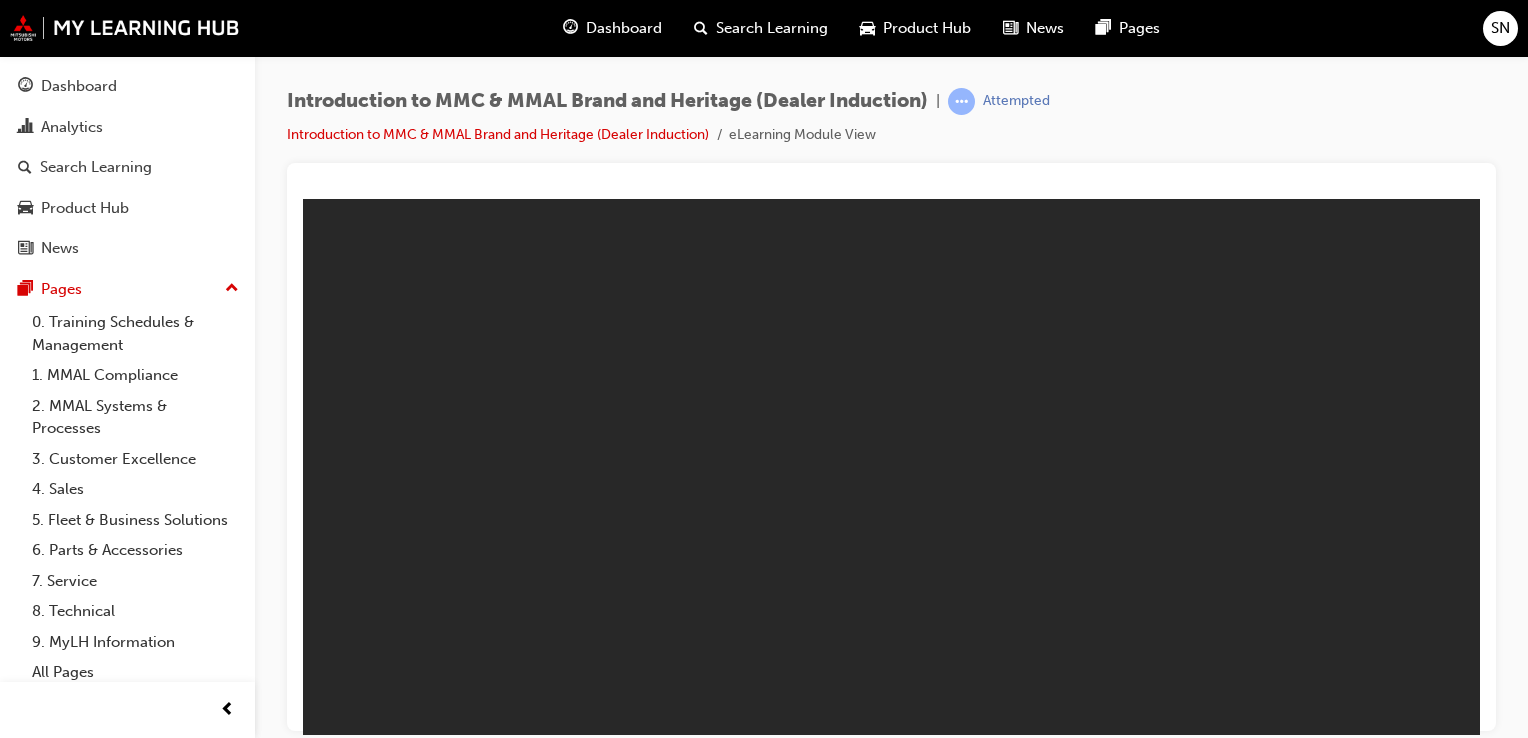 scroll, scrollTop: 0, scrollLeft: 0, axis: both 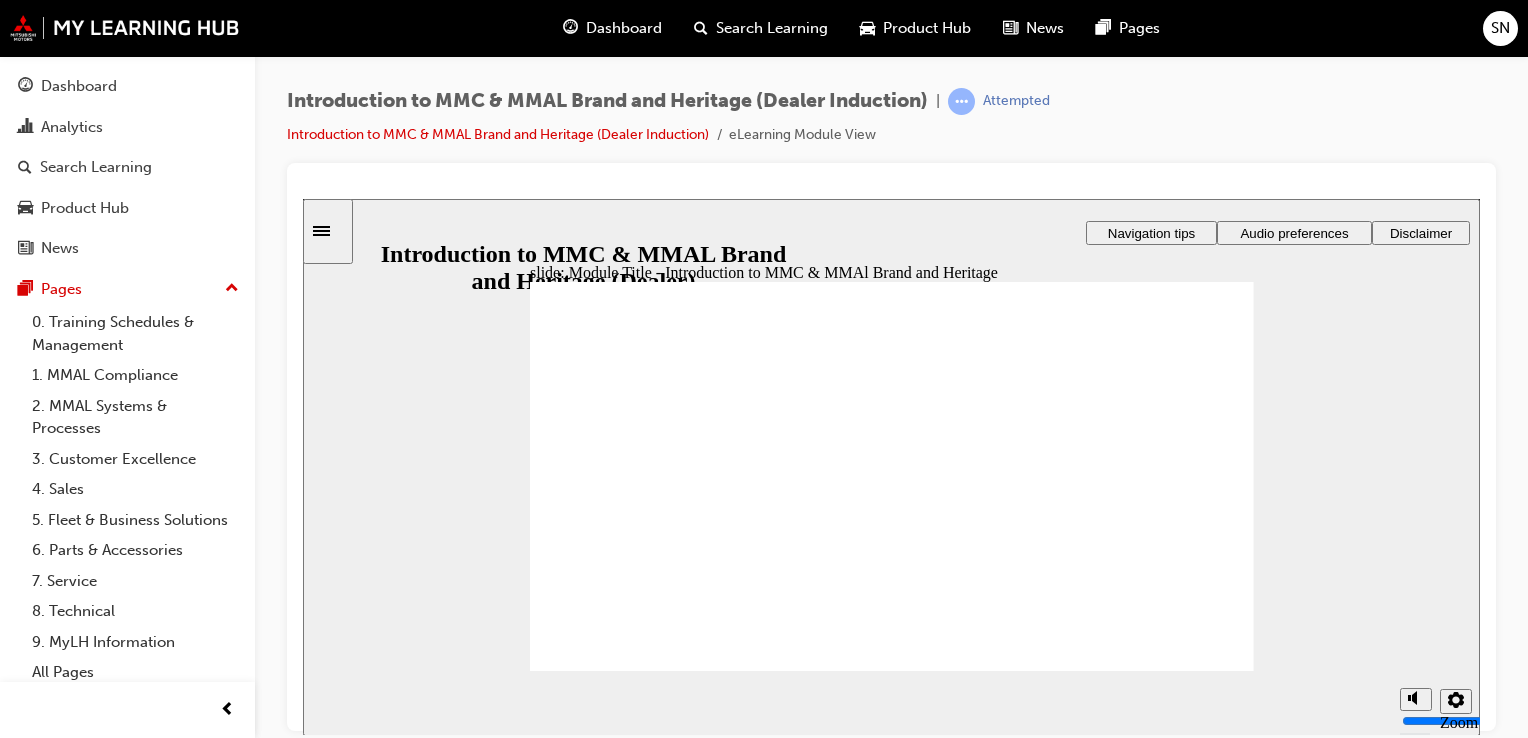 click 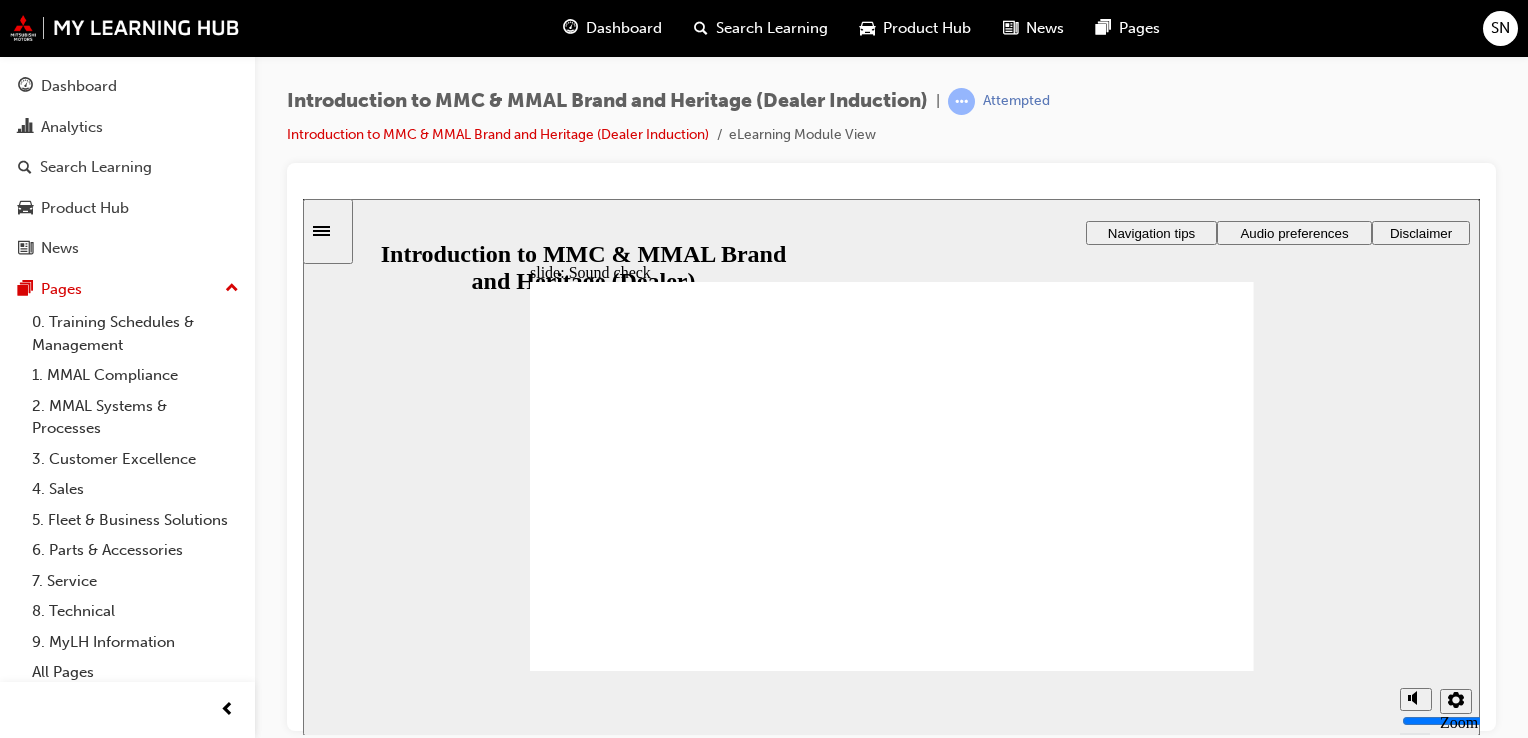 click 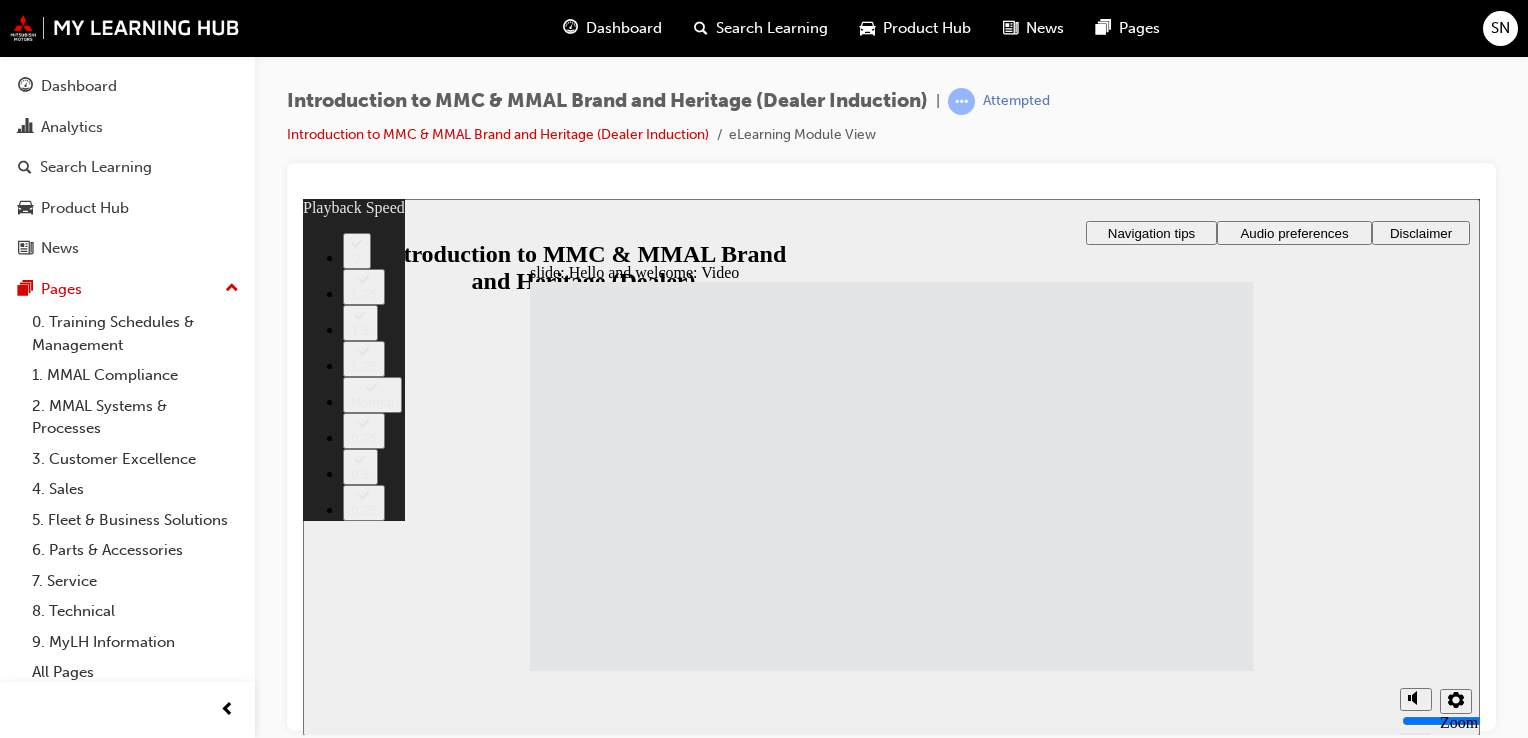 click at bounding box center [1009, 2377] 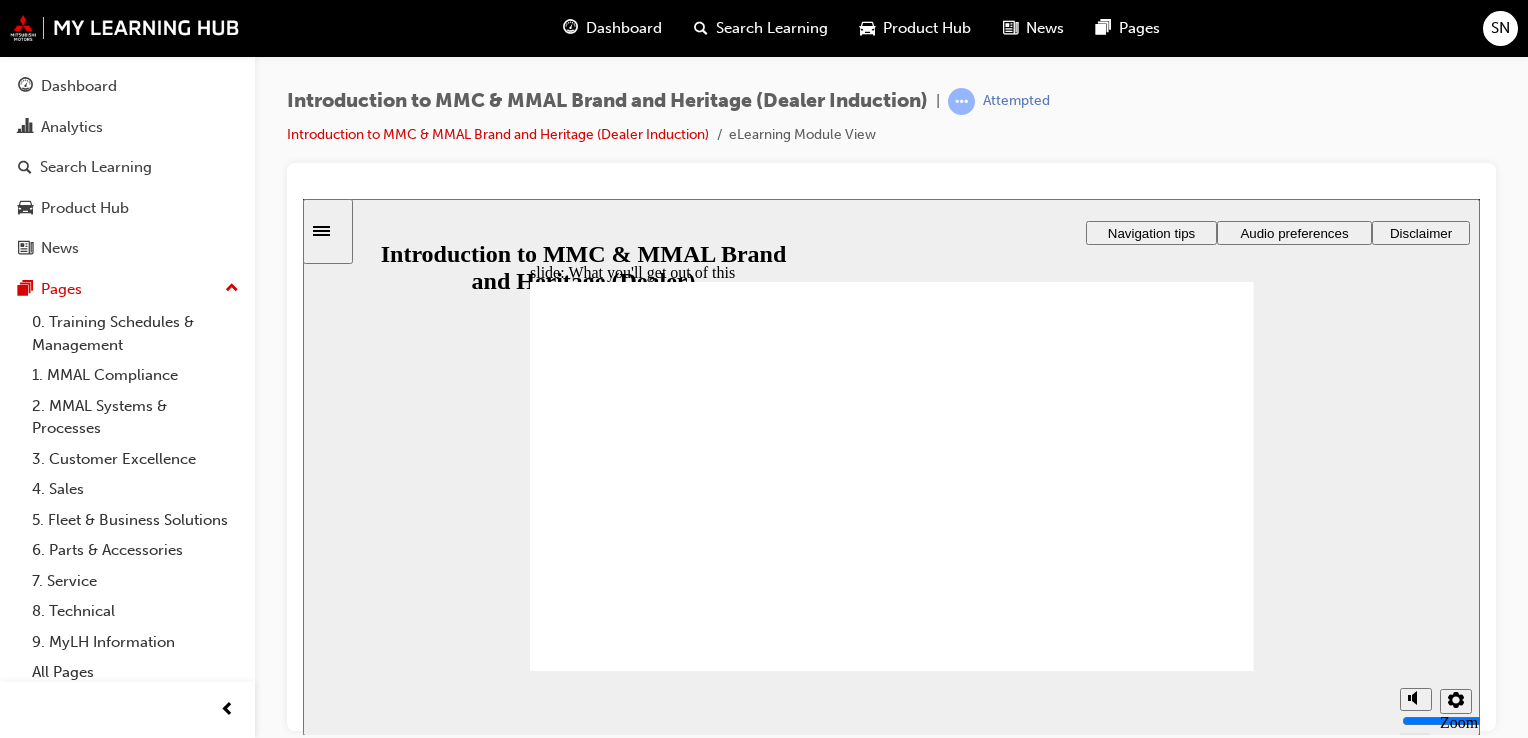 click 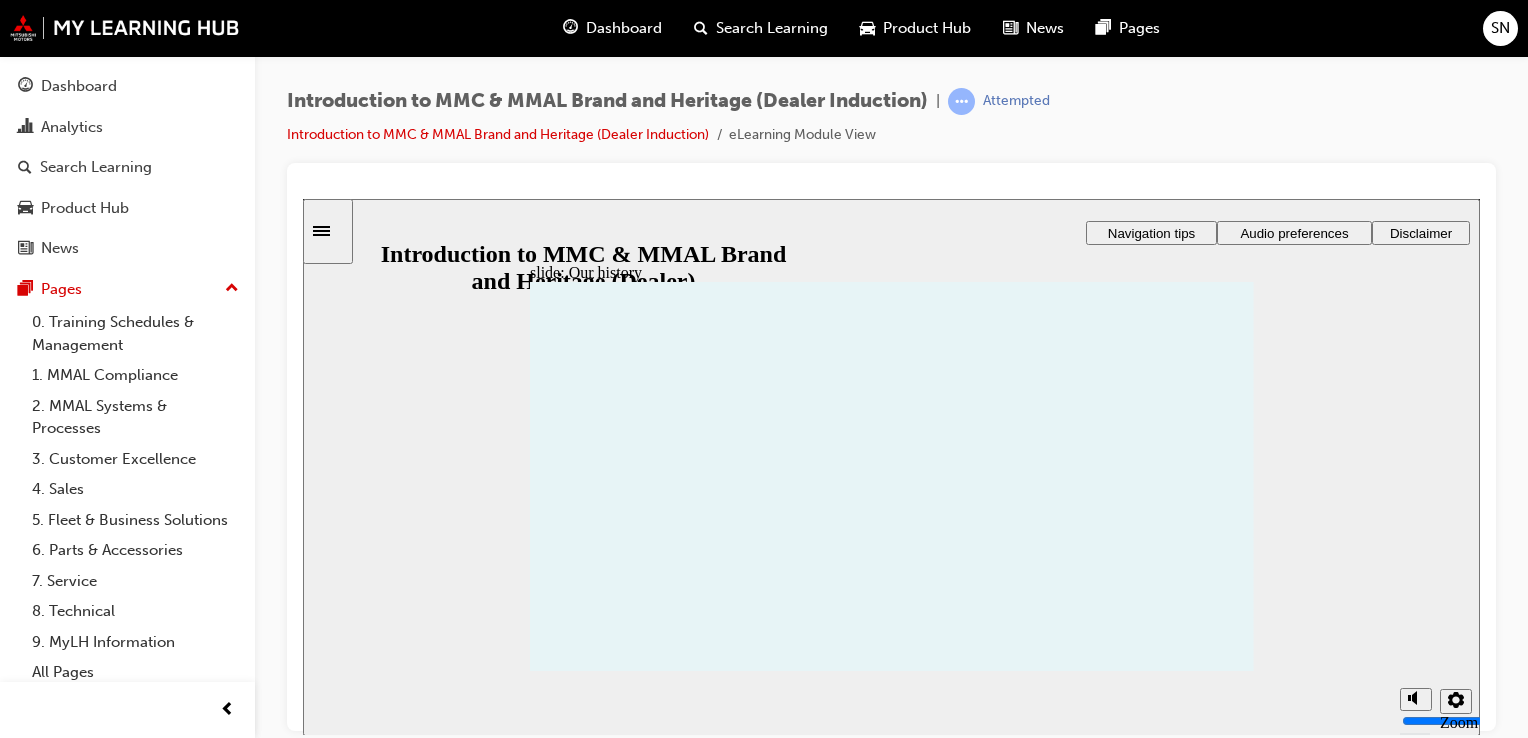 click 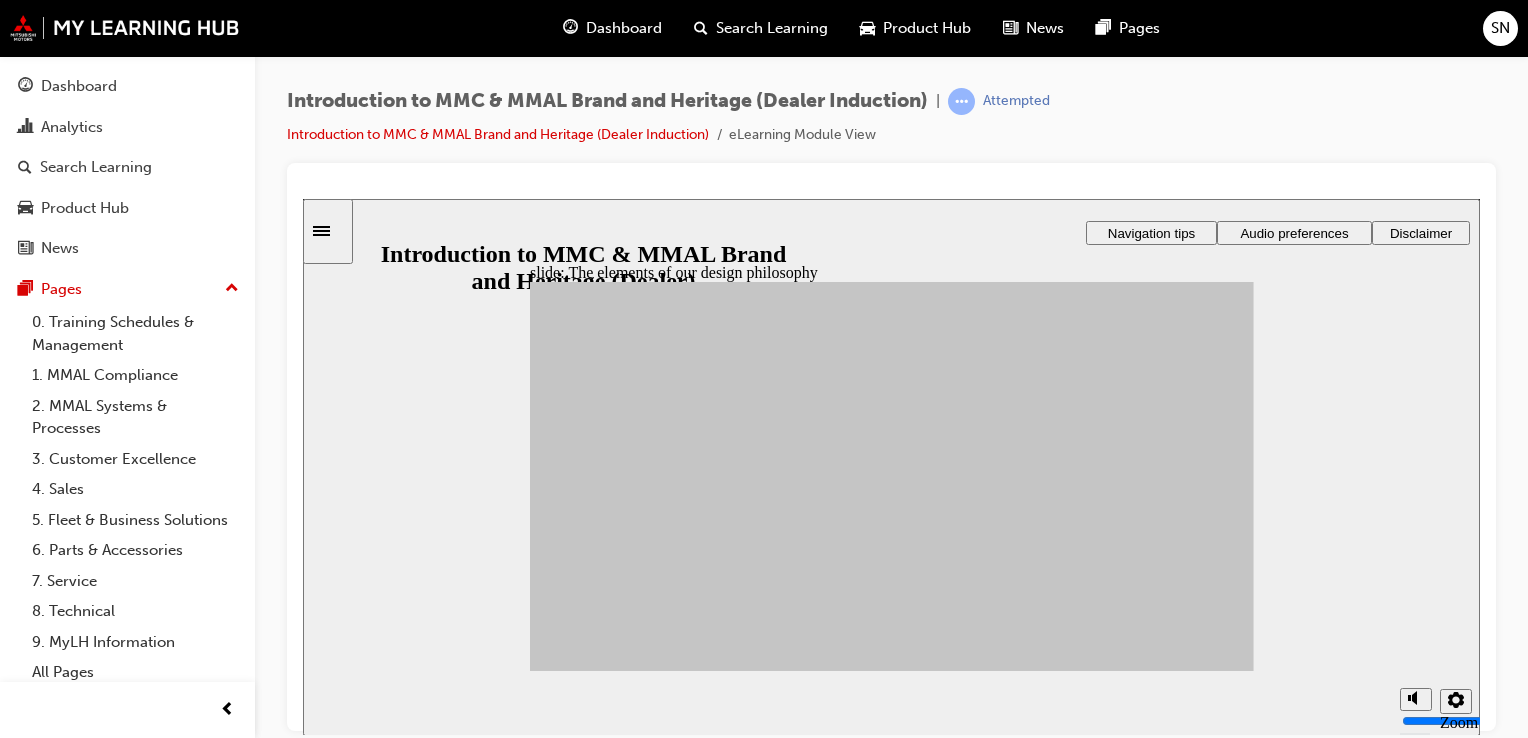 drag, startPoint x: 717, startPoint y: 467, endPoint x: 980, endPoint y: 420, distance: 267.16663 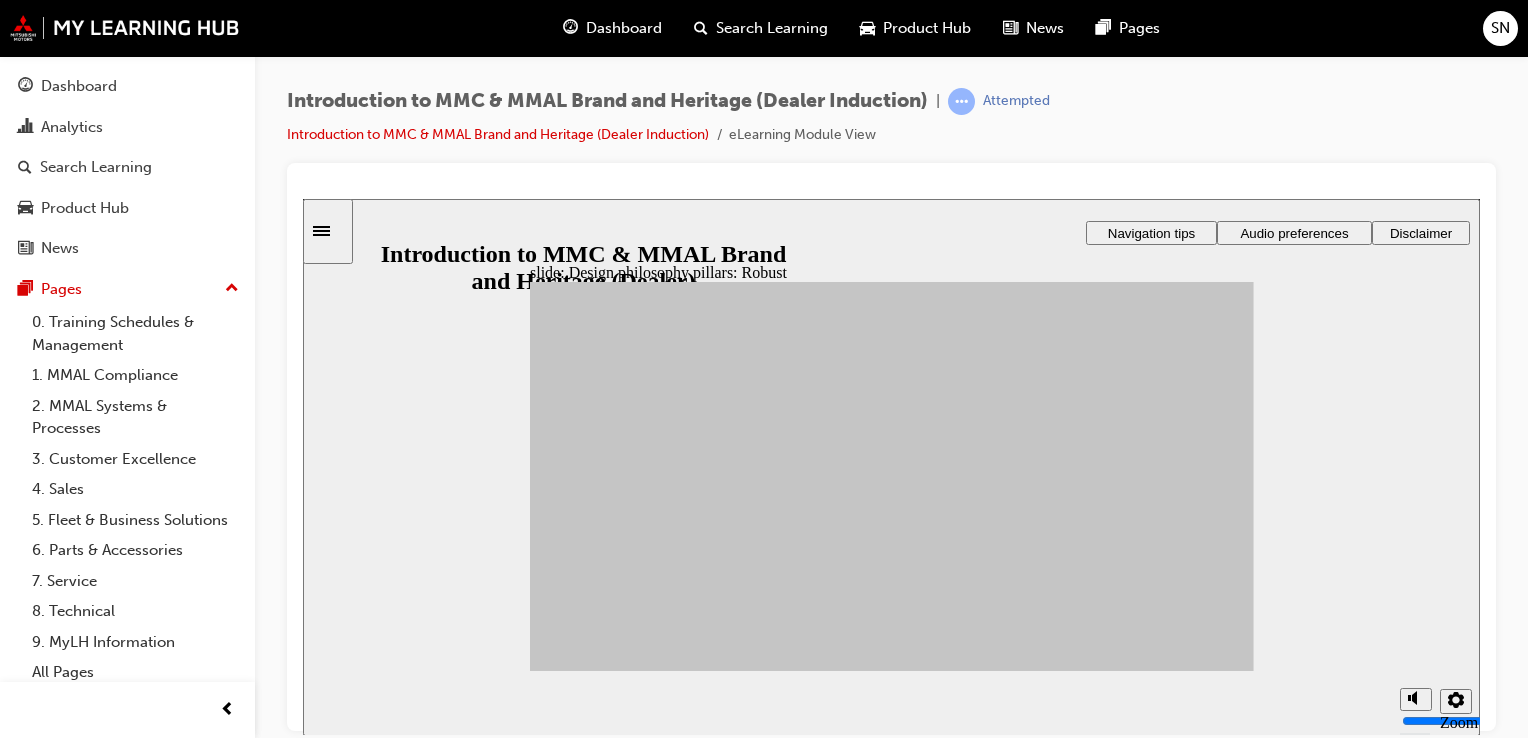 click 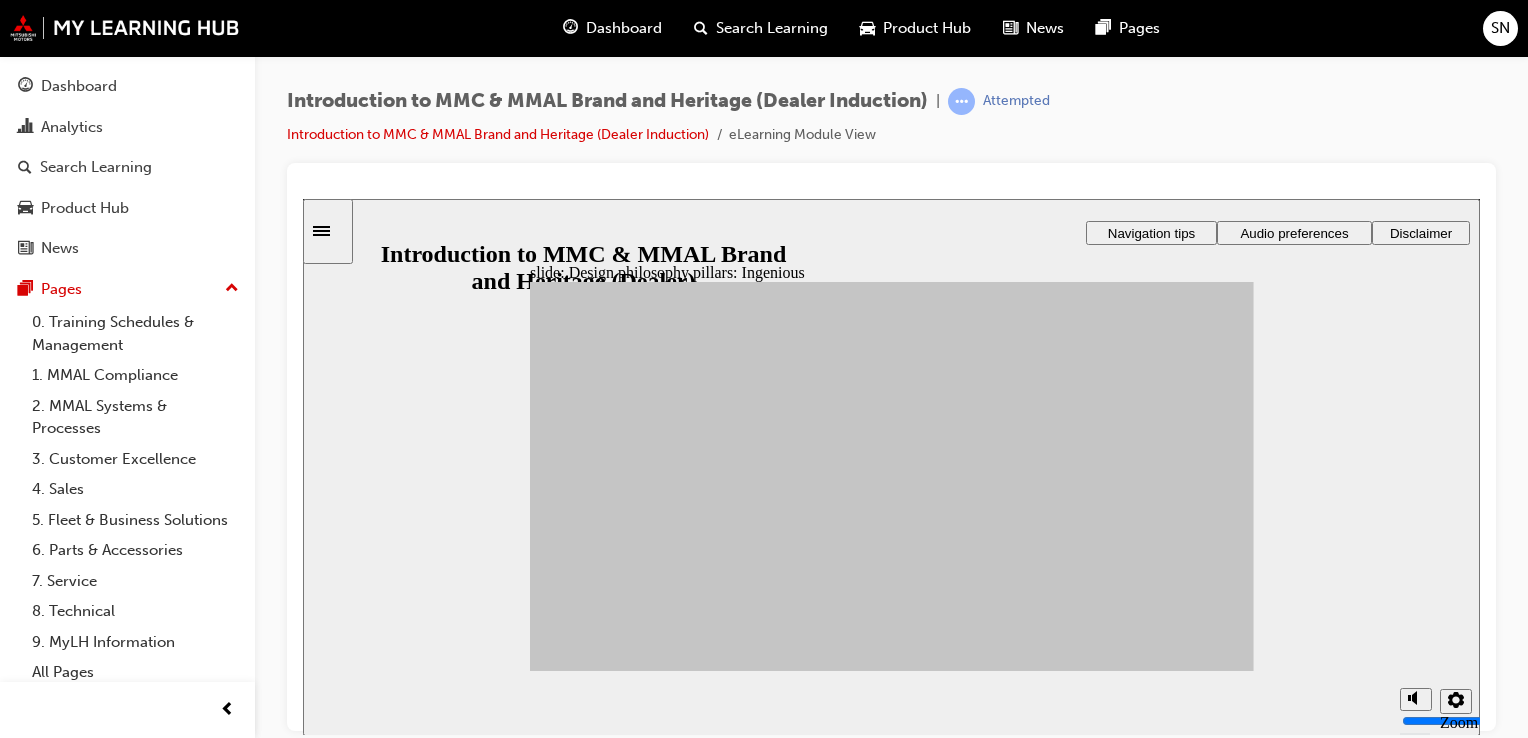 click 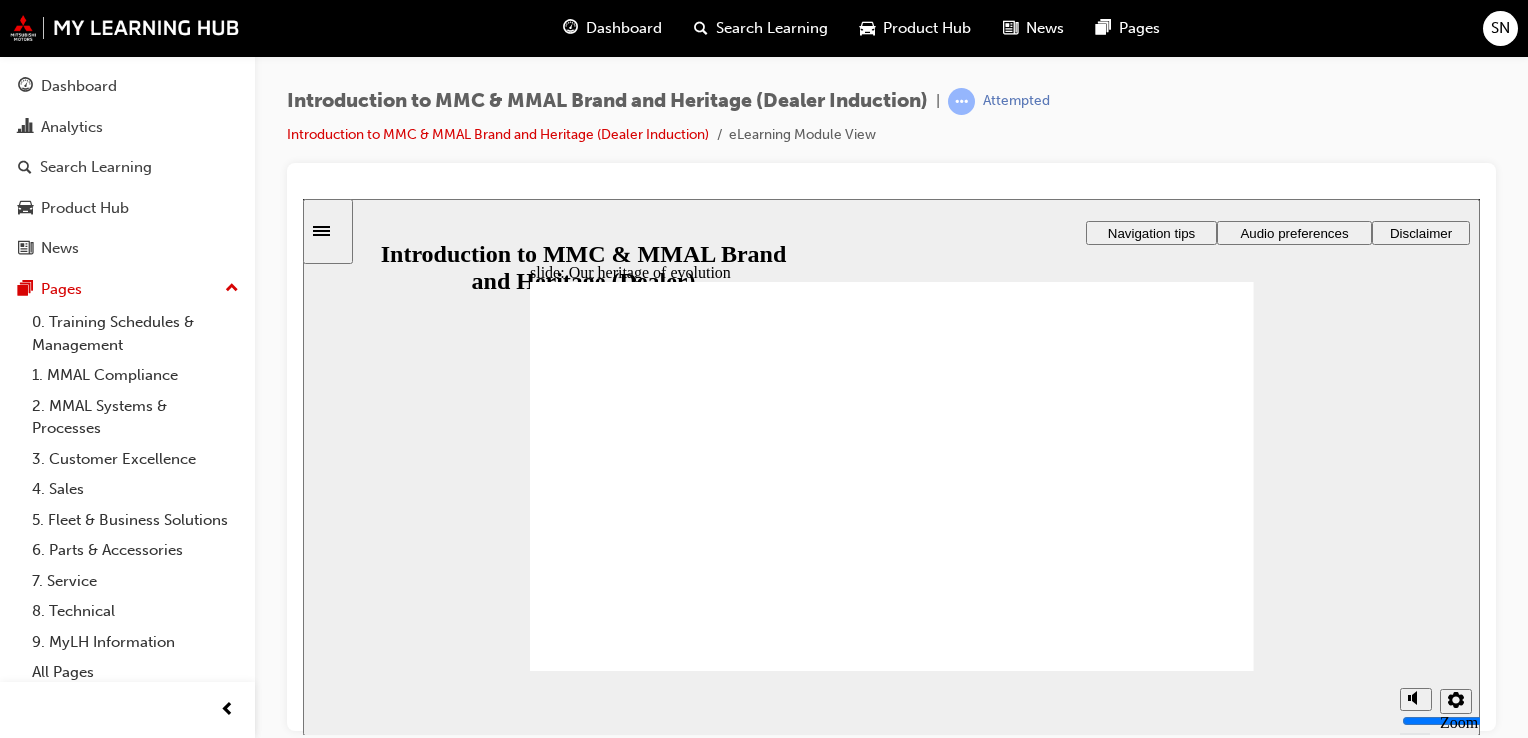 click 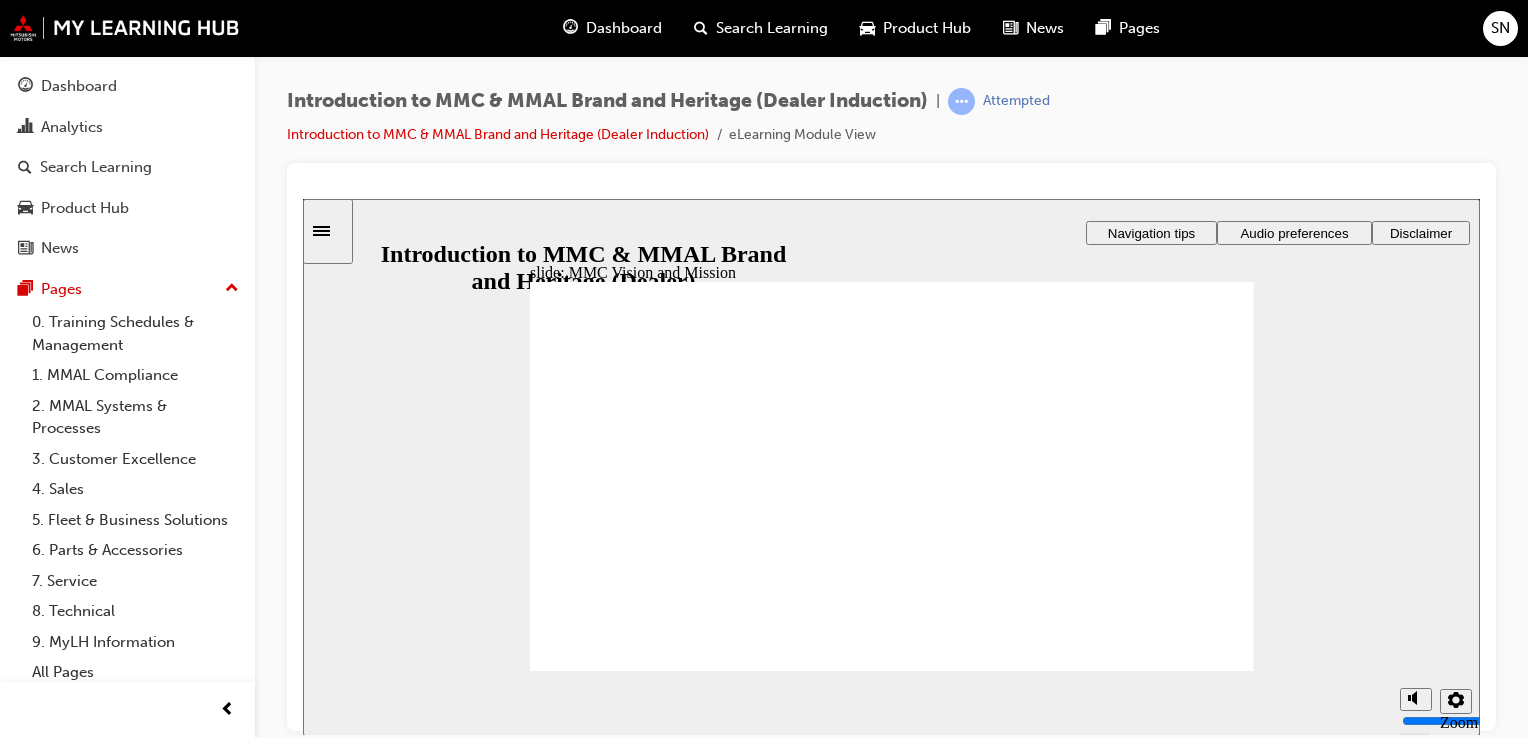 click 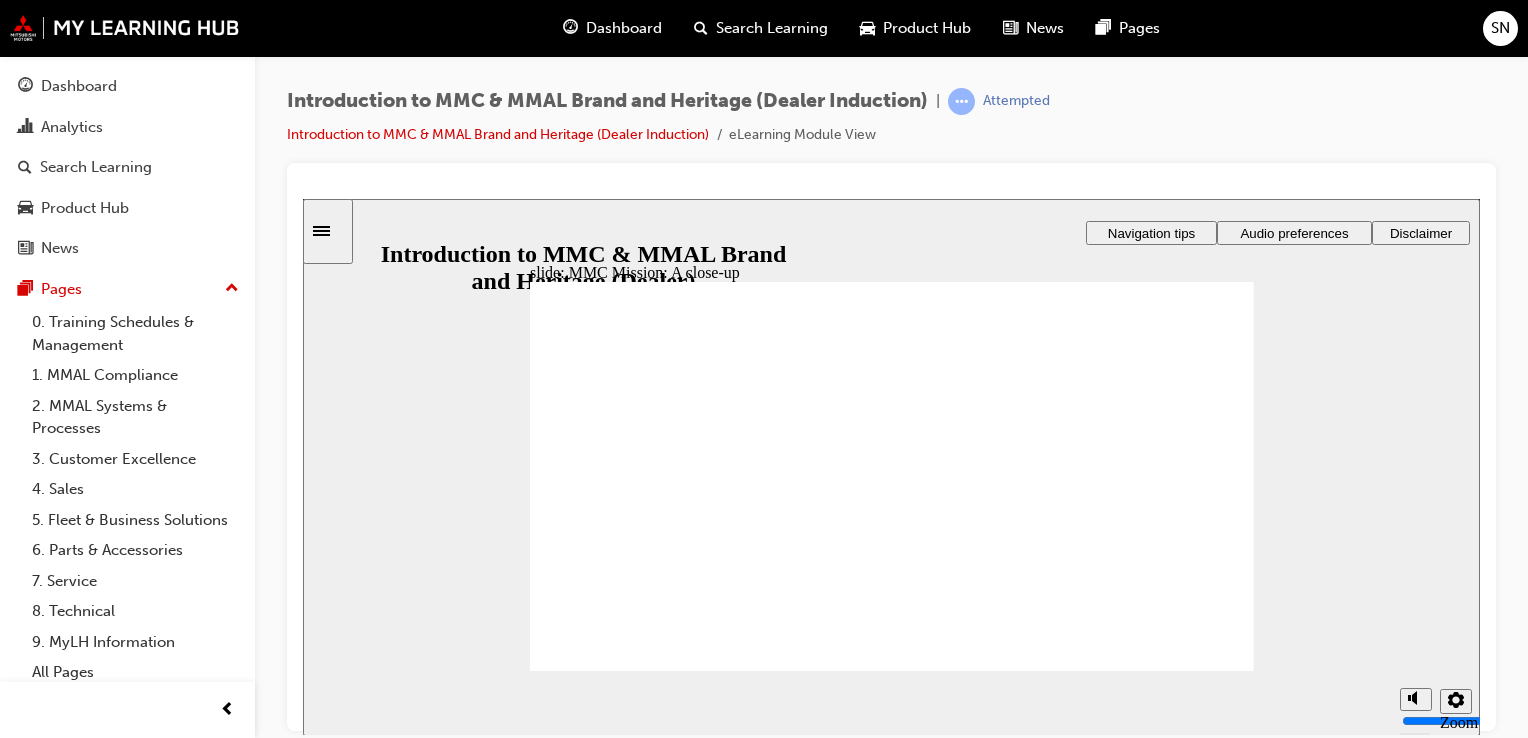 click 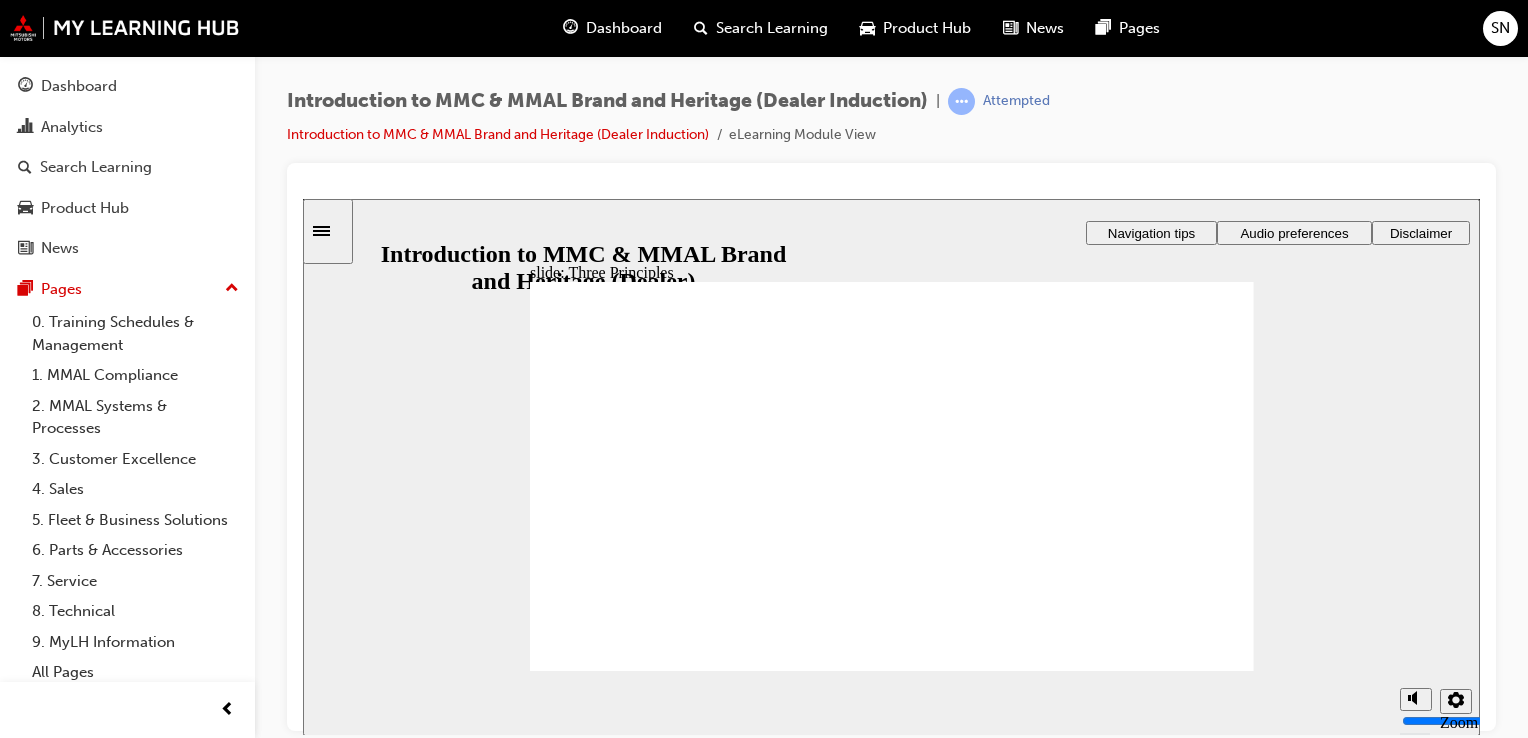 click 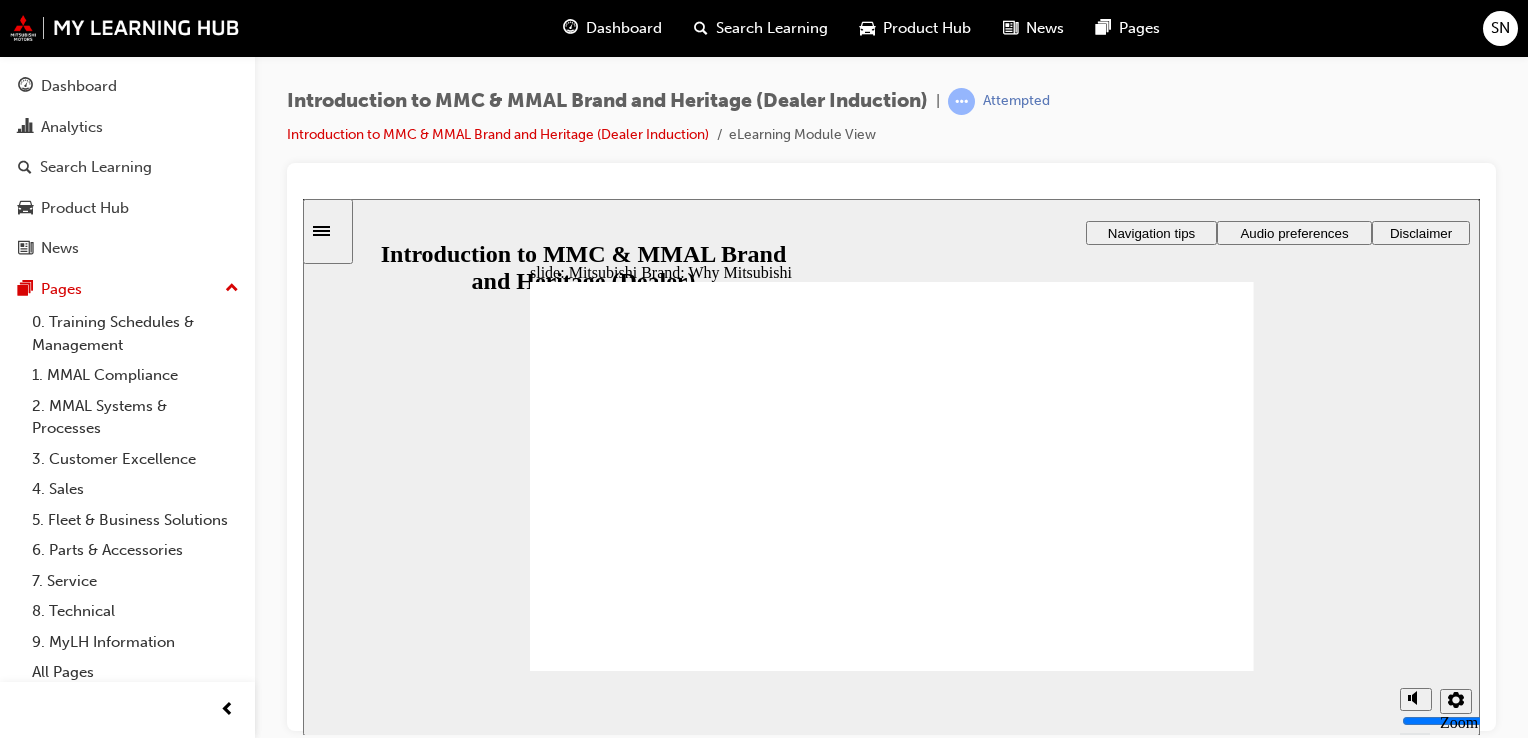 click 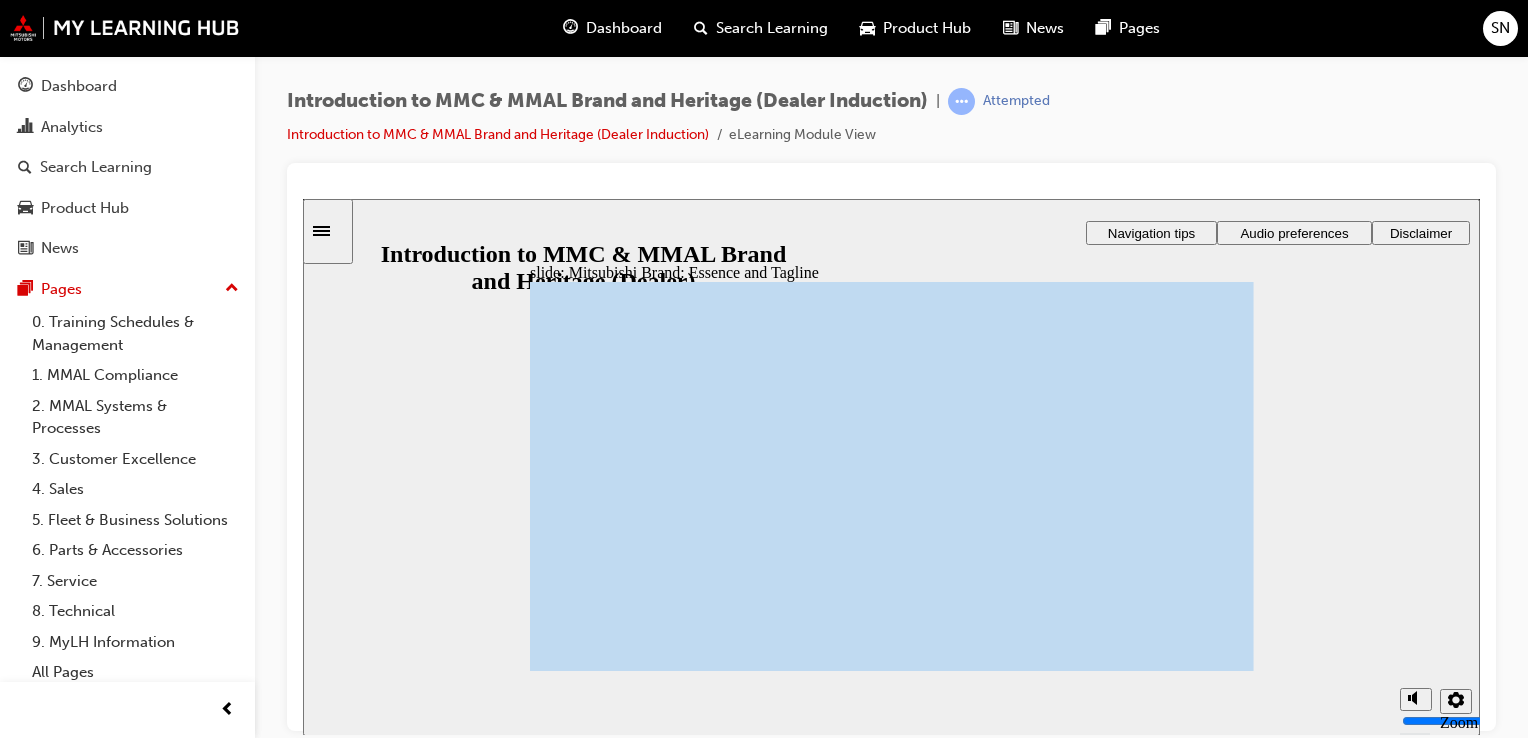 click 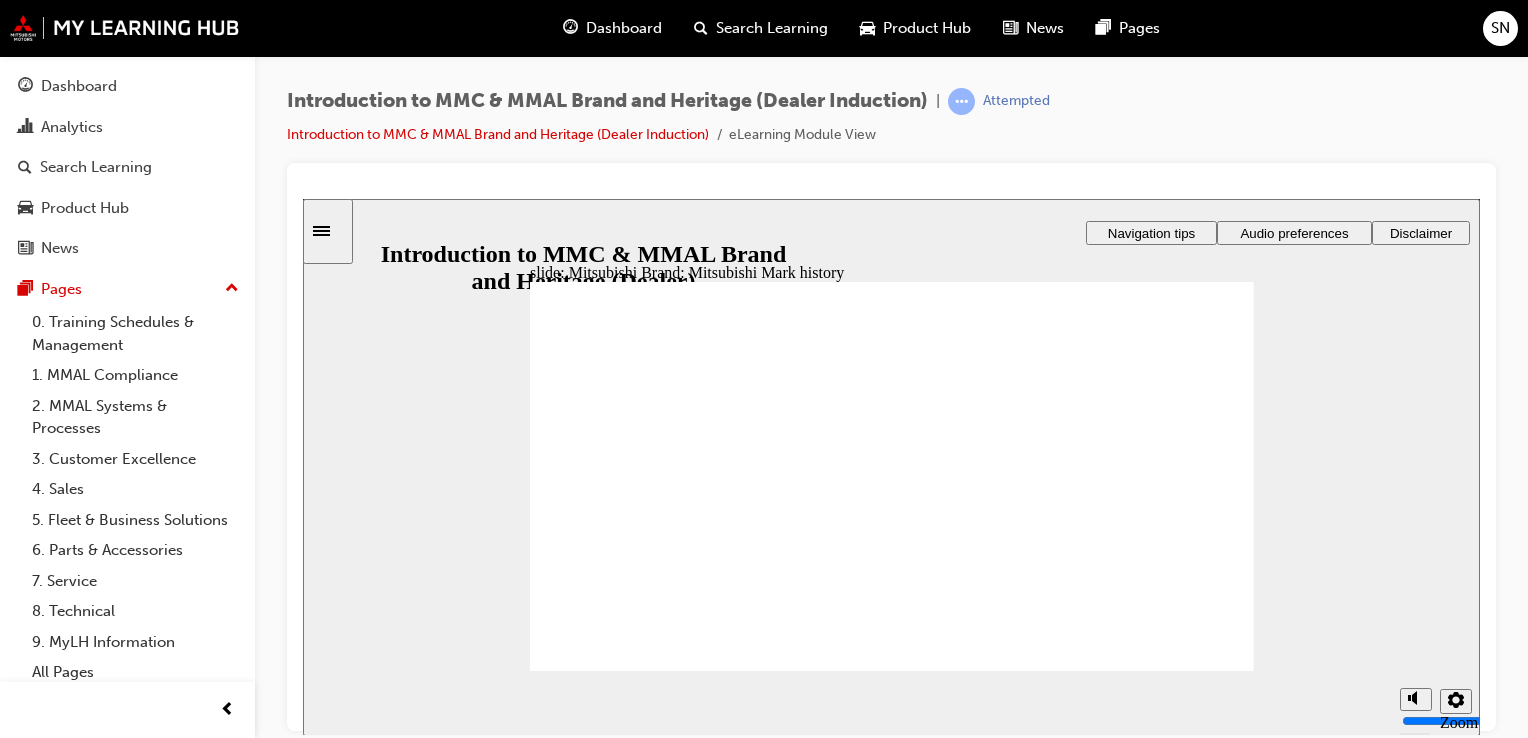 click 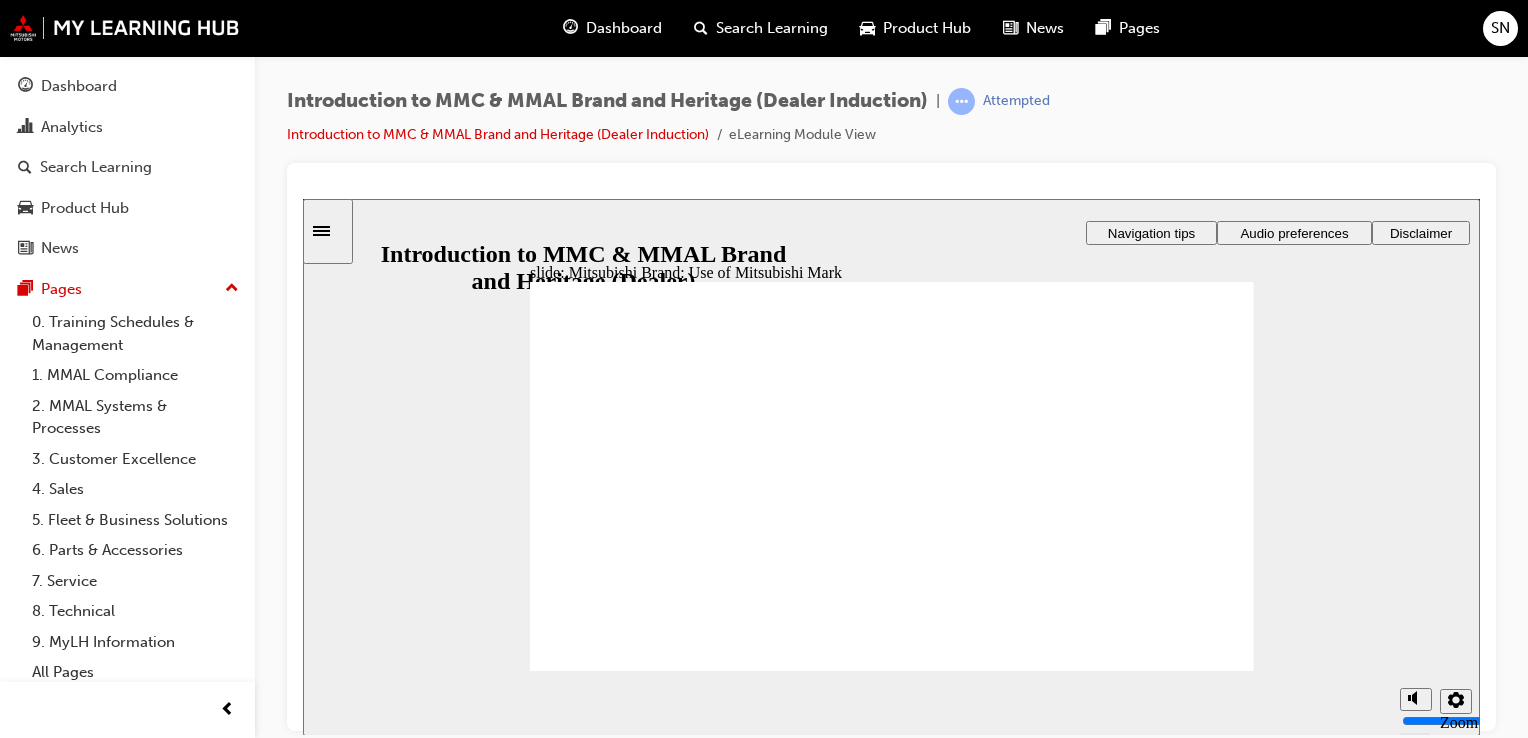 click 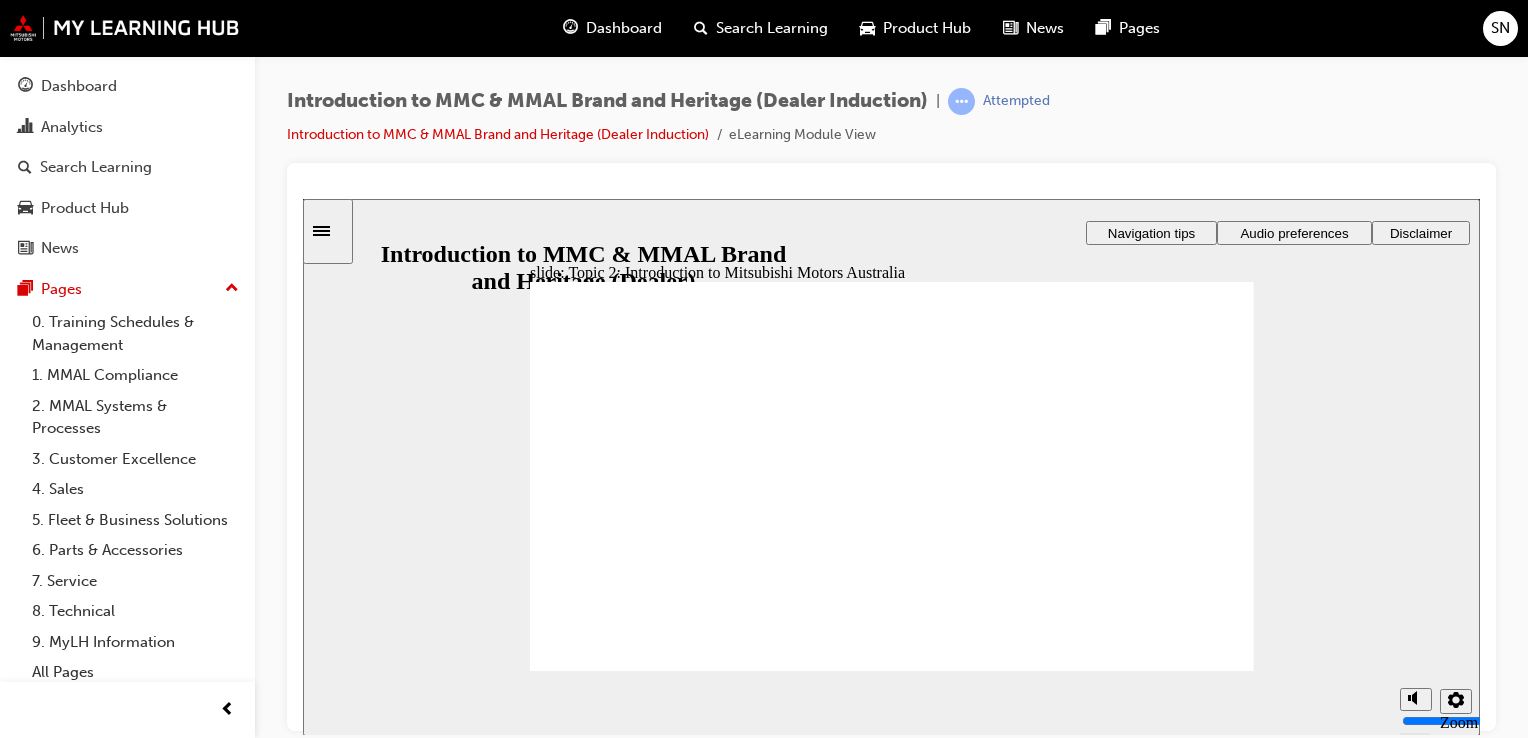 click on "Next" at bounding box center [1199, 1920] 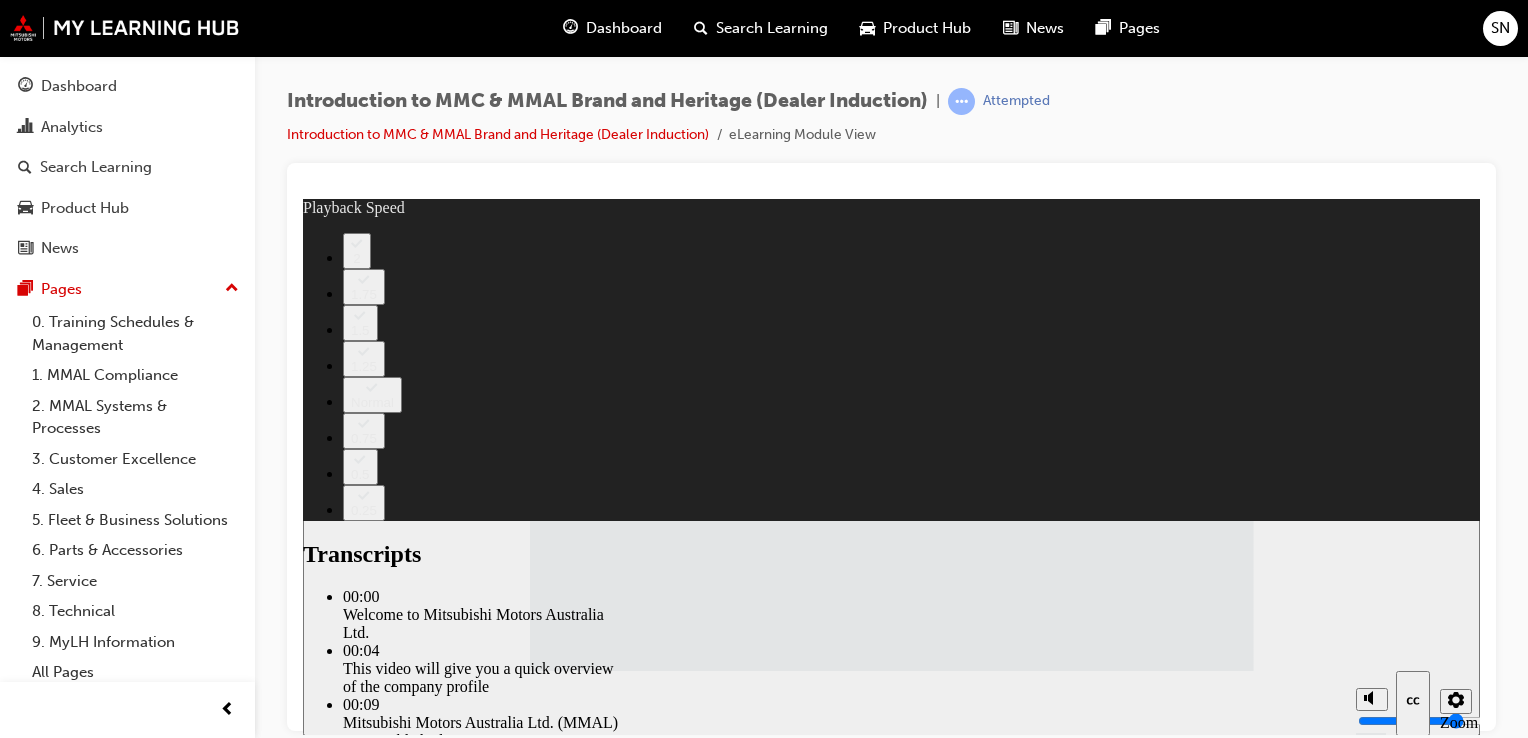 click at bounding box center (1009, 2421) 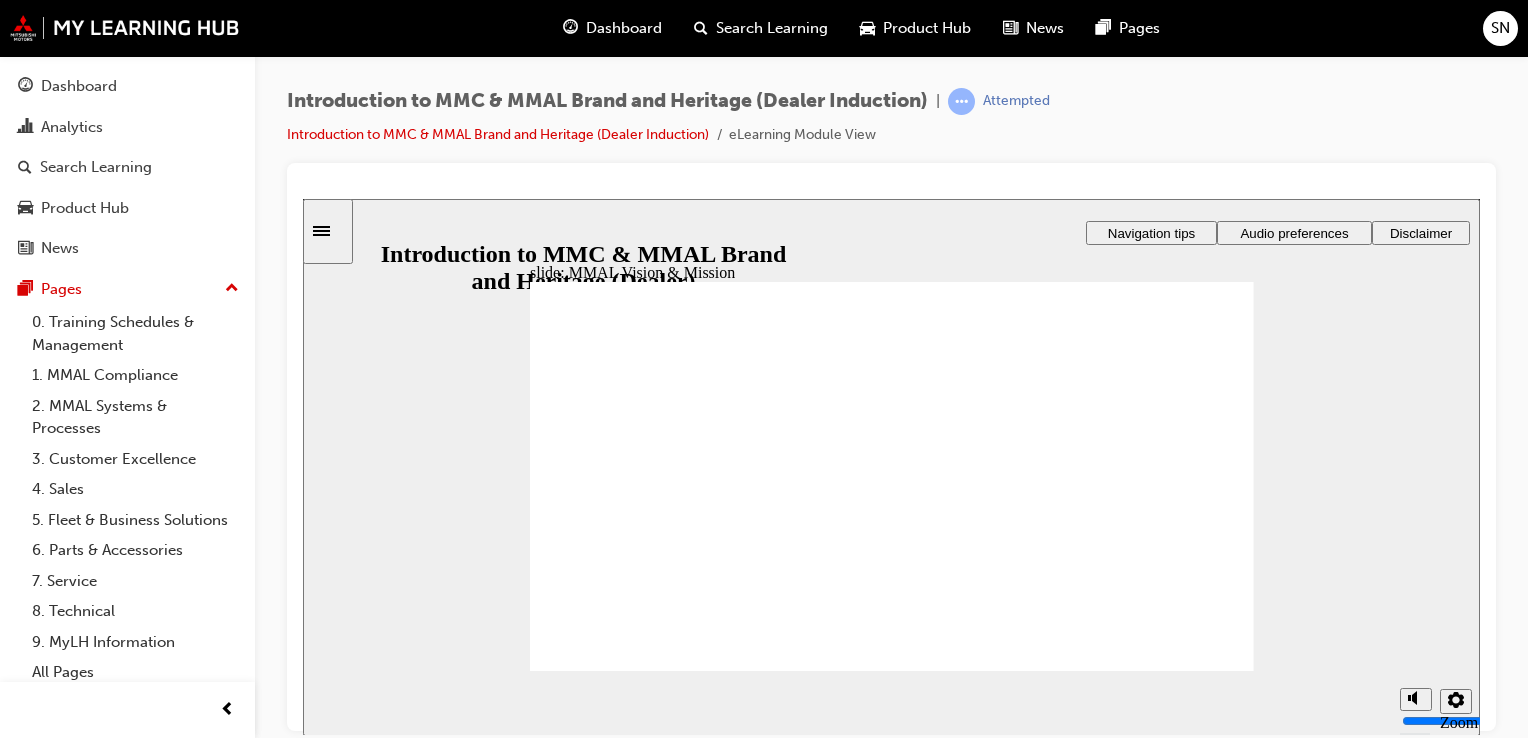 click 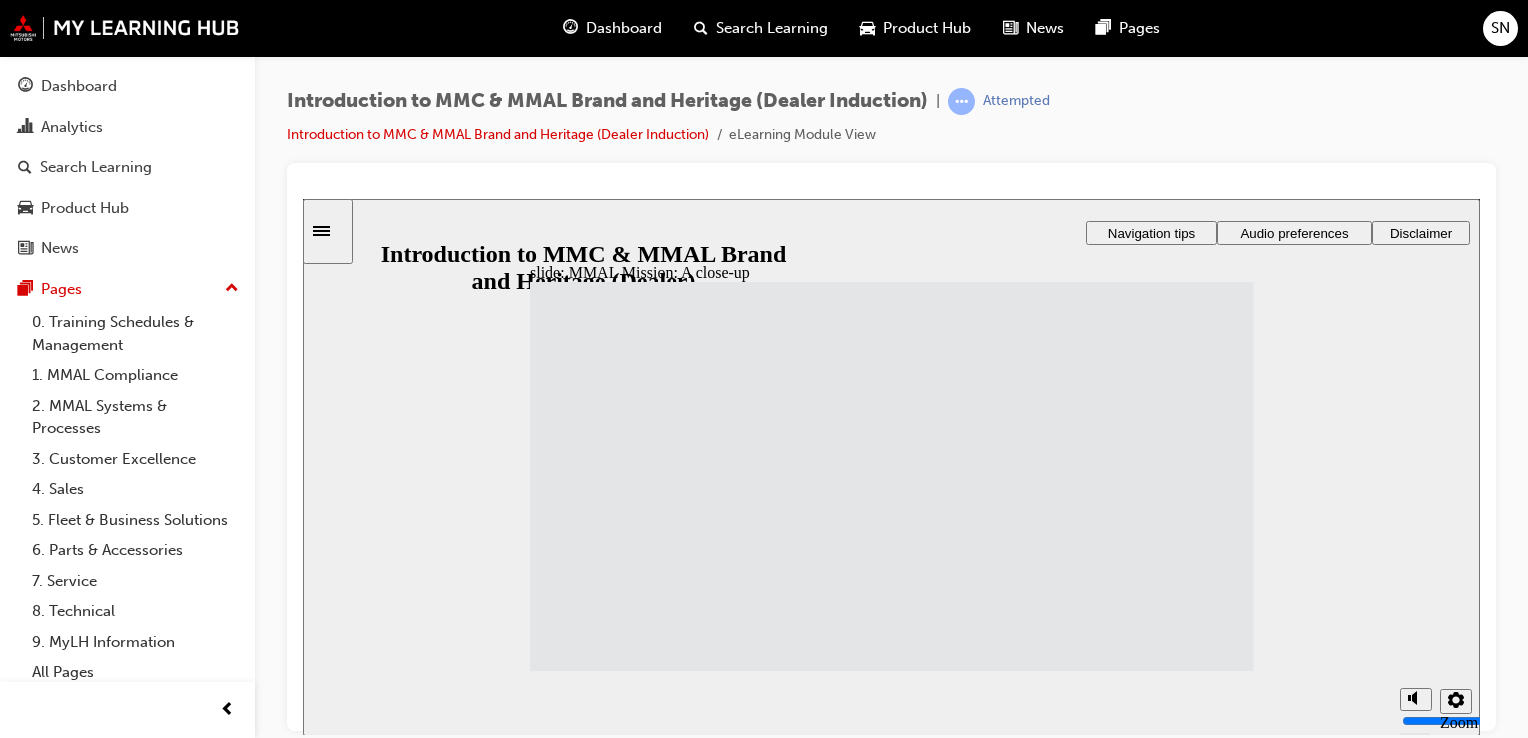 click 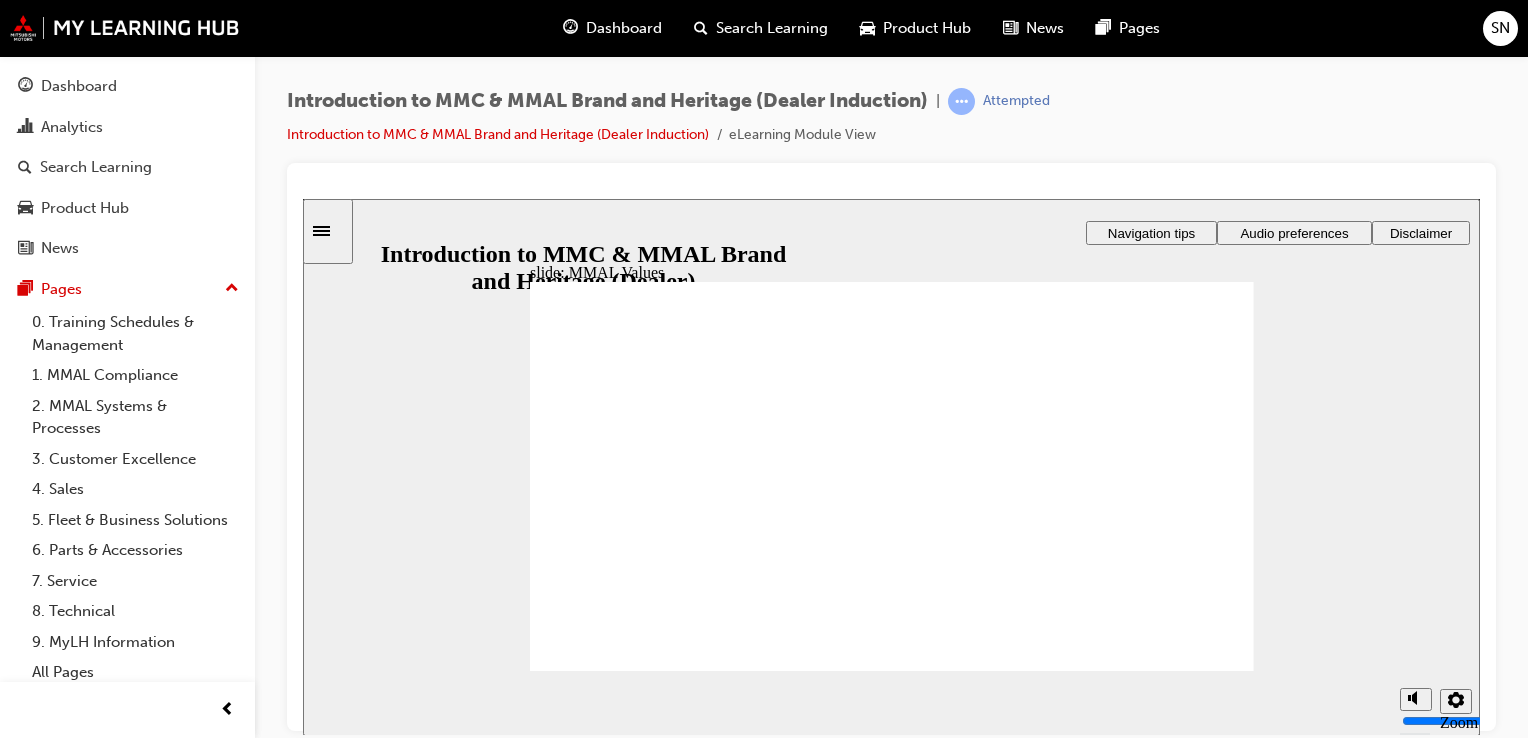 click 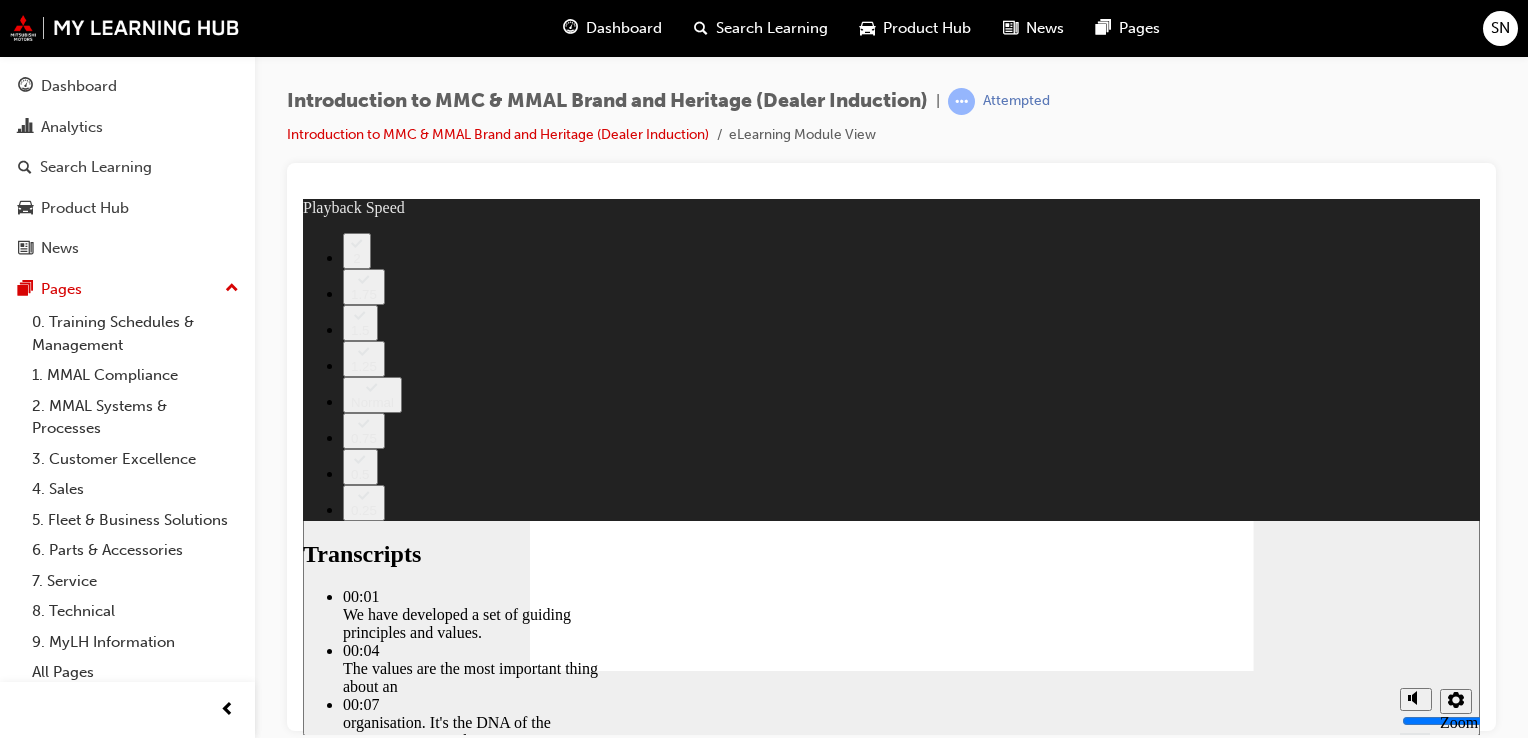 type on "0" 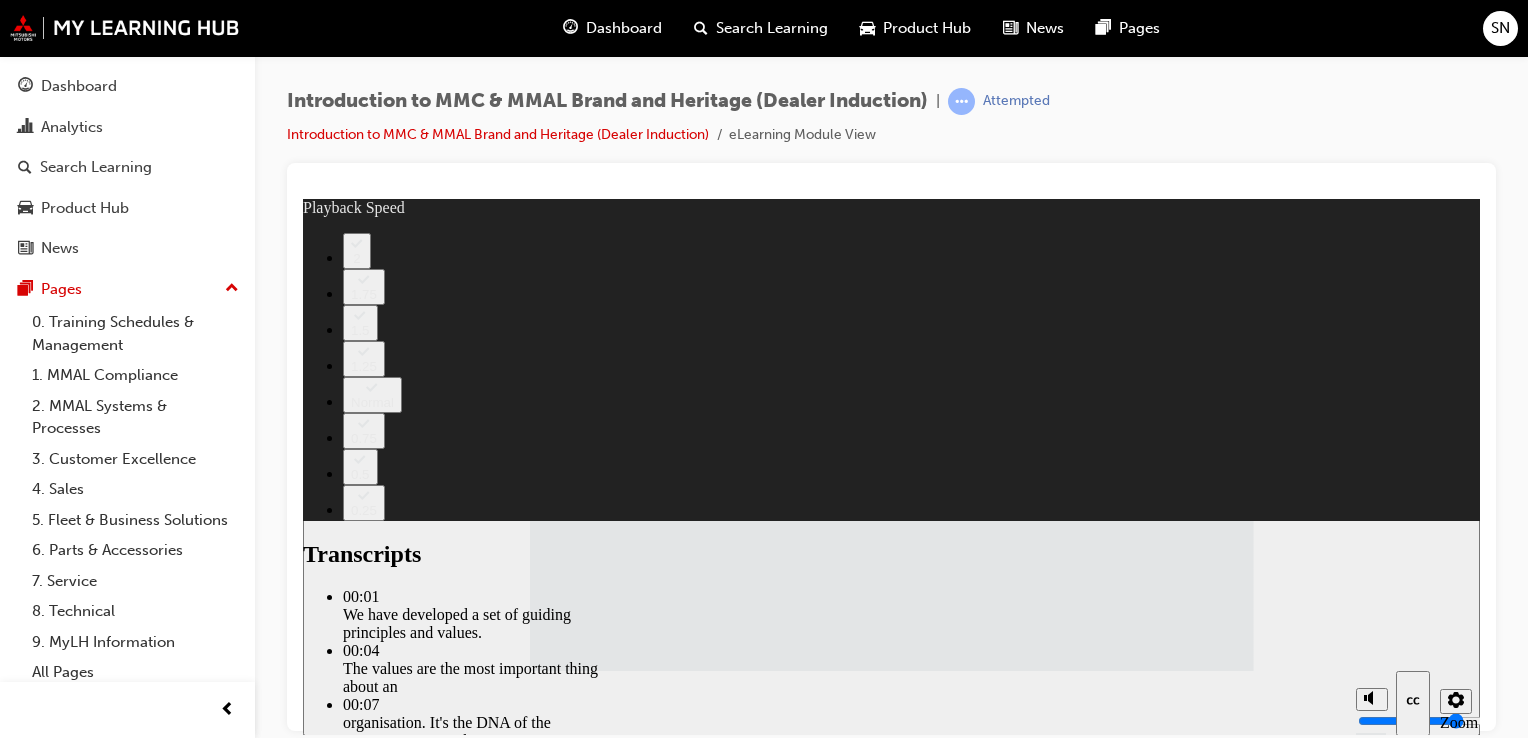 click at bounding box center [1009, 2360] 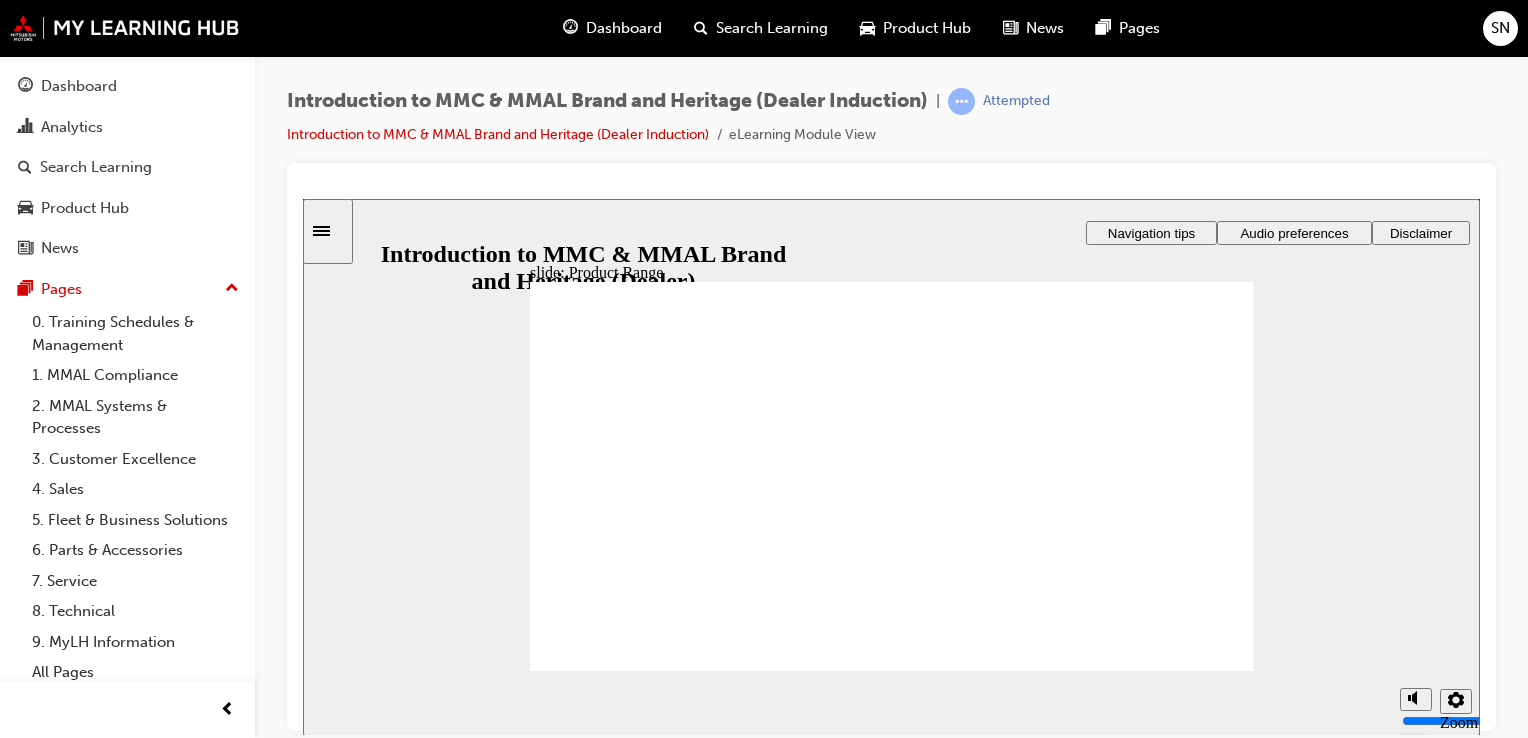click 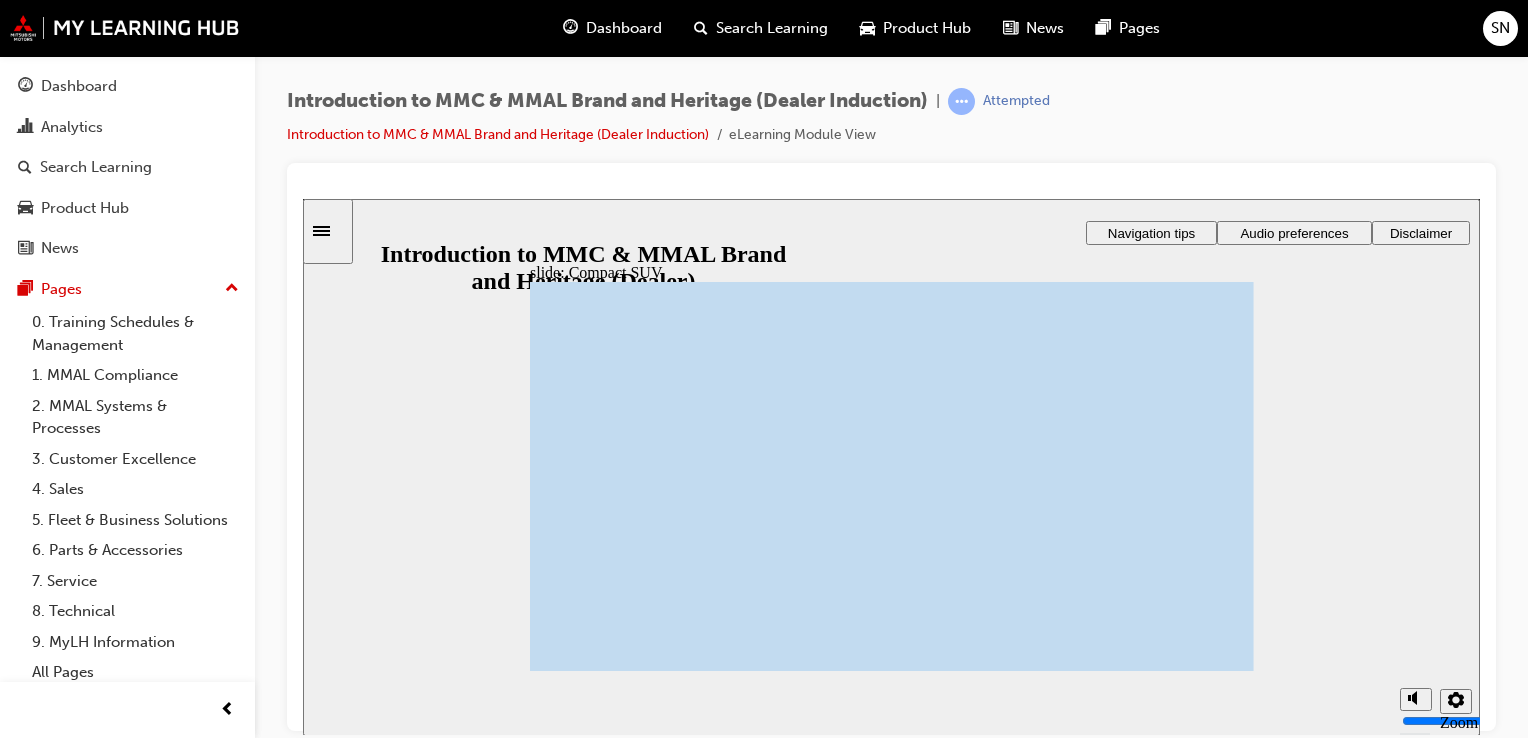 click 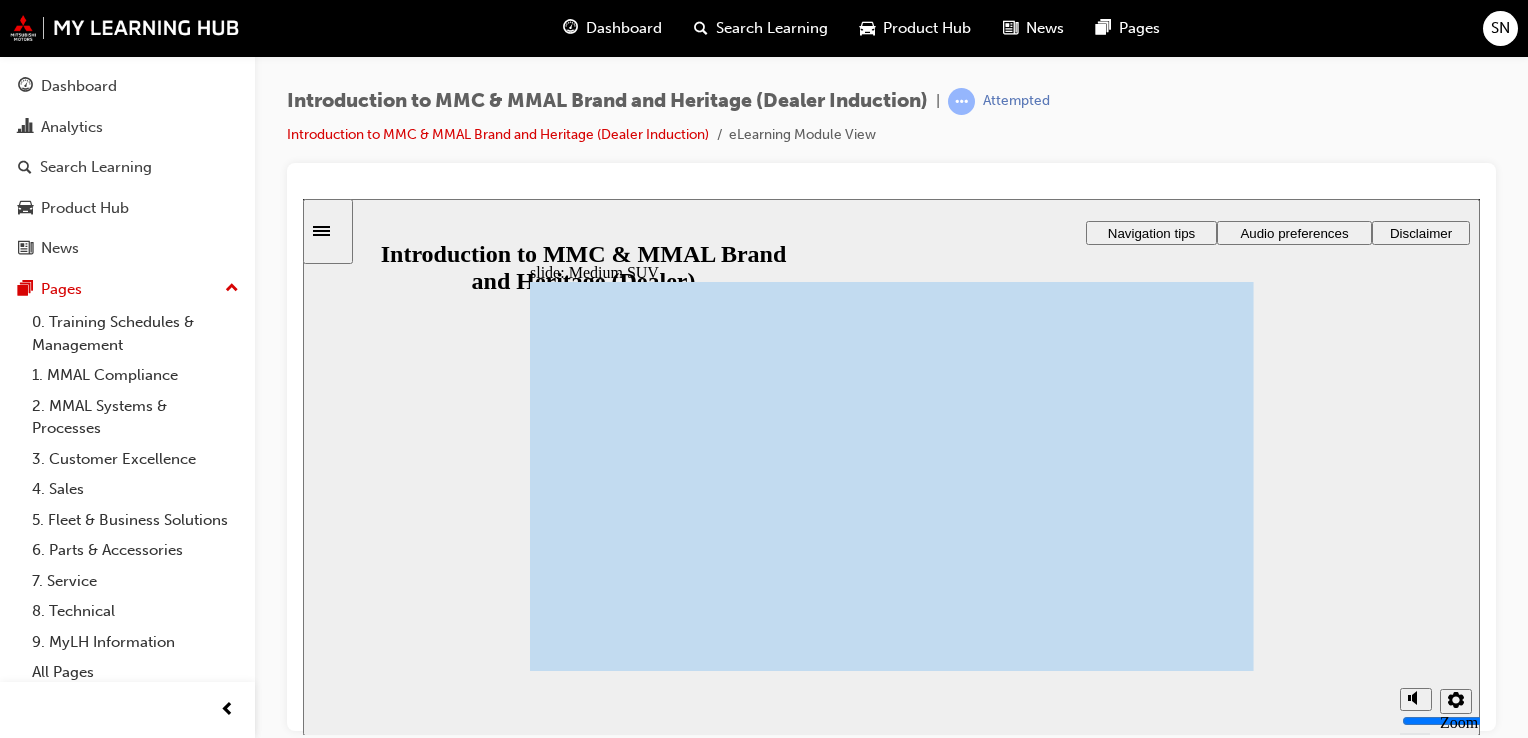 click 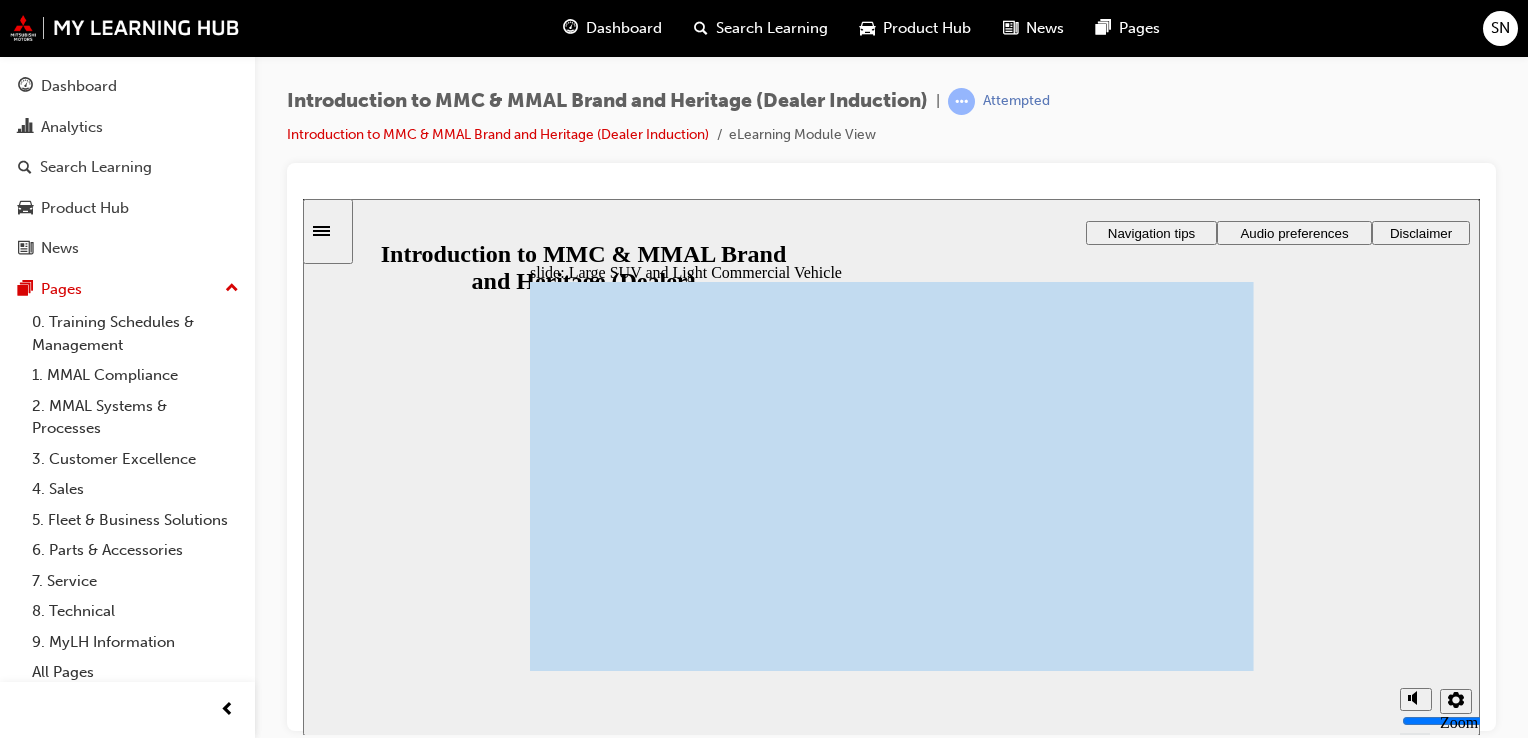 click 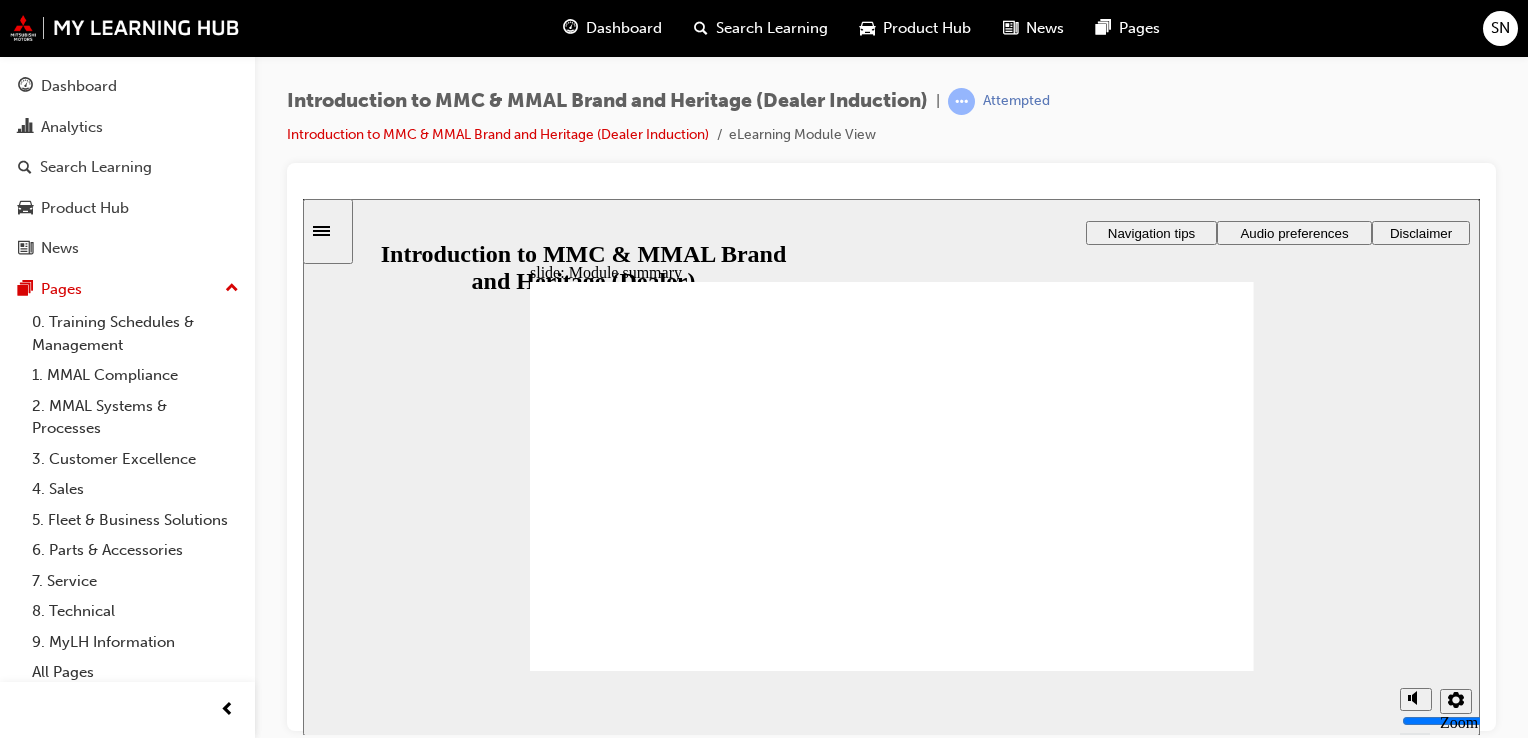 click 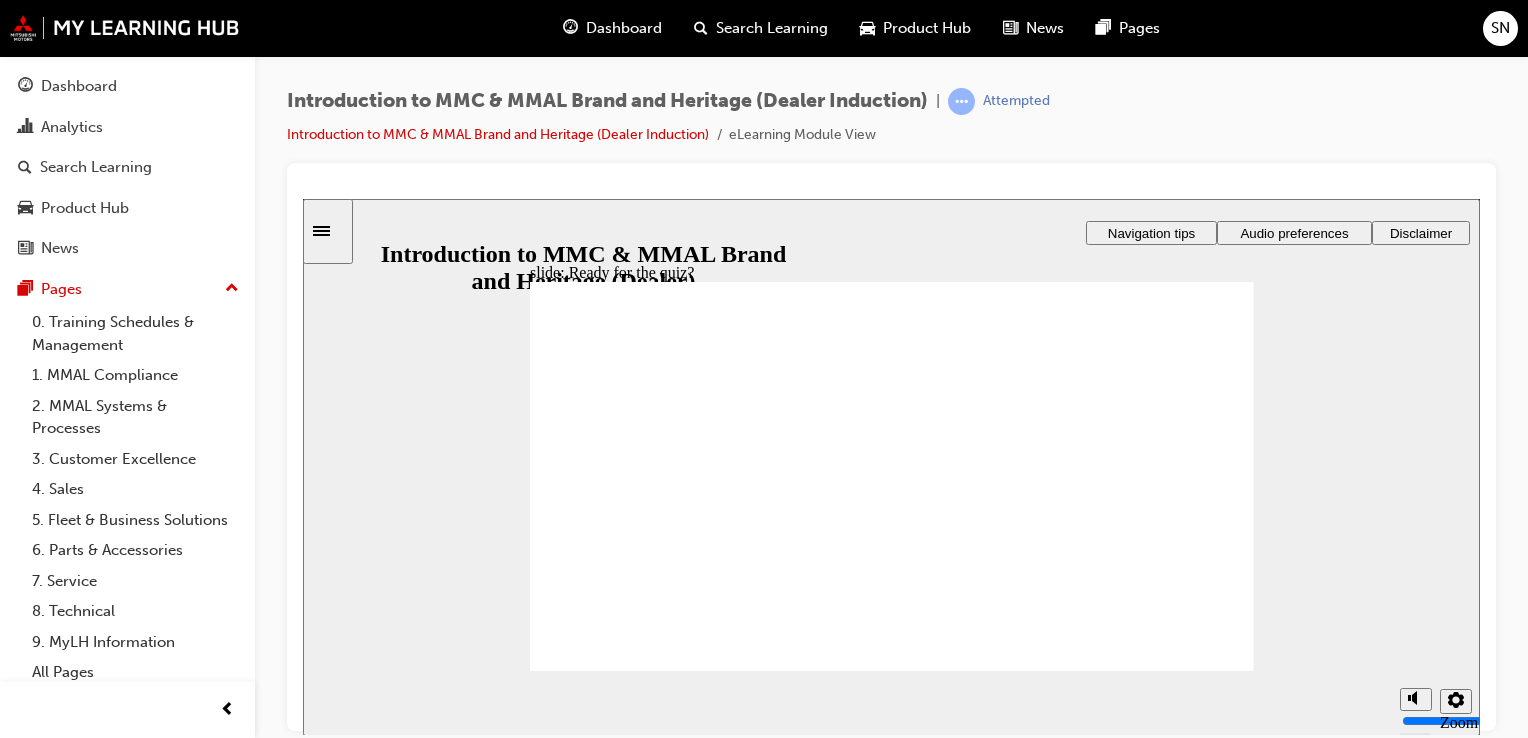 click 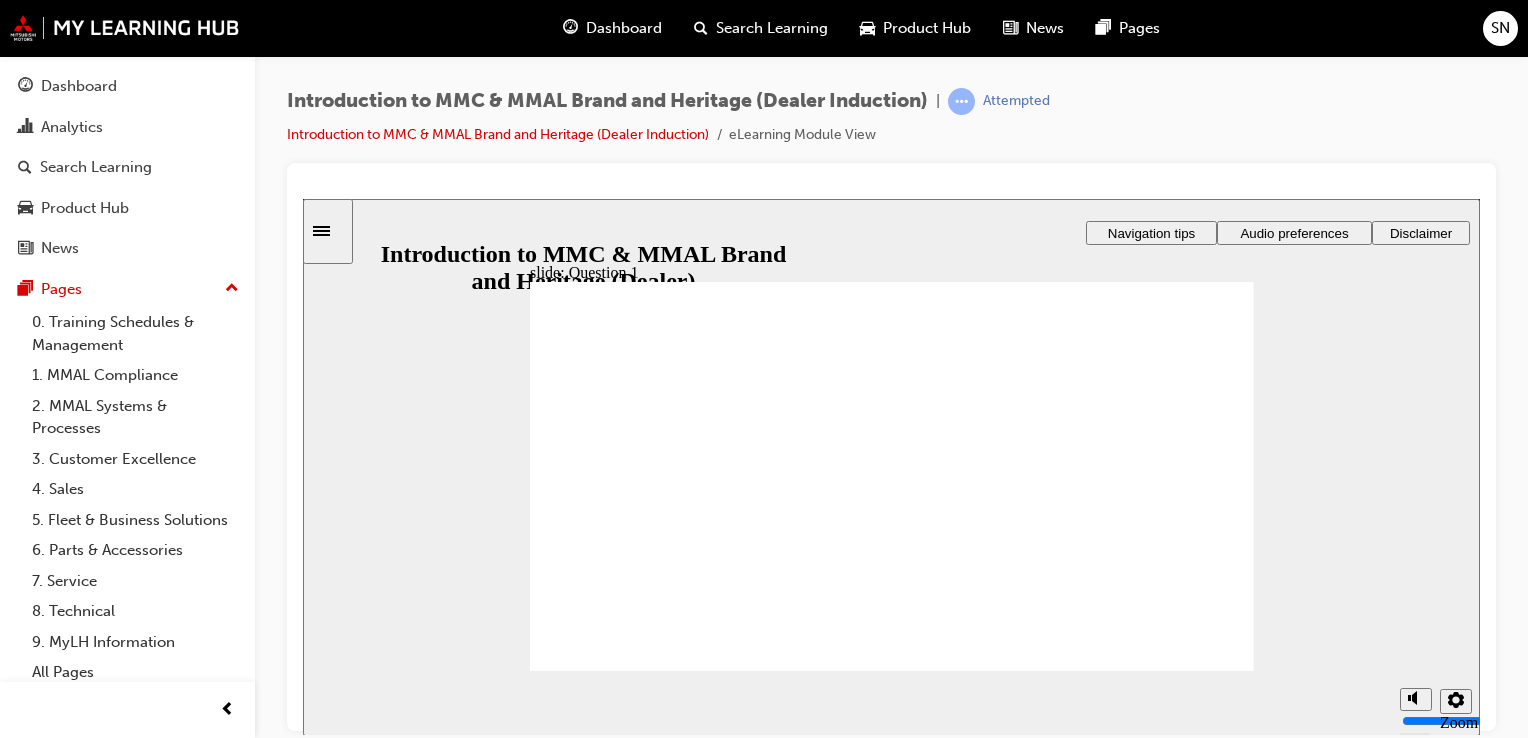 radio on "true" 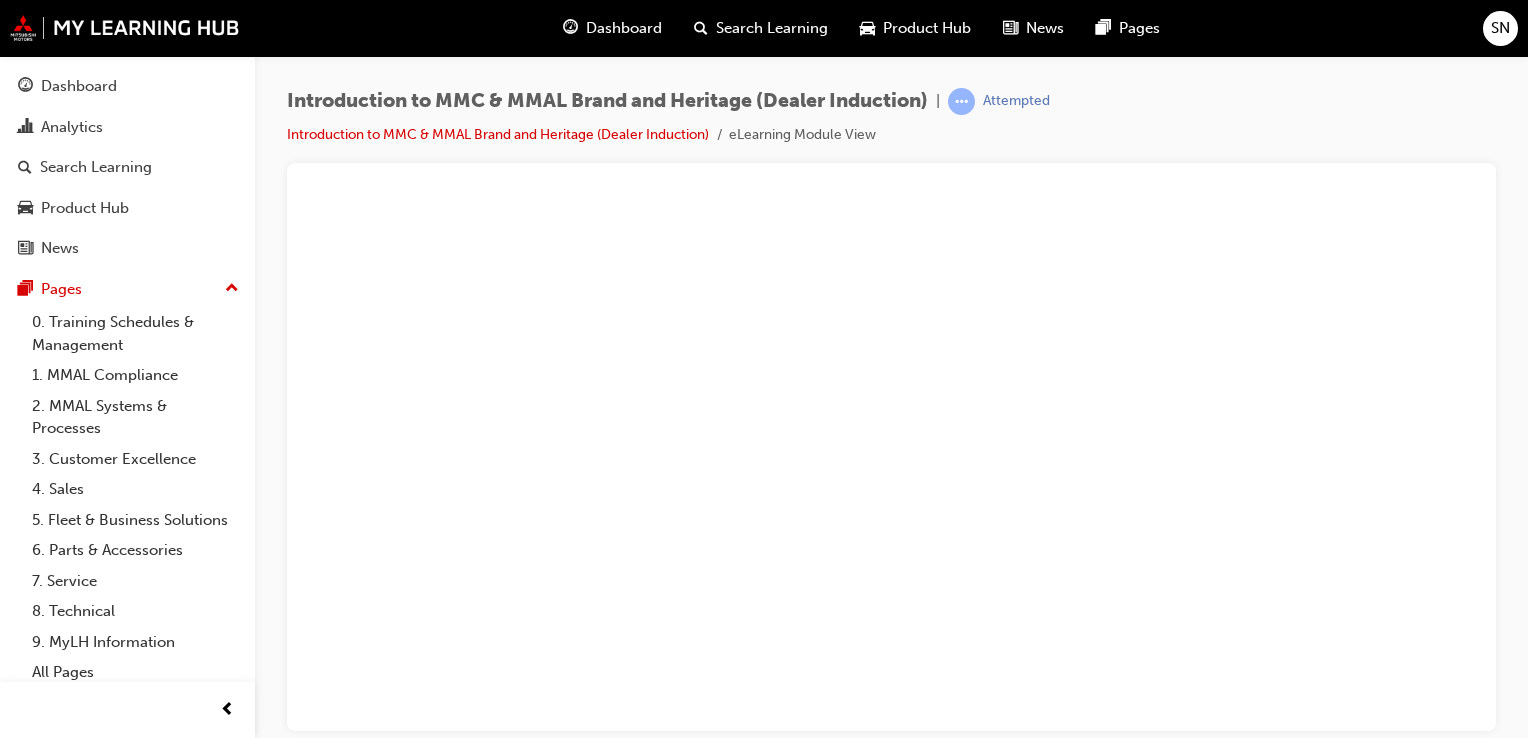 scroll, scrollTop: 0, scrollLeft: 0, axis: both 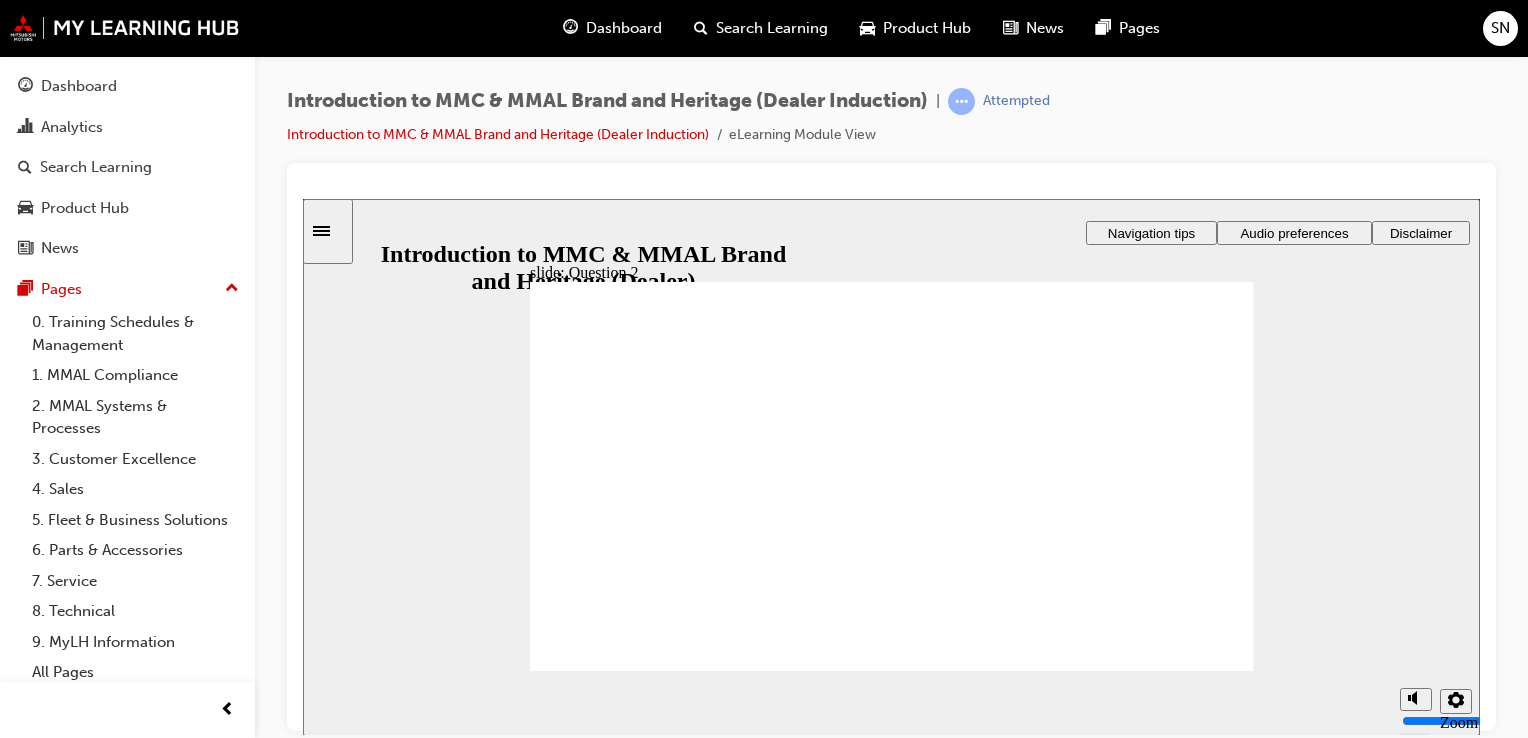 radio on "true" 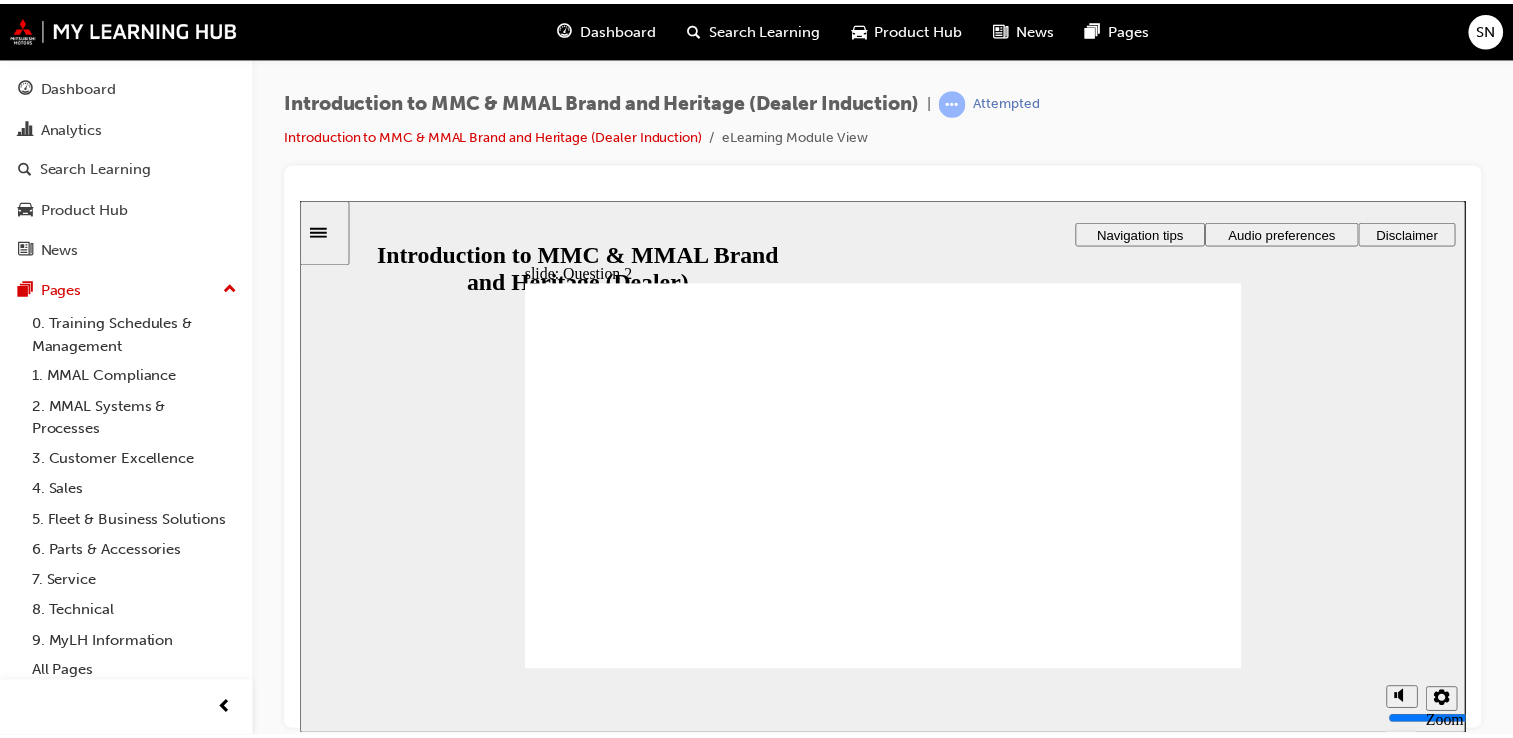 scroll, scrollTop: 0, scrollLeft: 0, axis: both 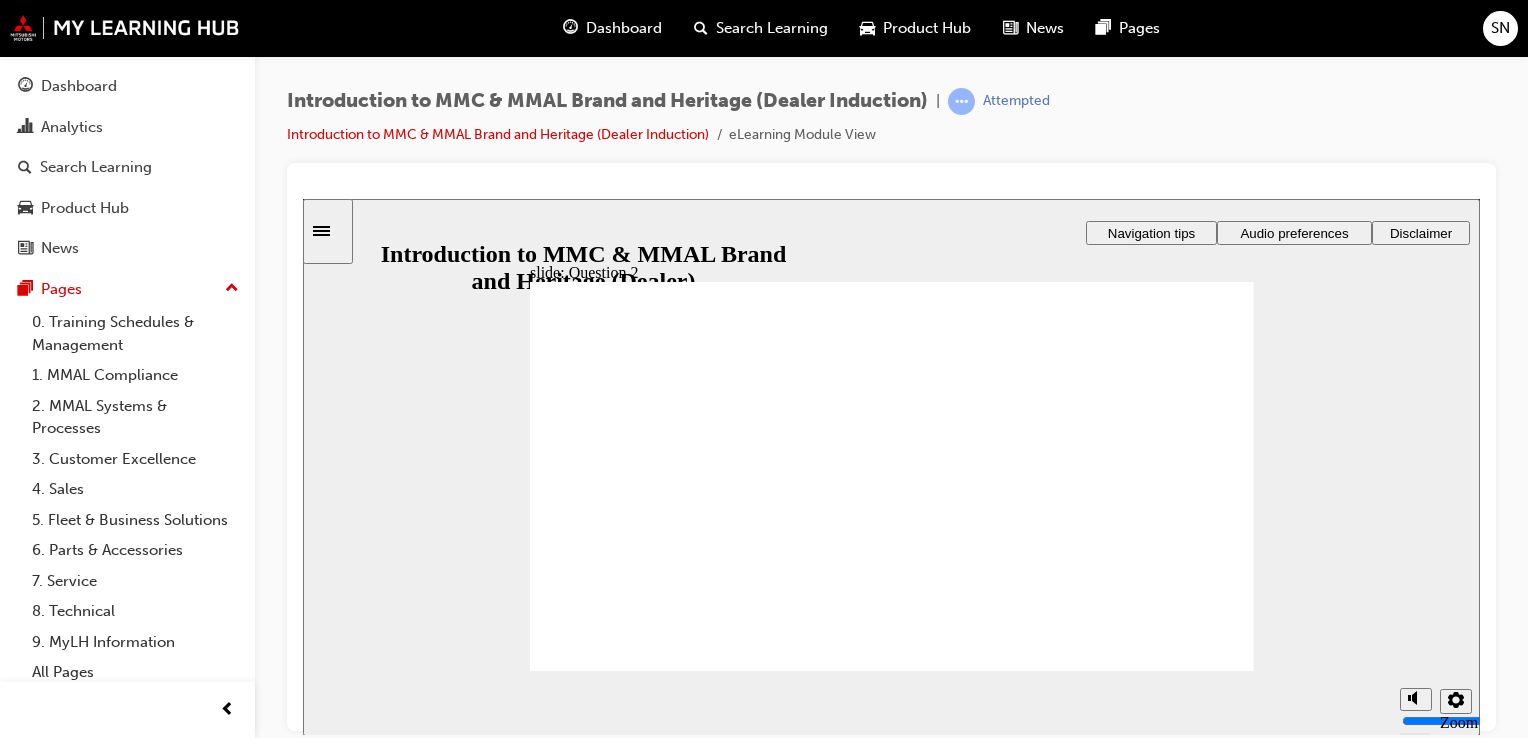 click 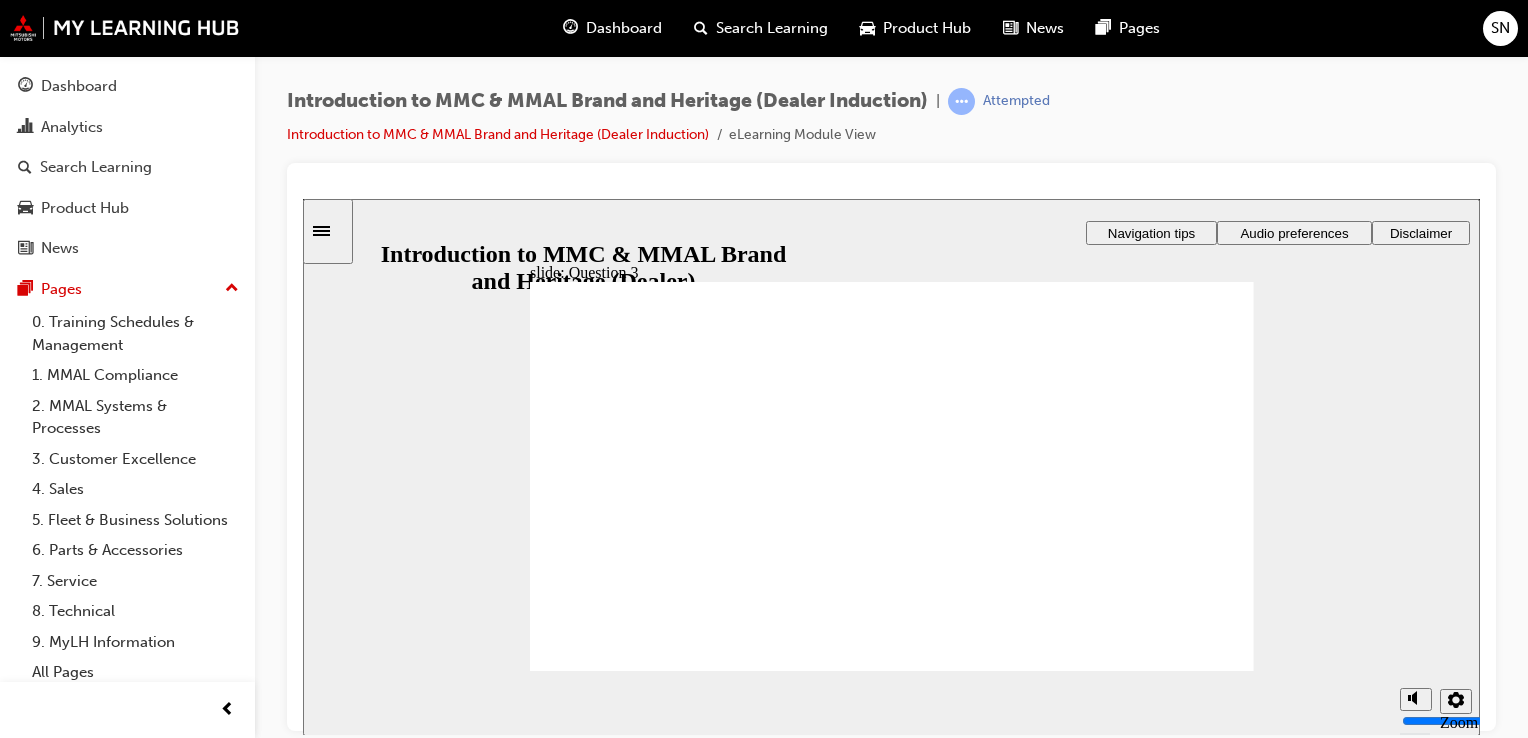 radio on "true" 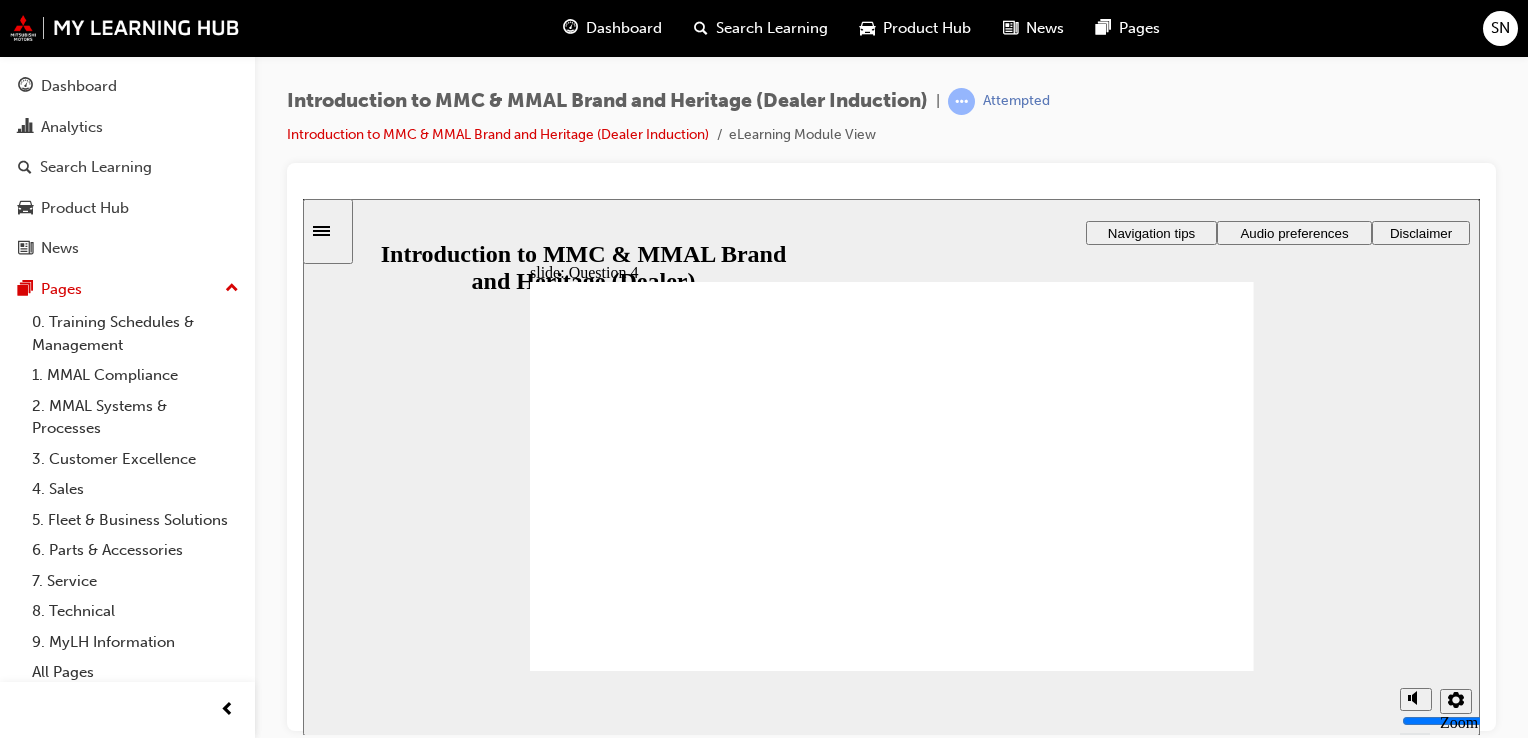 radio on "true" 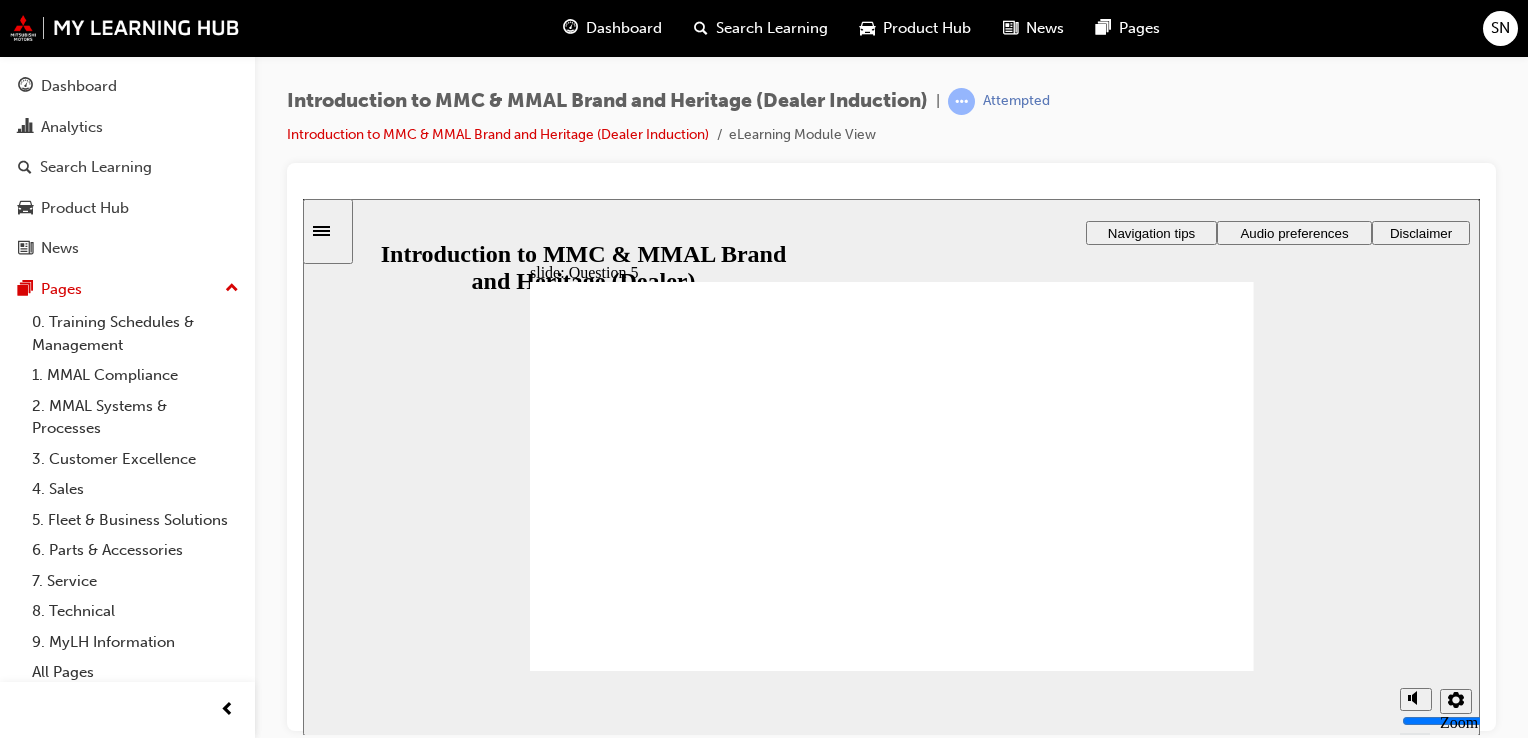checkbox on "true" 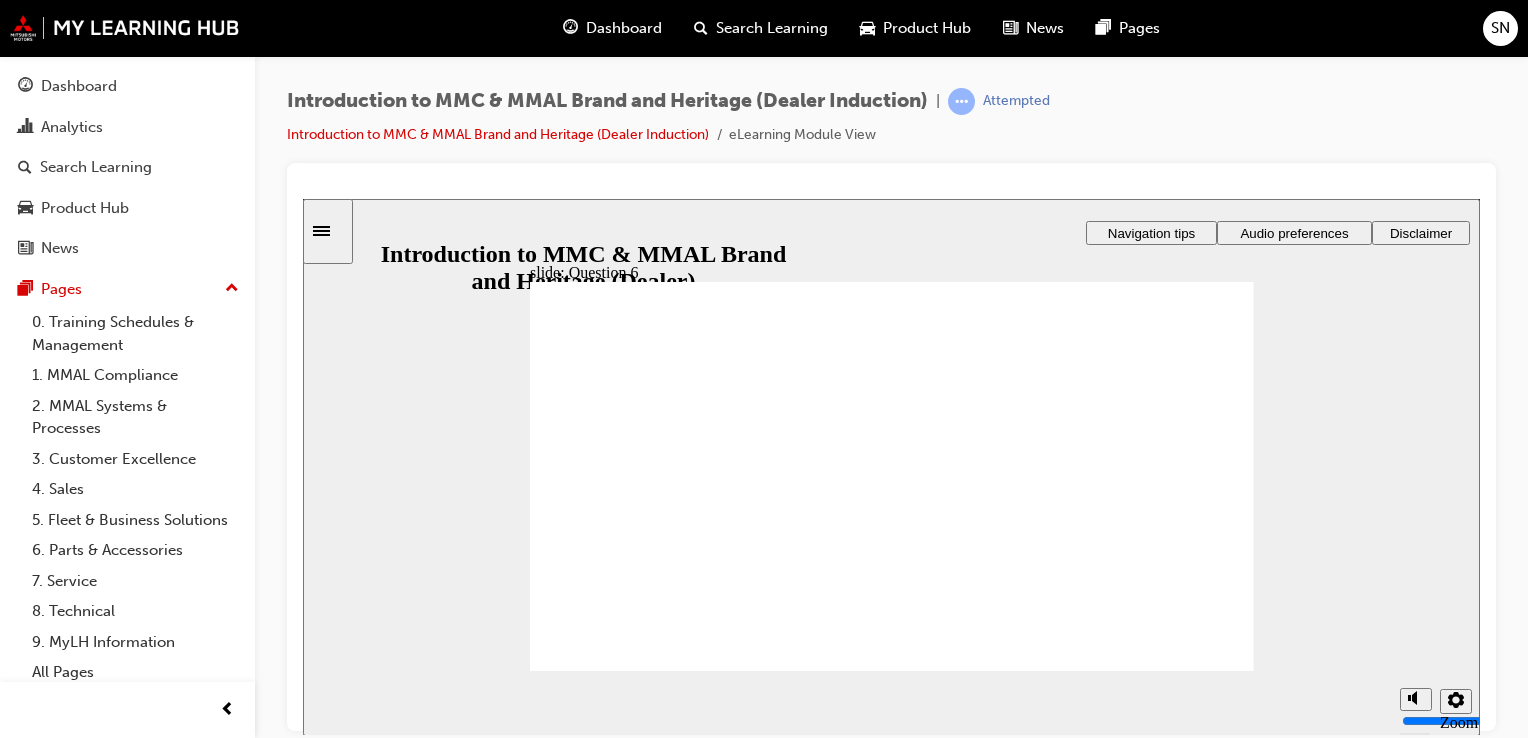 radio on "true" 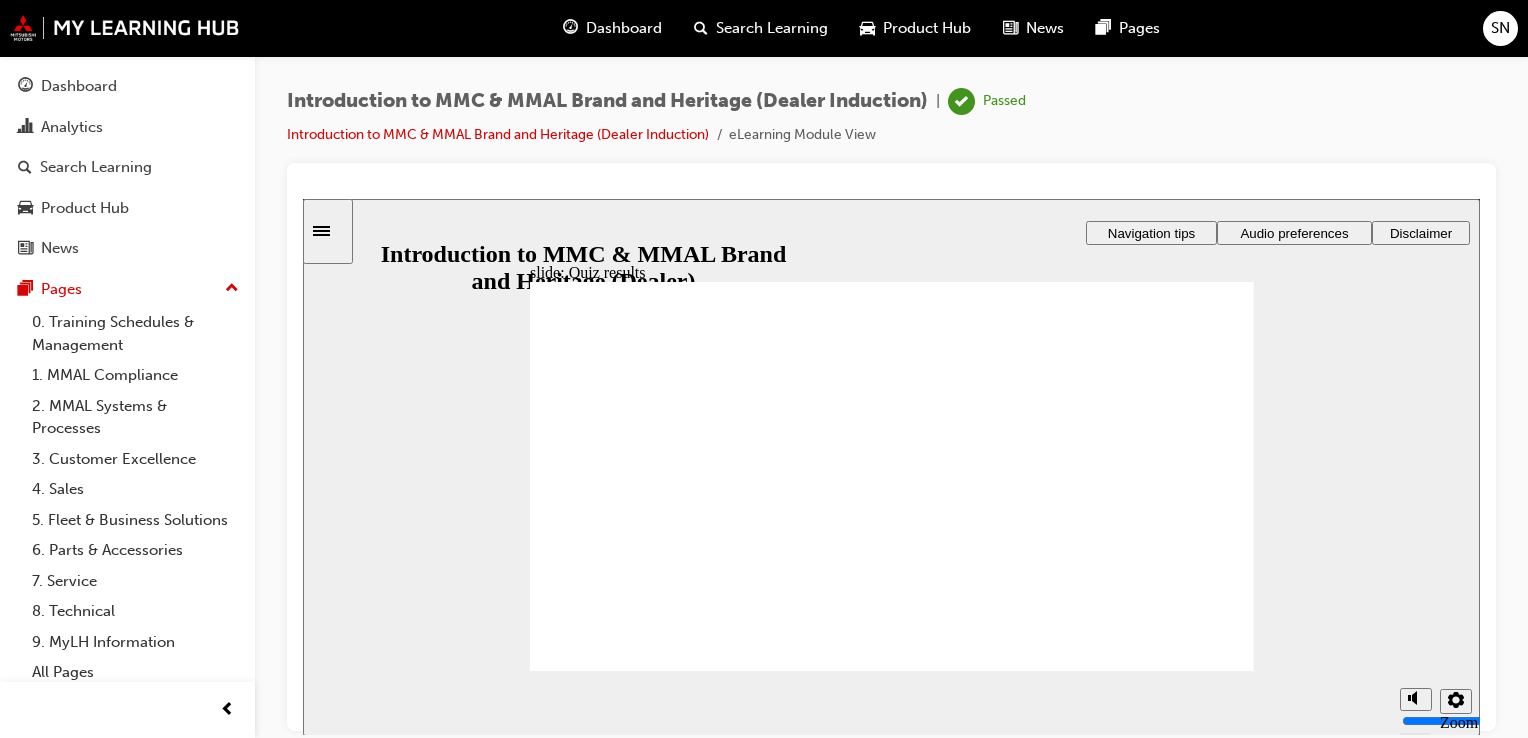 click 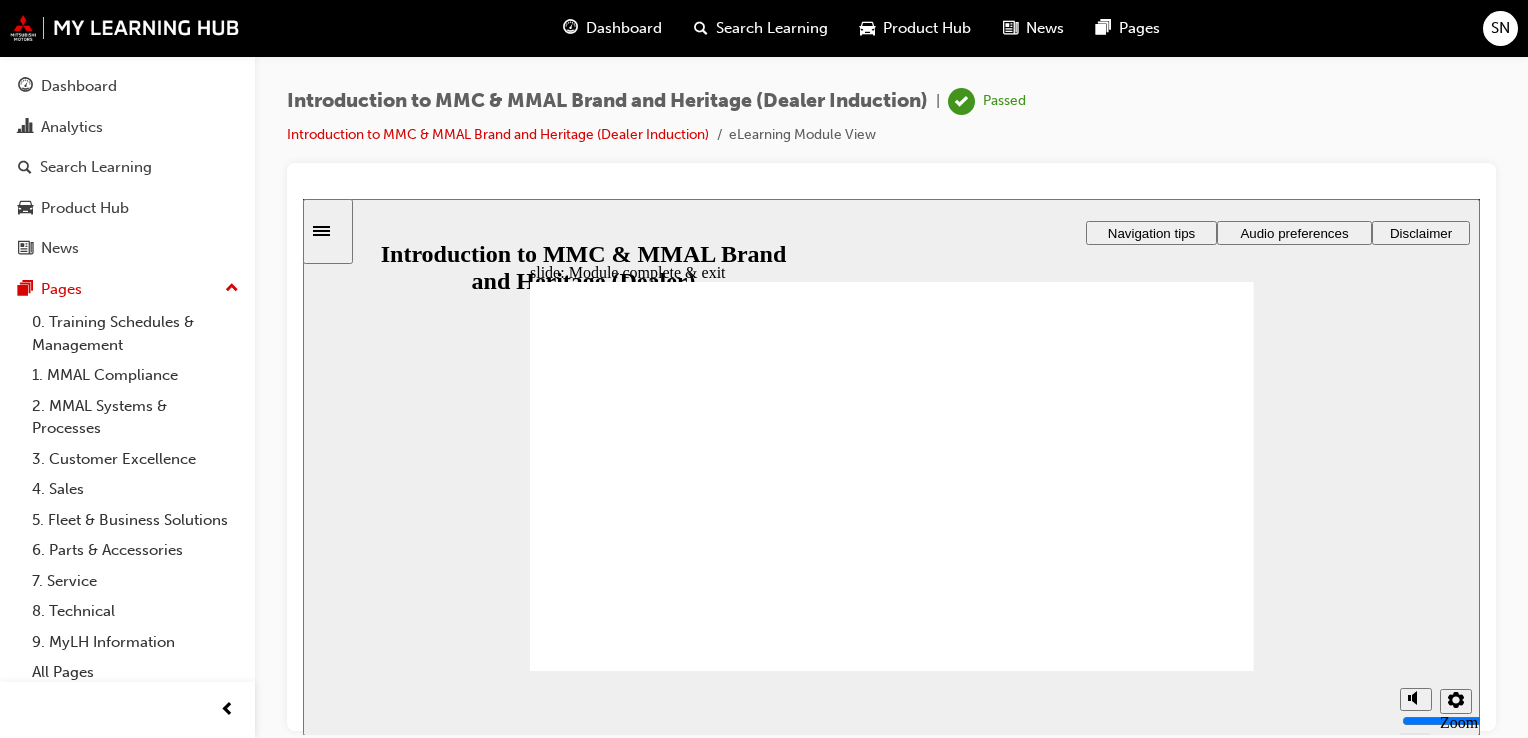 click 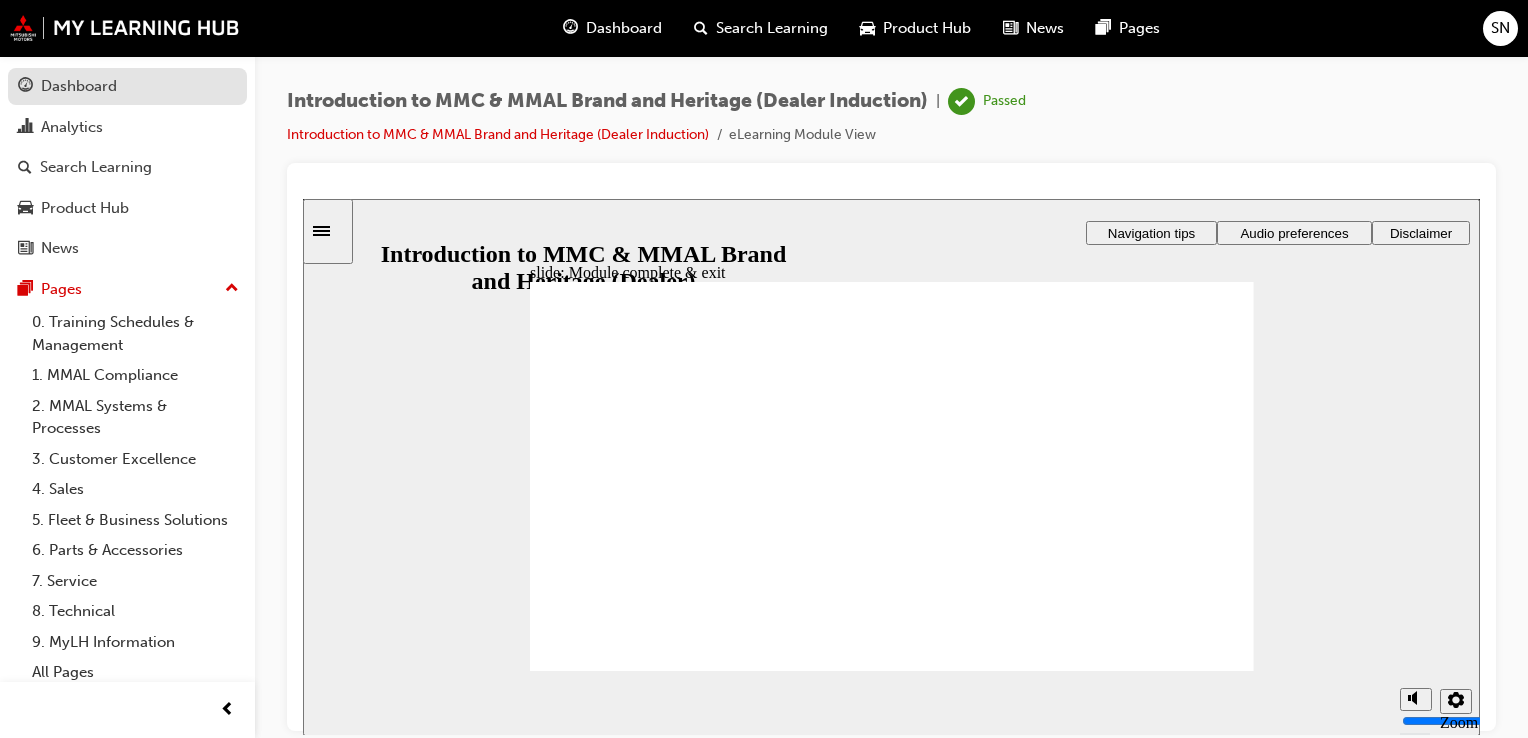 click on "Dashboard" at bounding box center [127, 86] 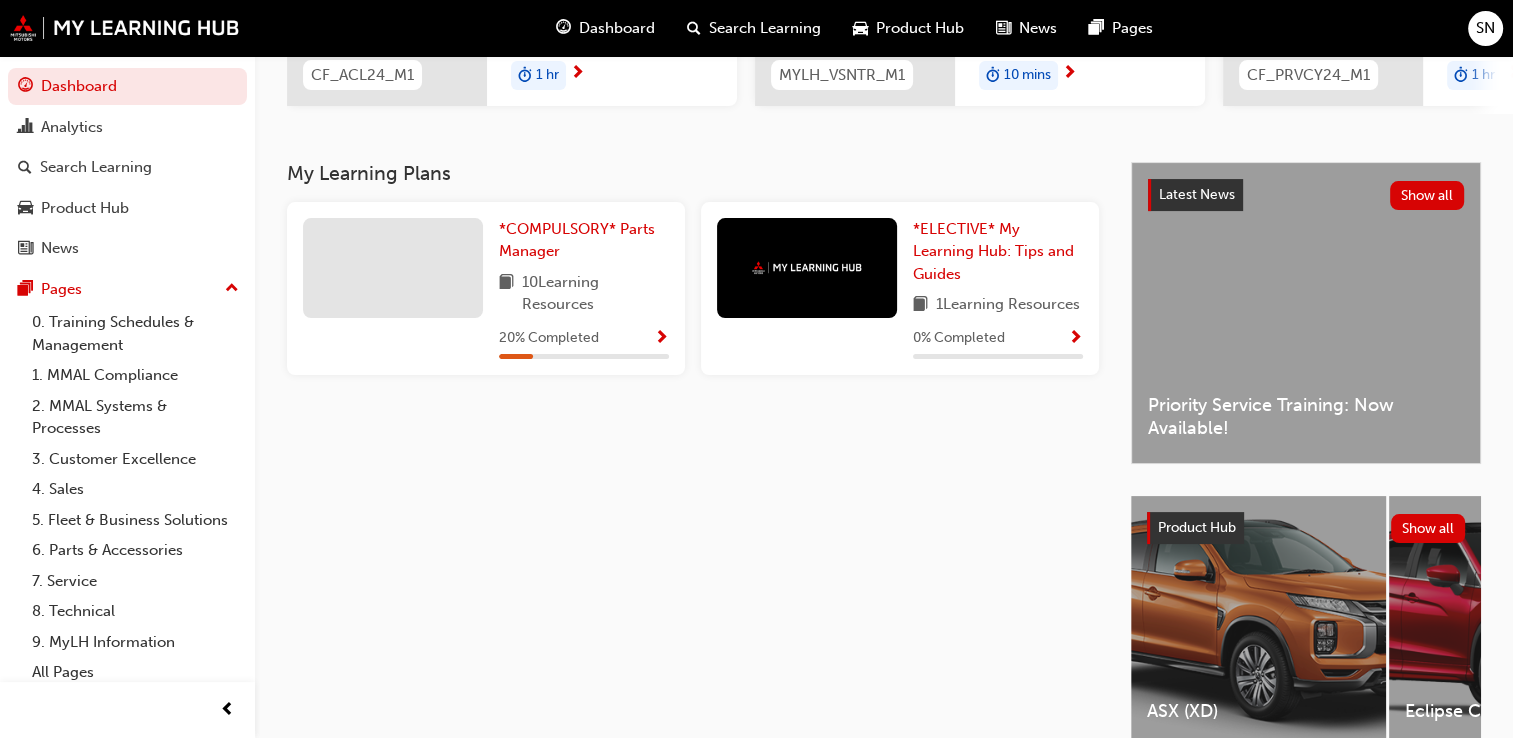 scroll, scrollTop: 455, scrollLeft: 0, axis: vertical 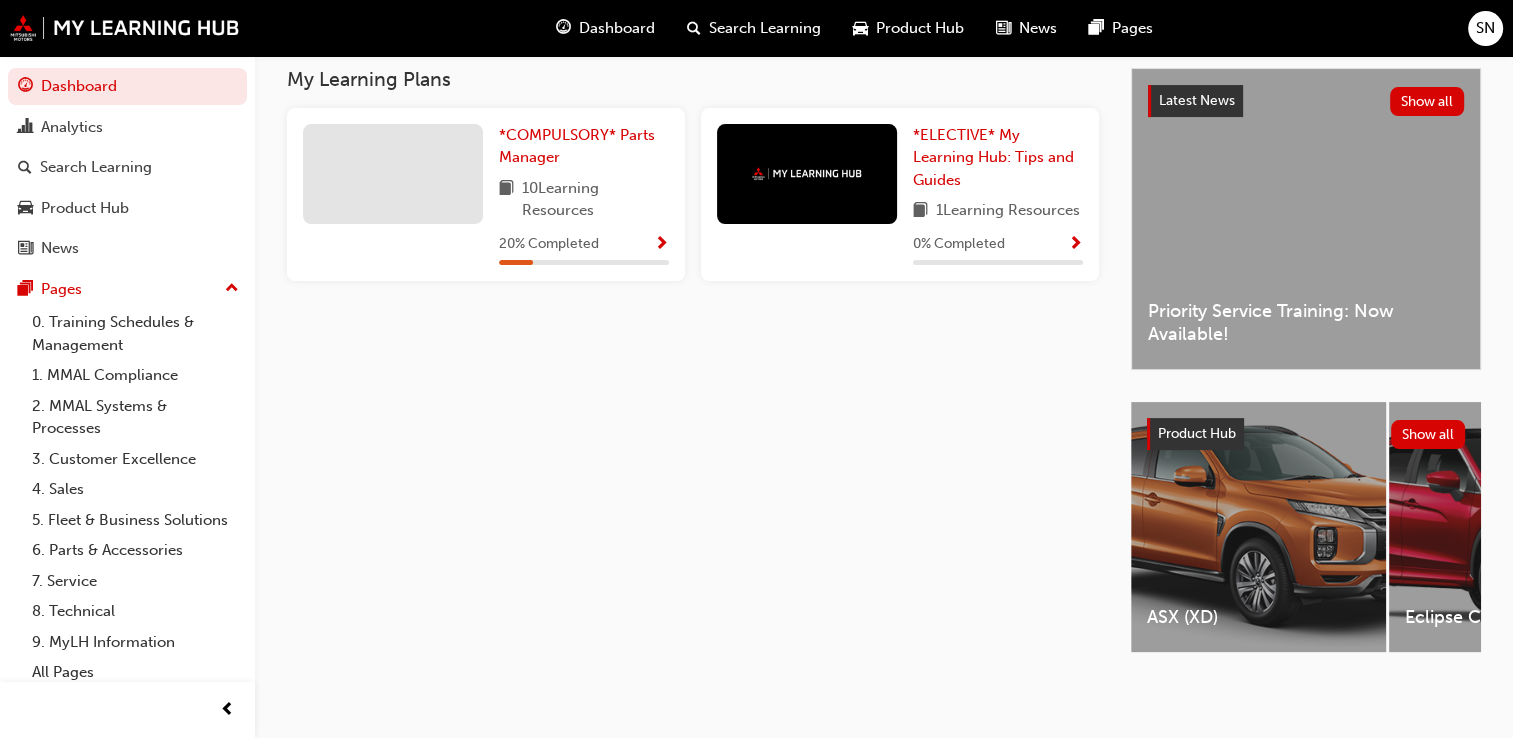 click at bounding box center (393, 174) 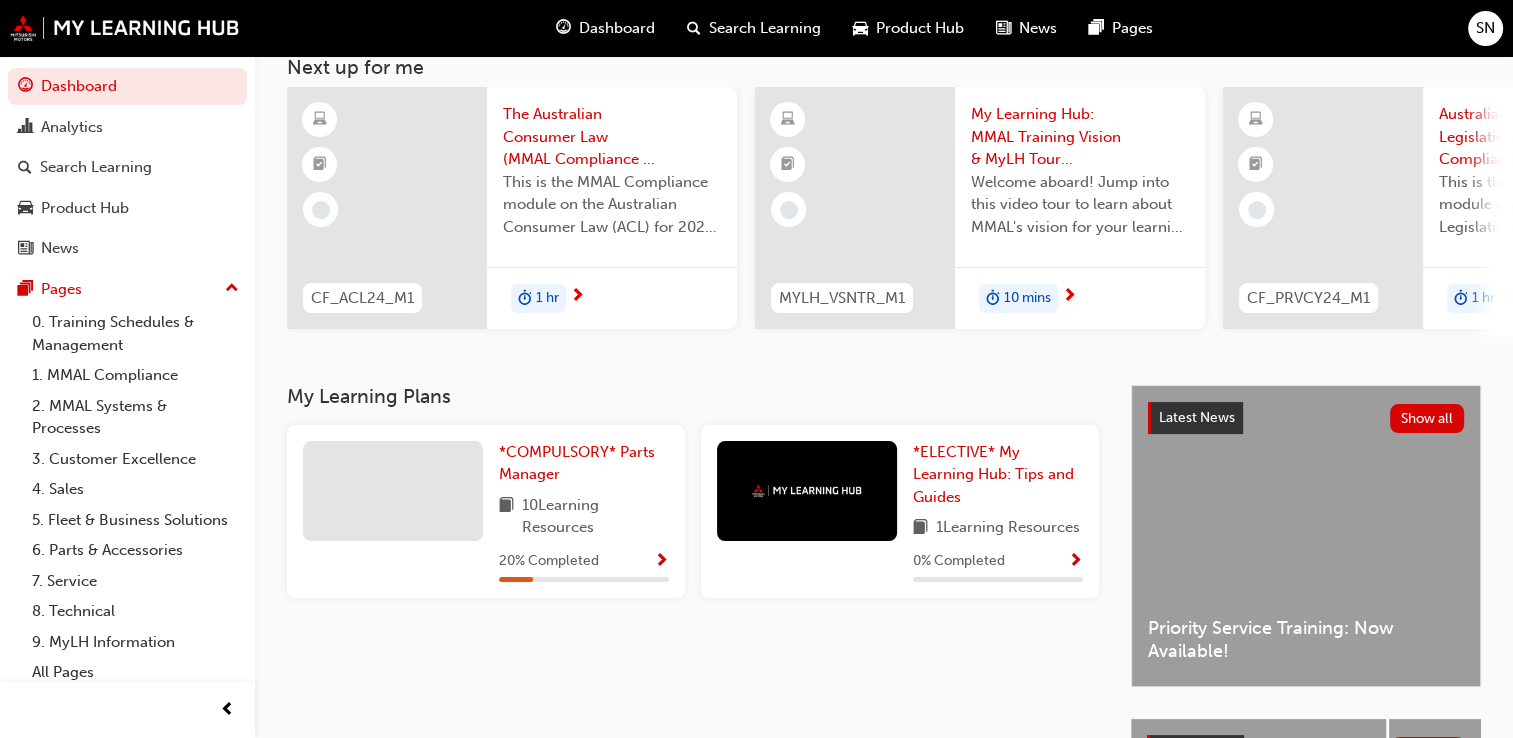 scroll, scrollTop: 155, scrollLeft: 0, axis: vertical 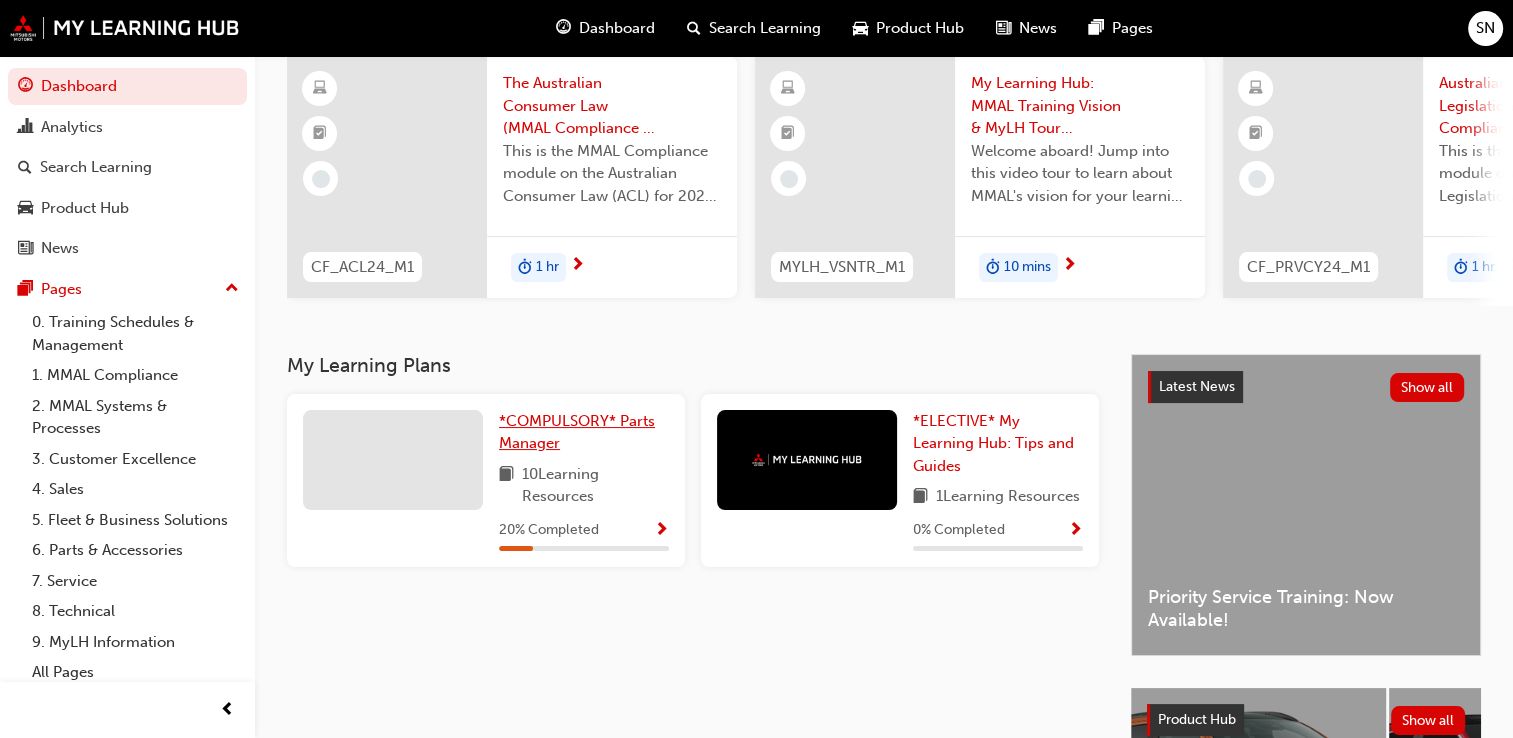 click on "*COMPULSORY* Parts Manager" at bounding box center [584, 432] 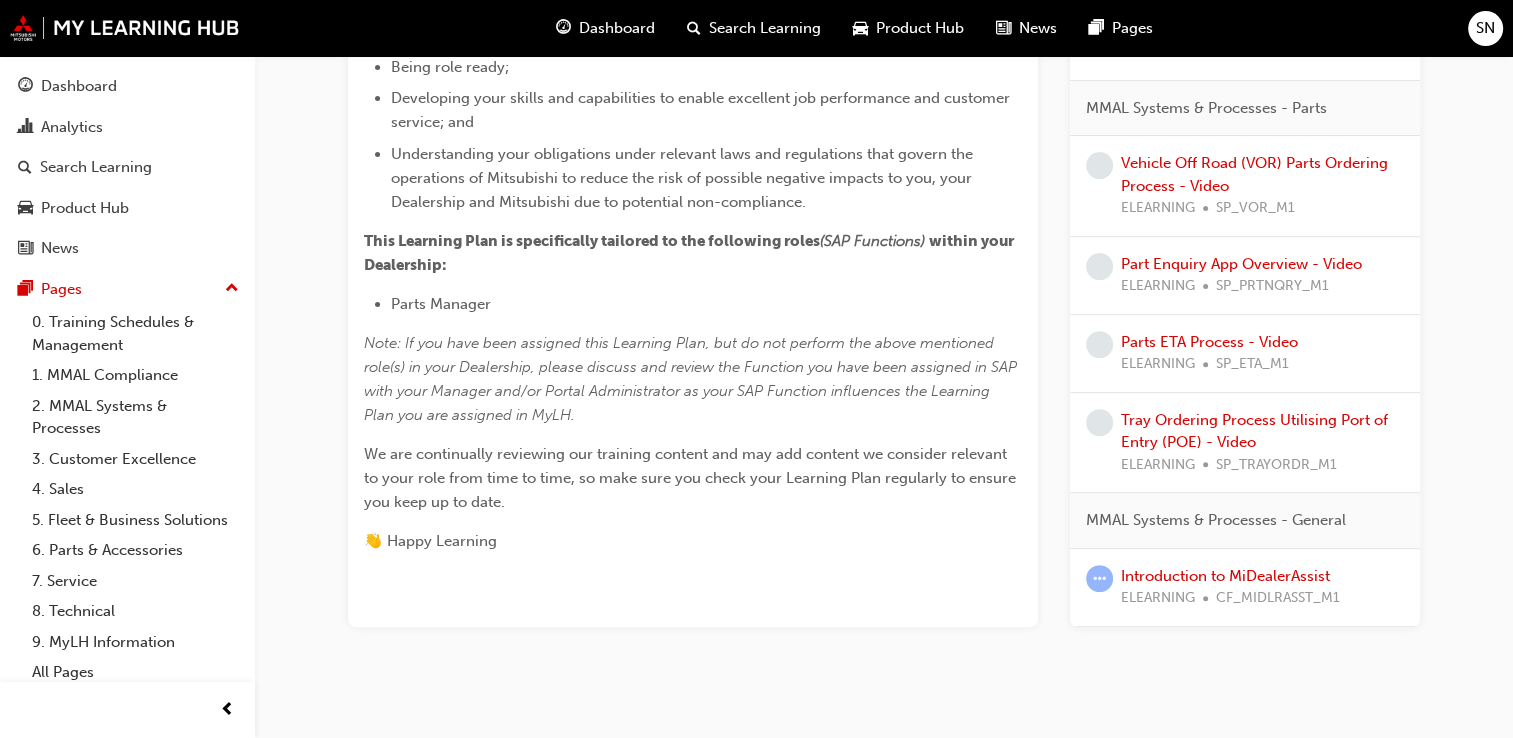 scroll, scrollTop: 667, scrollLeft: 0, axis: vertical 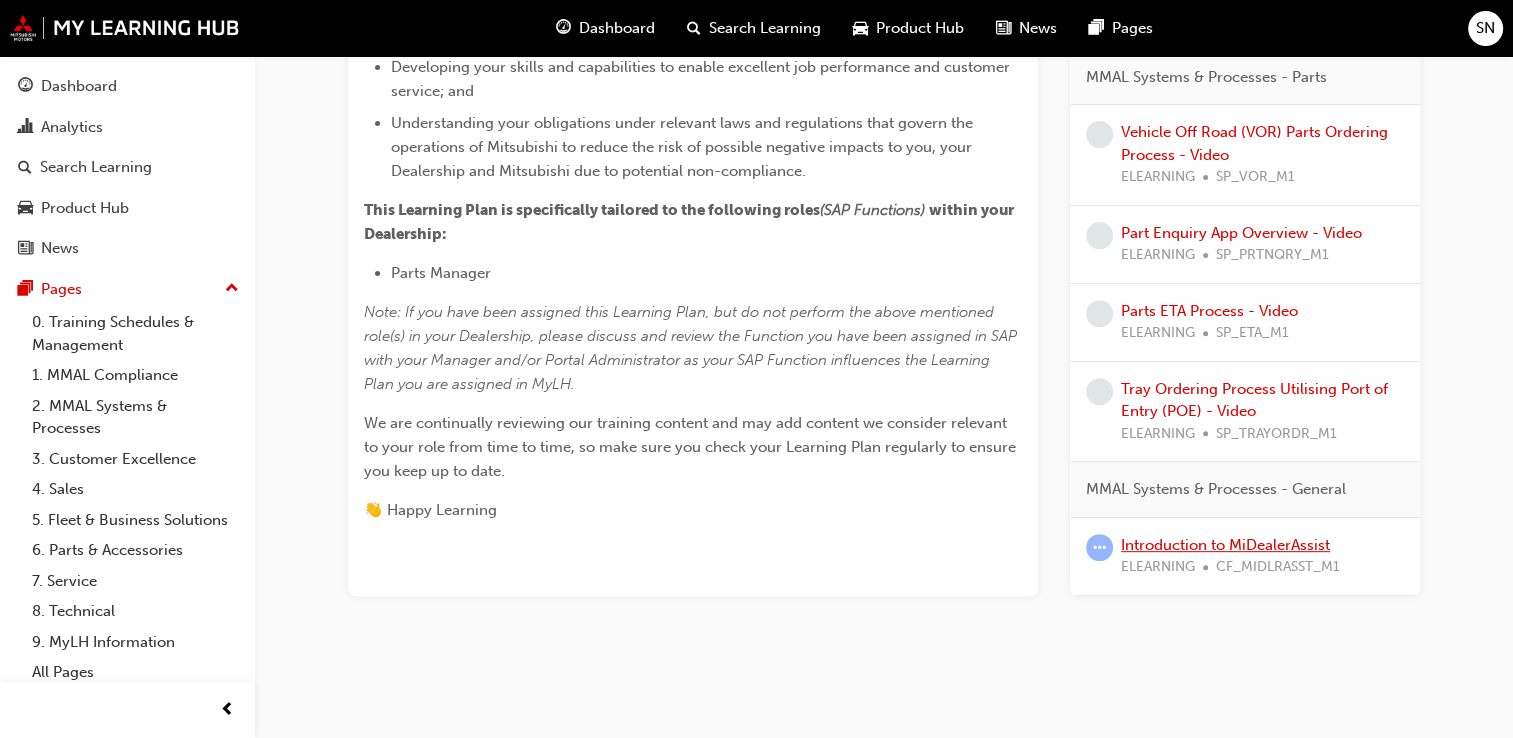click on "Introduction to MiDealerAssist" at bounding box center [1225, 545] 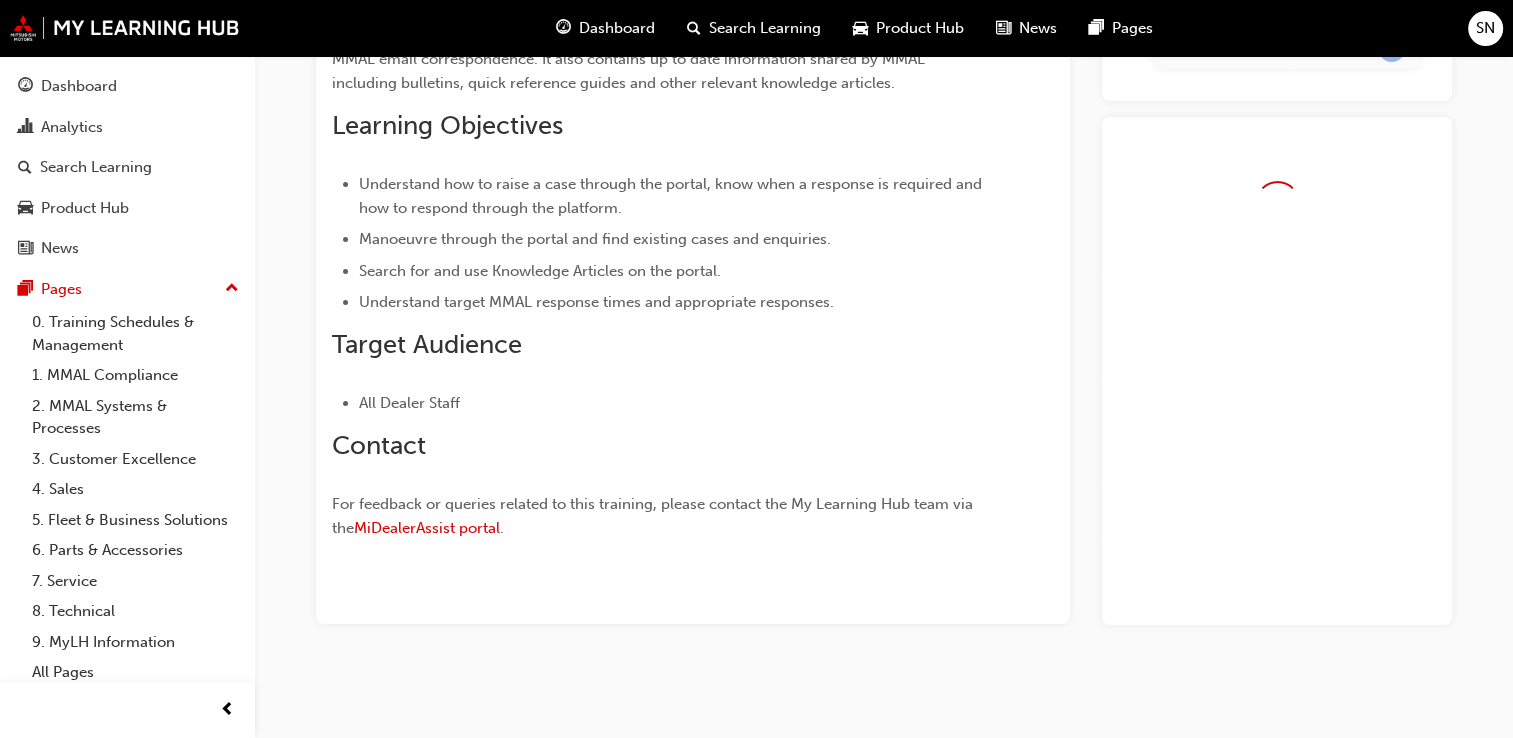 scroll, scrollTop: 288, scrollLeft: 0, axis: vertical 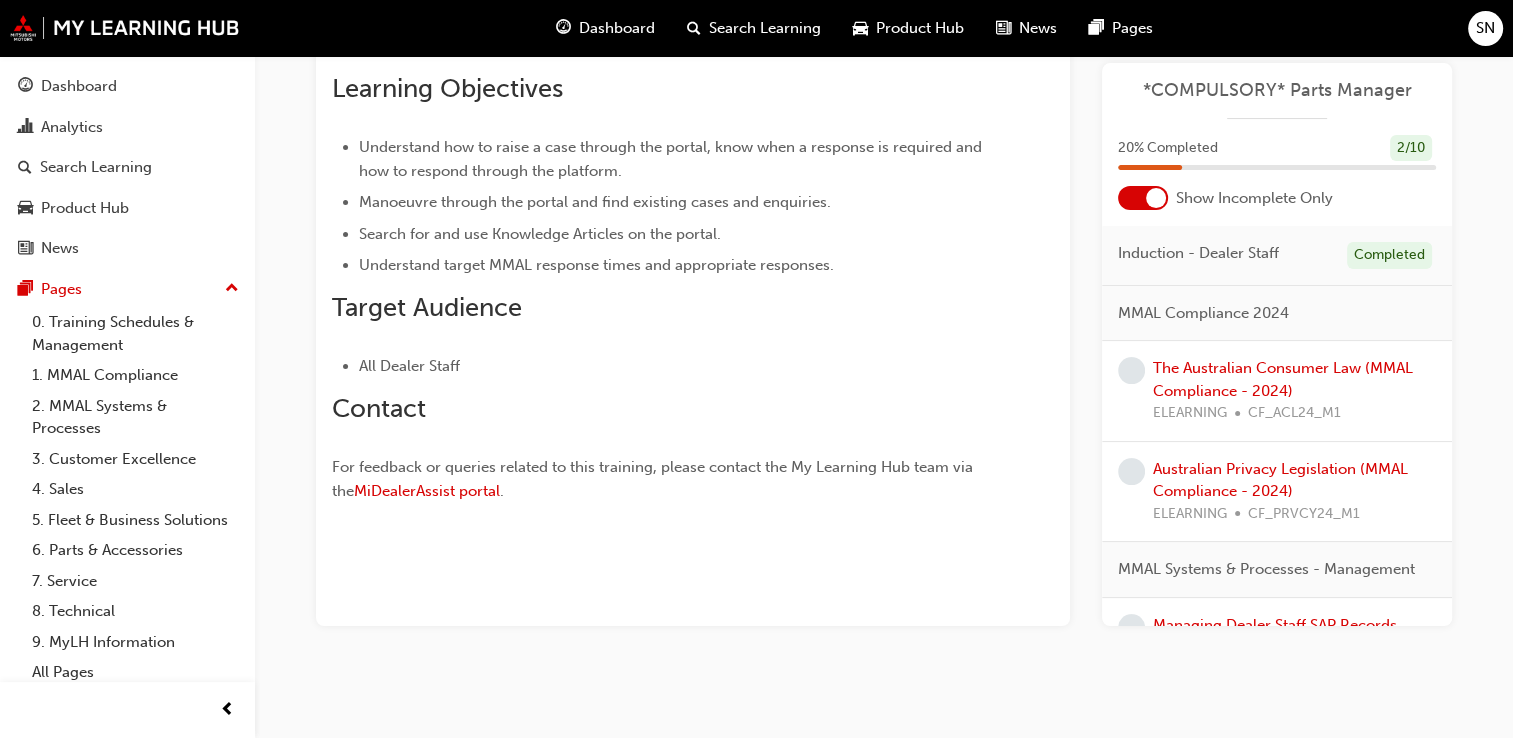click at bounding box center [1143, 198] 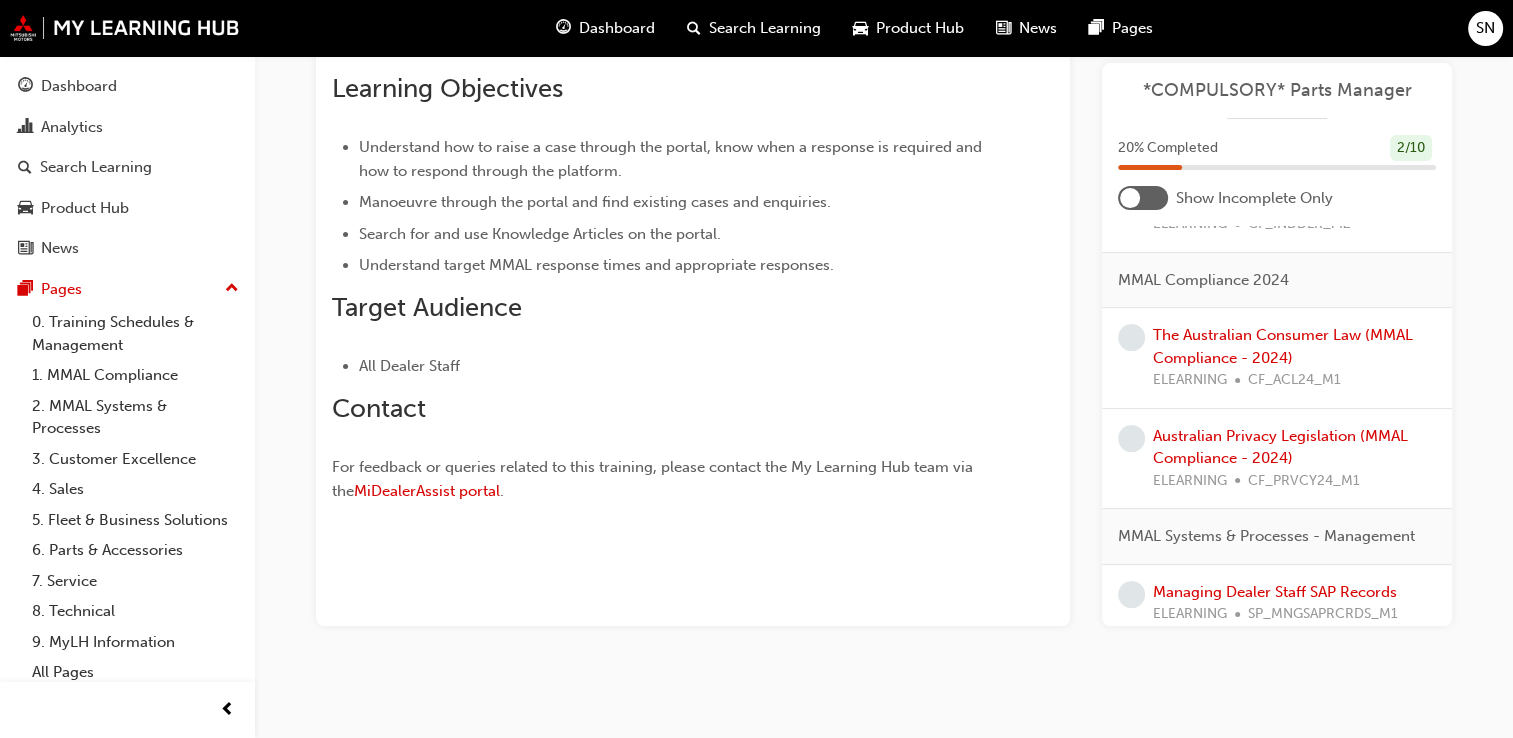 scroll, scrollTop: 200, scrollLeft: 0, axis: vertical 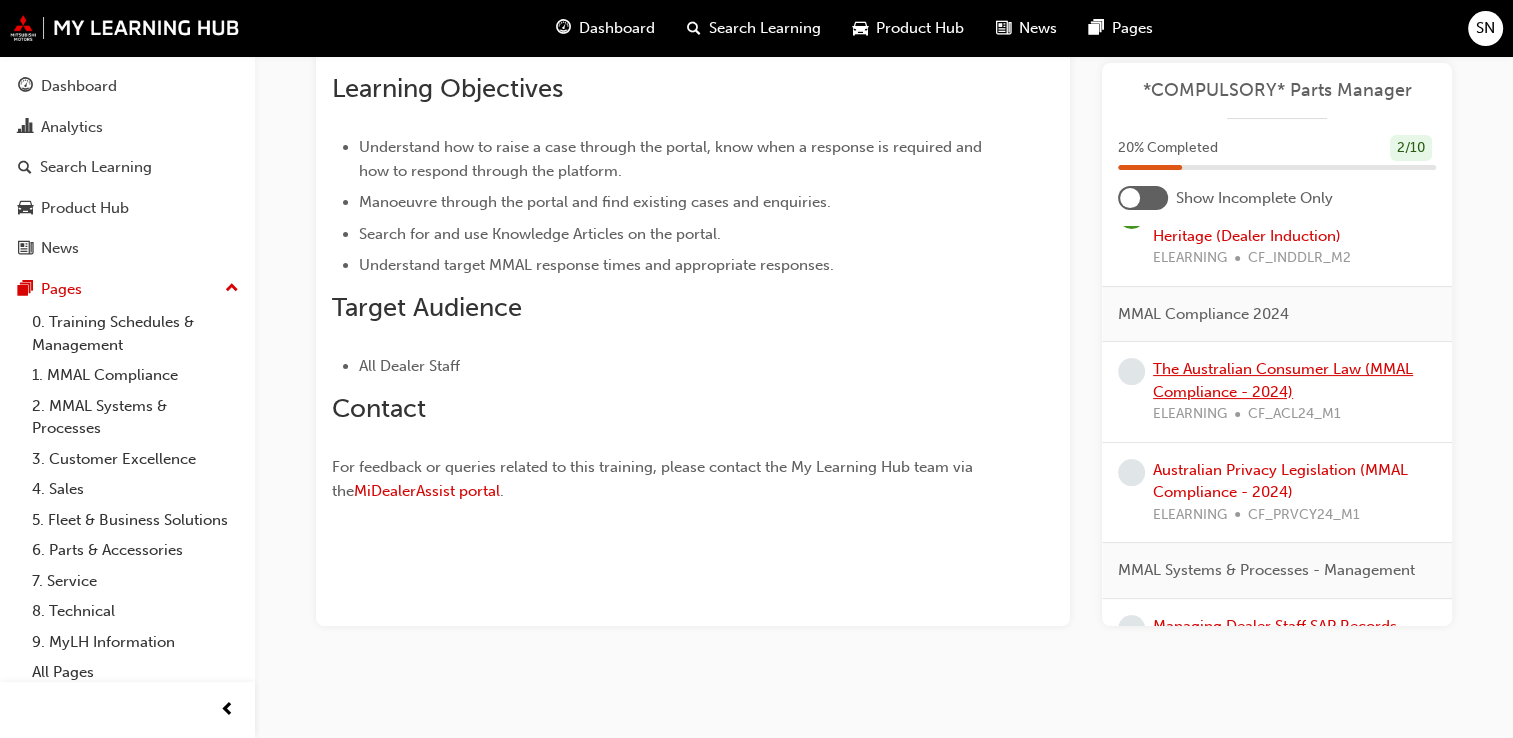 click on "The Australian Consumer Law (MMAL Compliance - 2024)" at bounding box center (1283, 380) 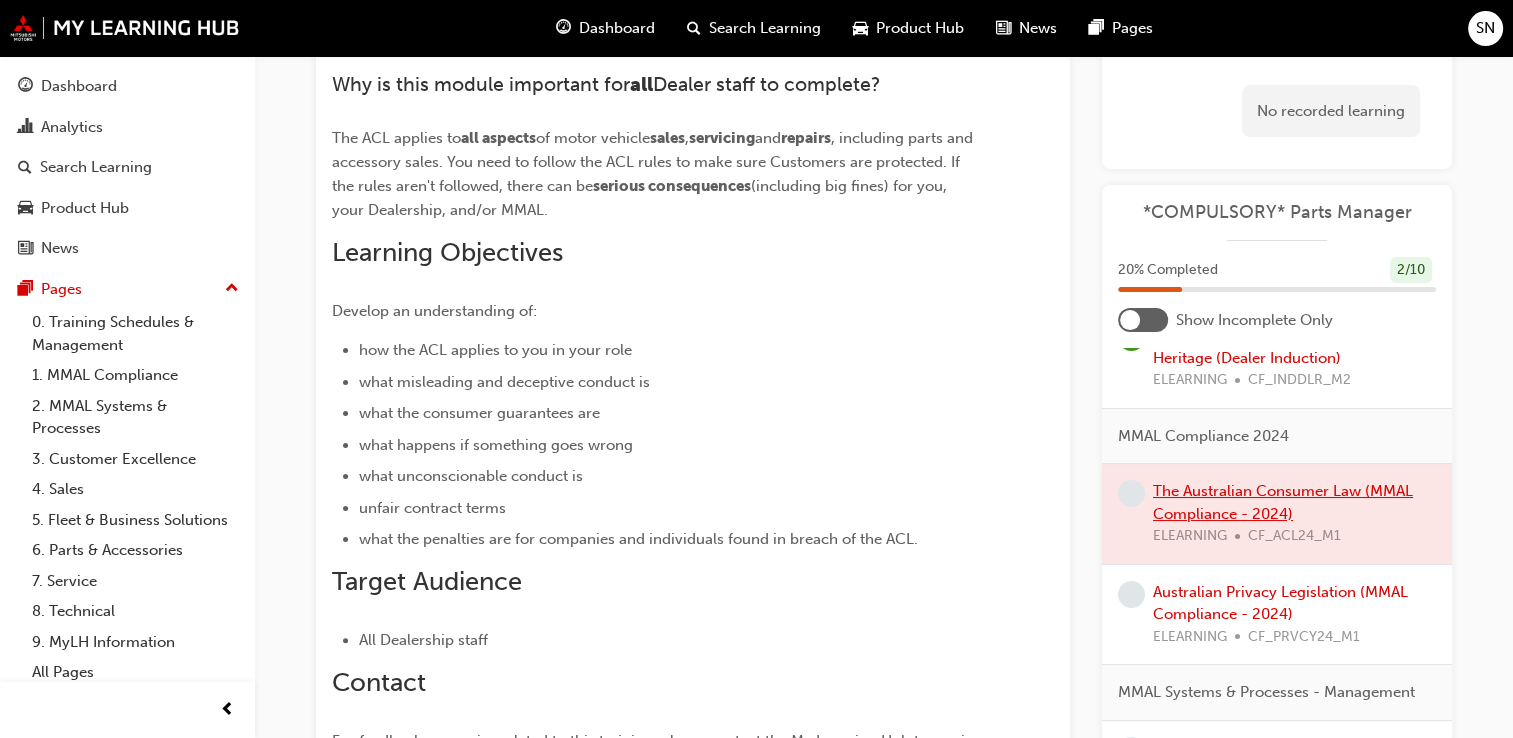 scroll, scrollTop: 288, scrollLeft: 0, axis: vertical 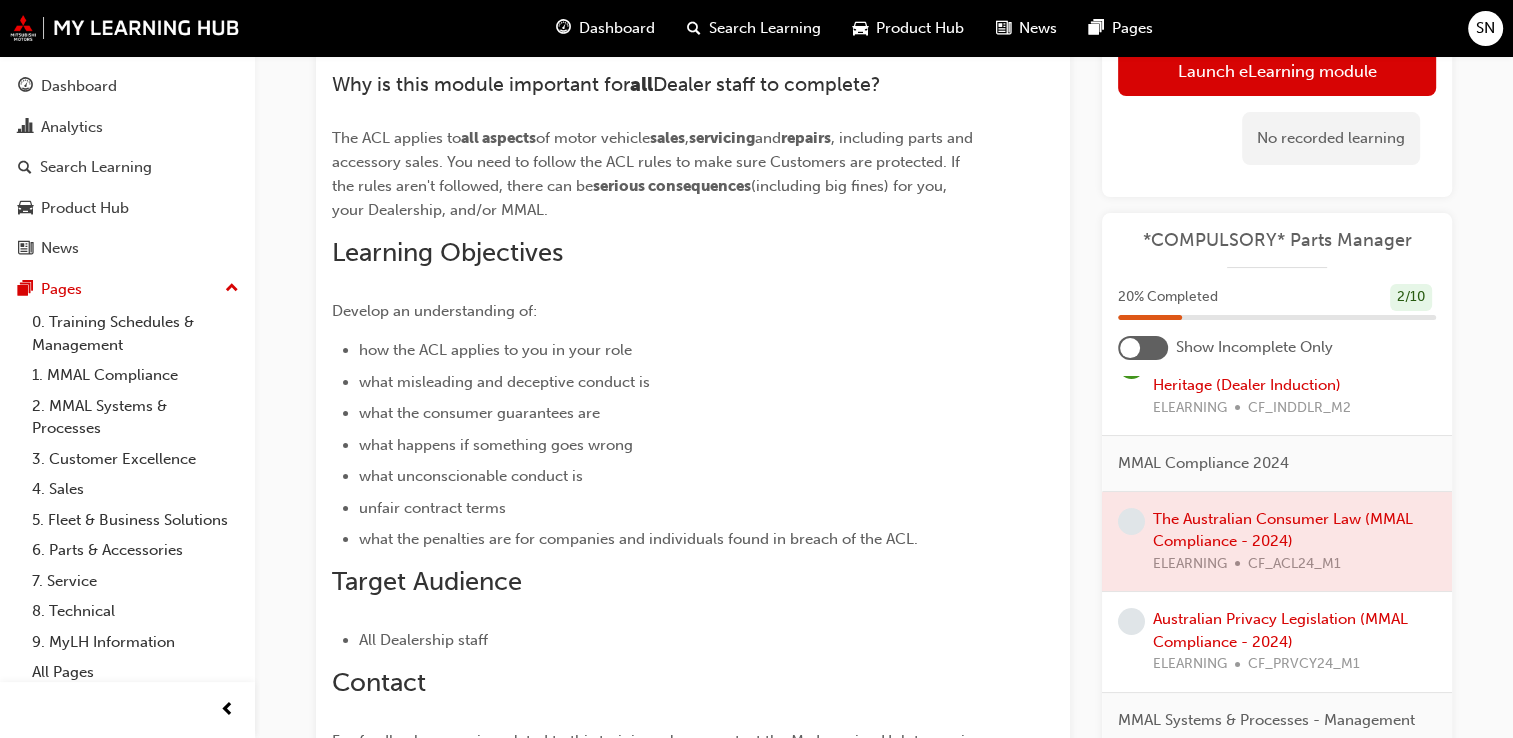 click at bounding box center [1143, 348] 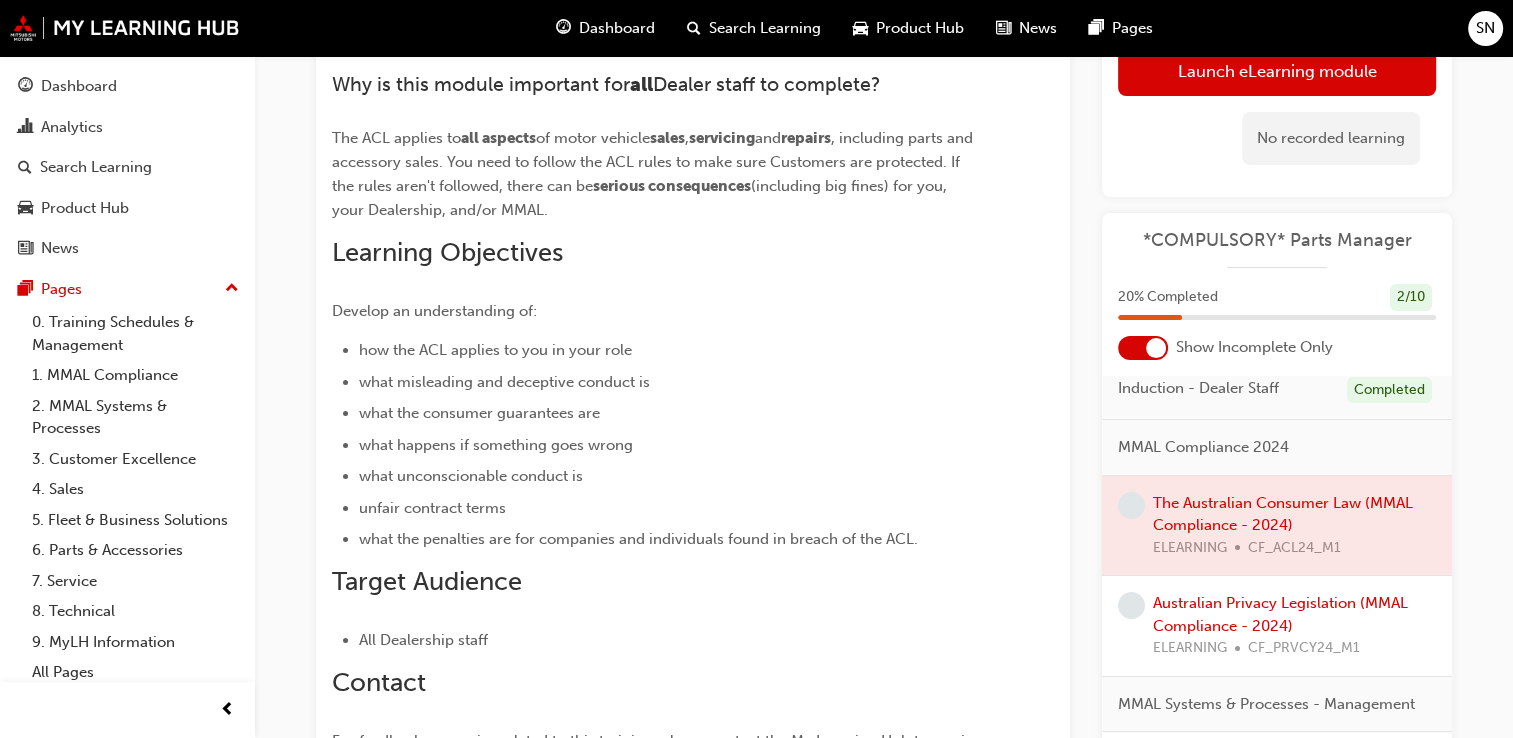 scroll, scrollTop: 0, scrollLeft: 0, axis: both 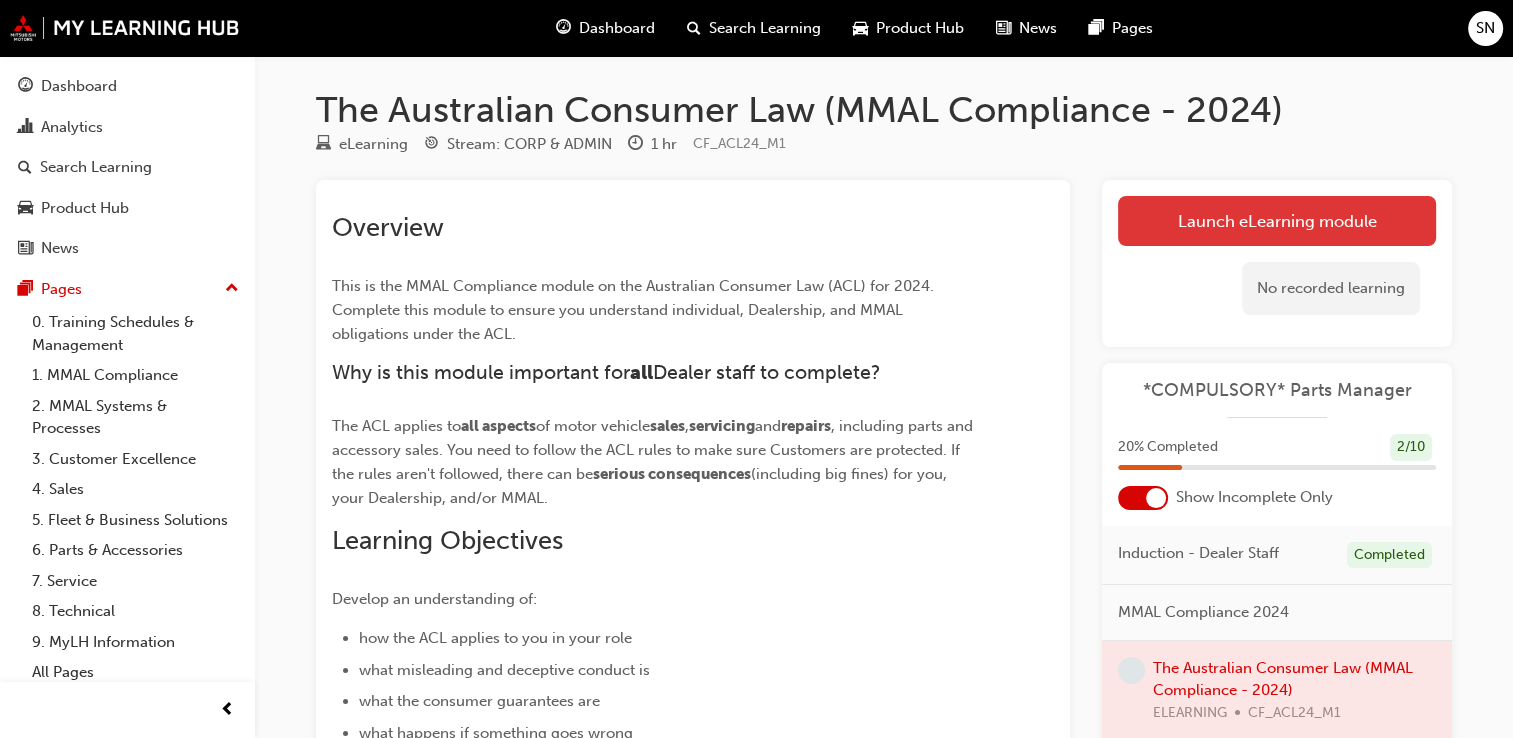 click on "Launch eLearning module" at bounding box center (1277, 221) 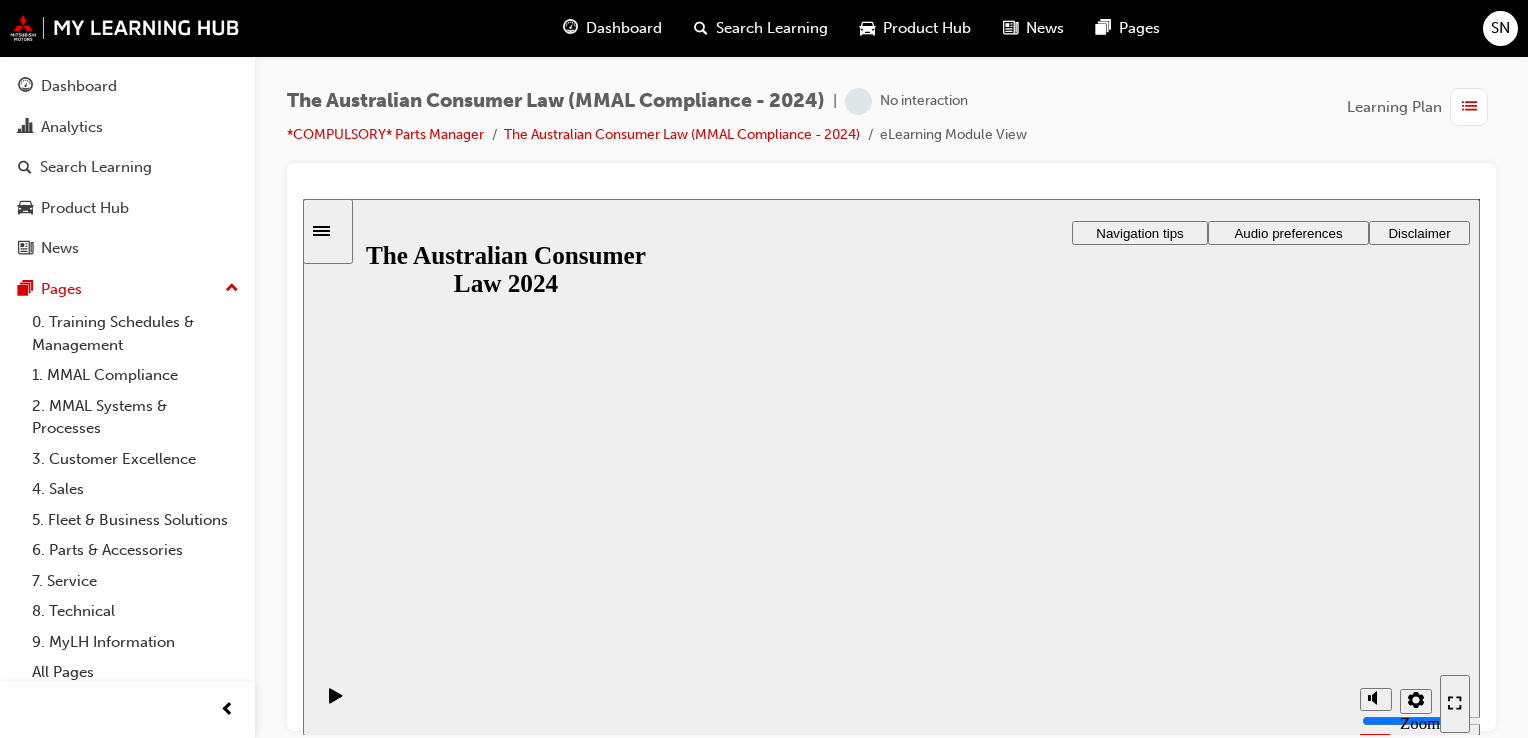 scroll, scrollTop: 0, scrollLeft: 0, axis: both 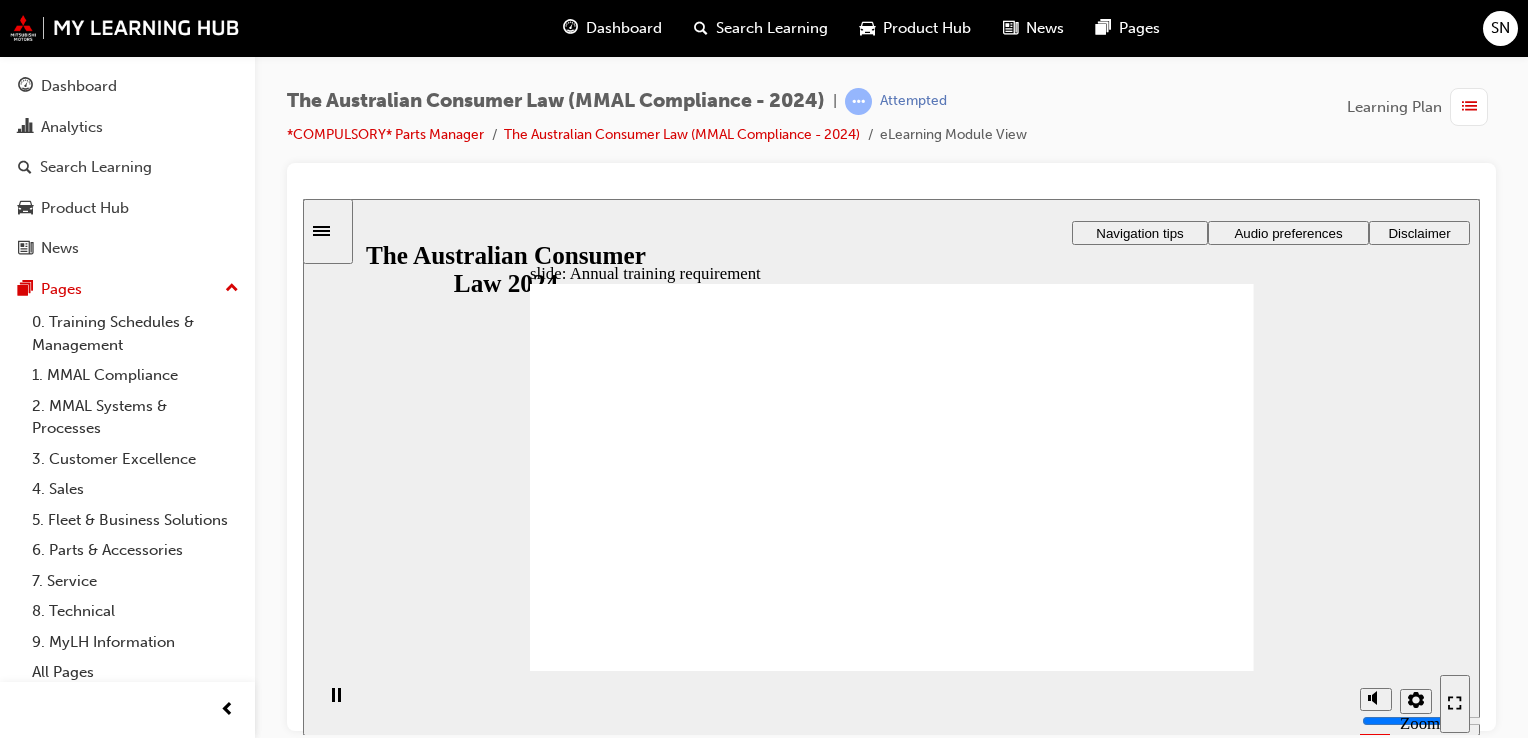 click 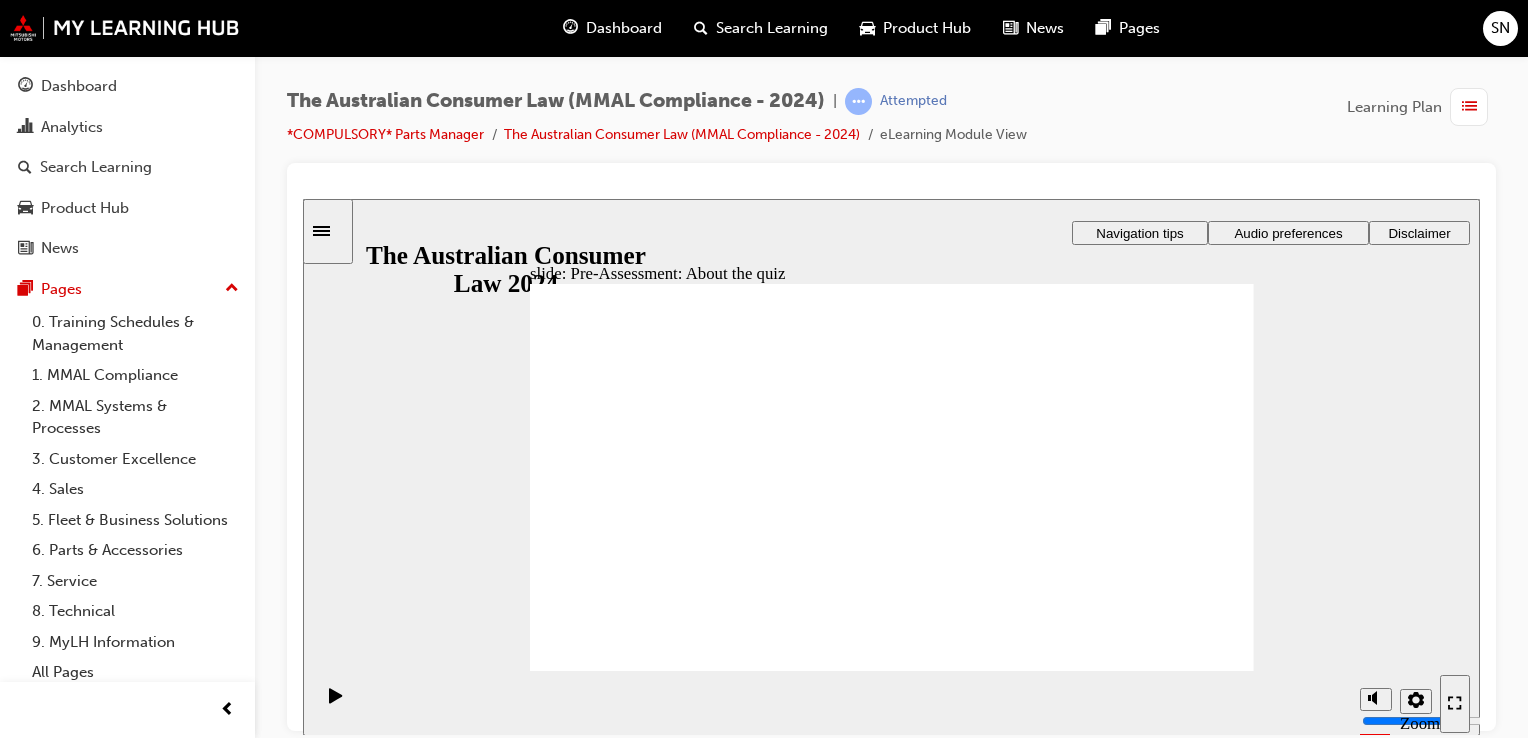 click 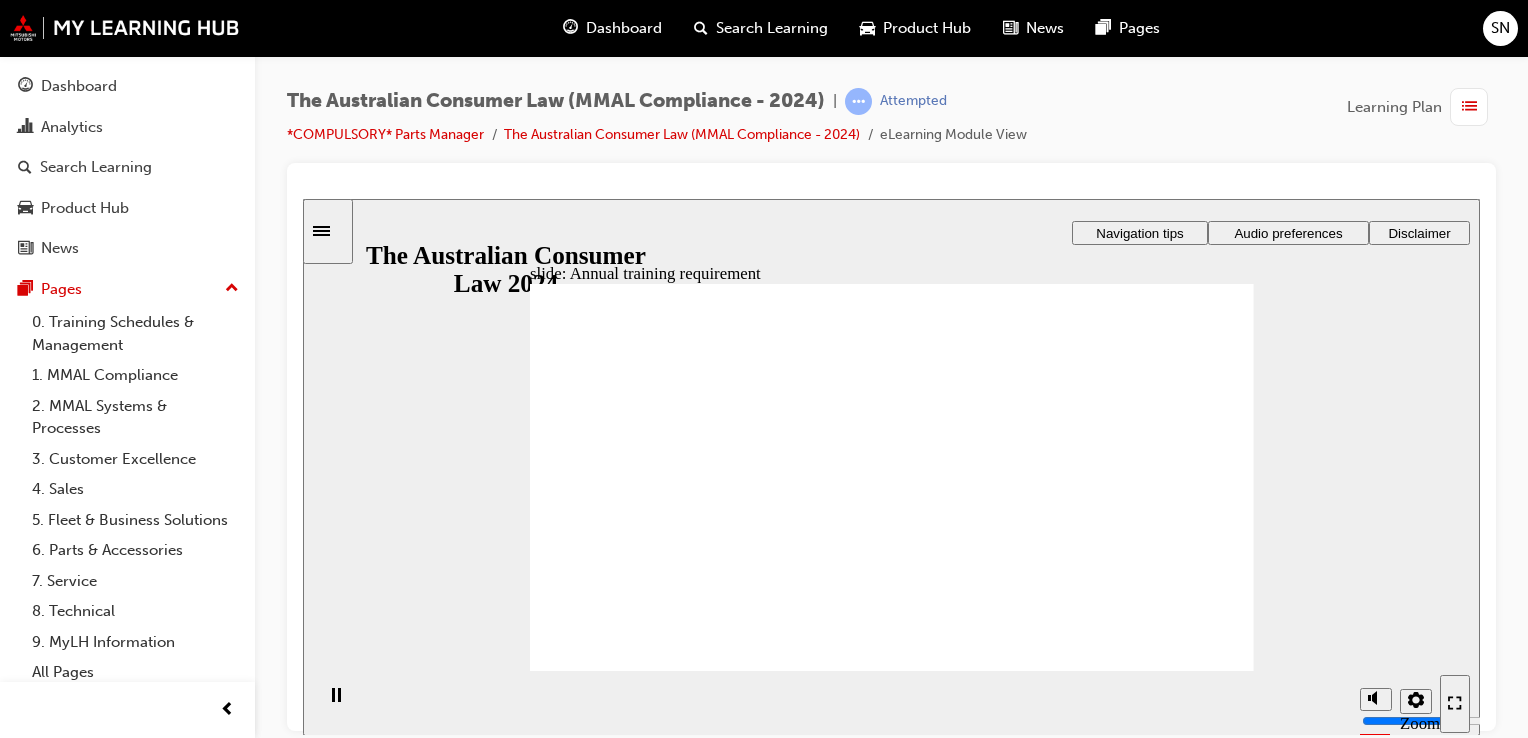 click 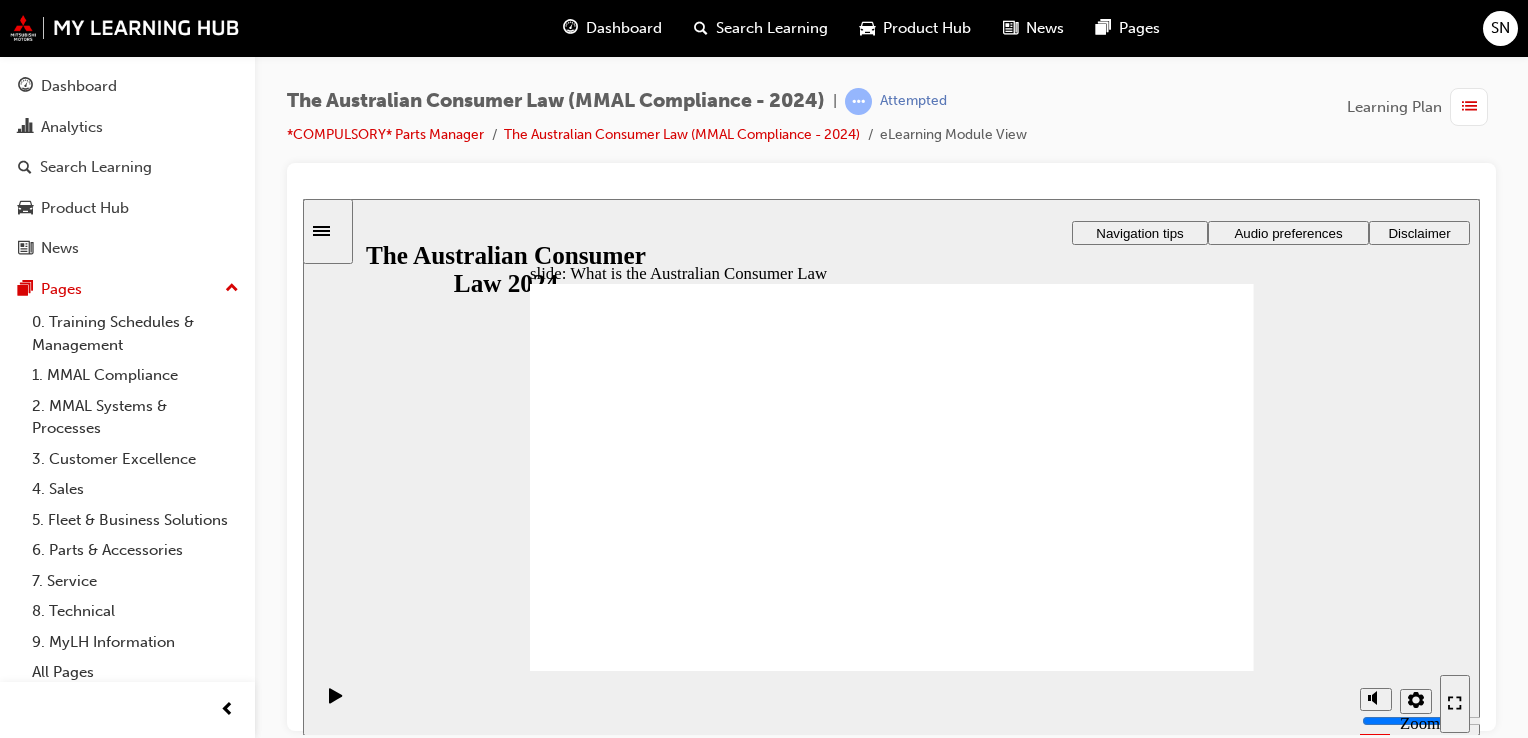 click 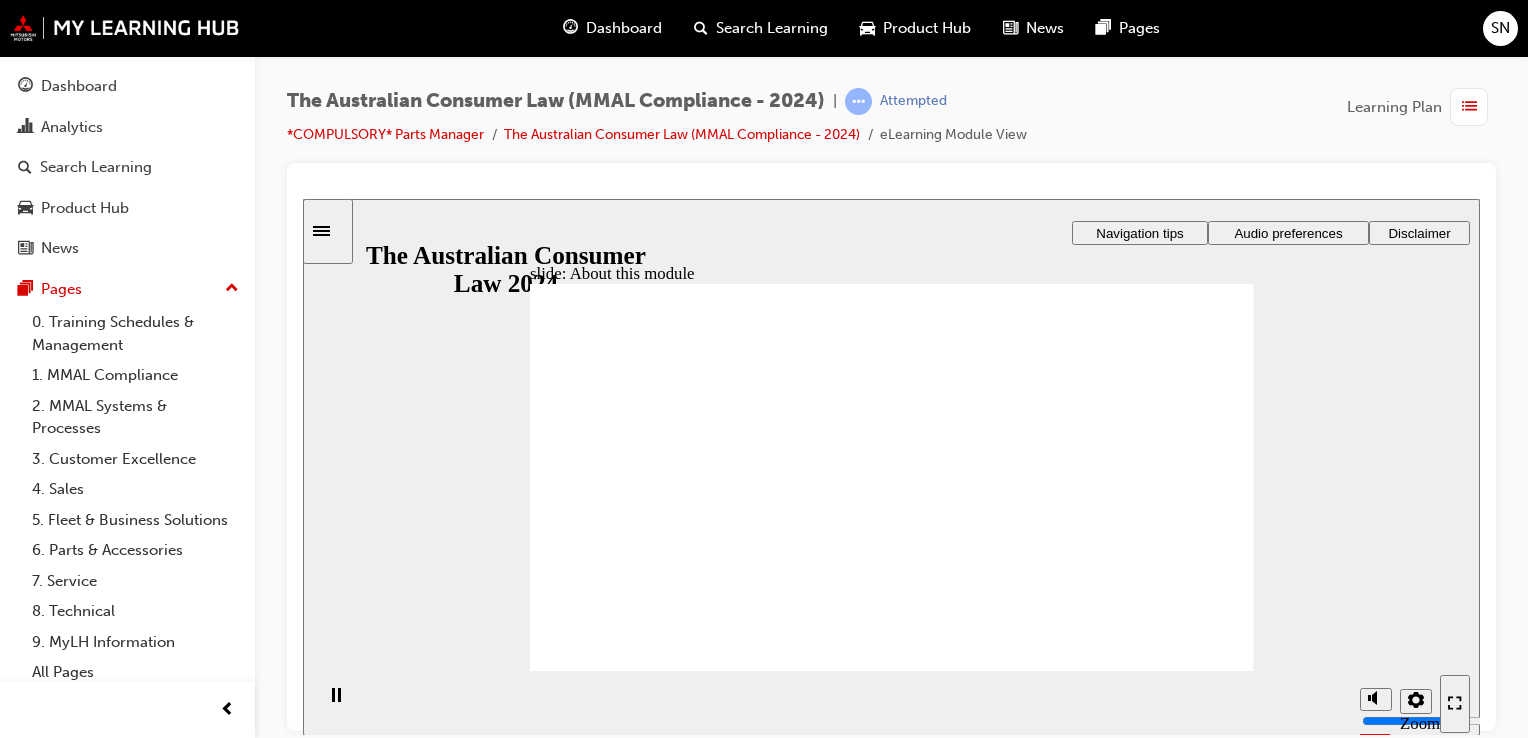 click 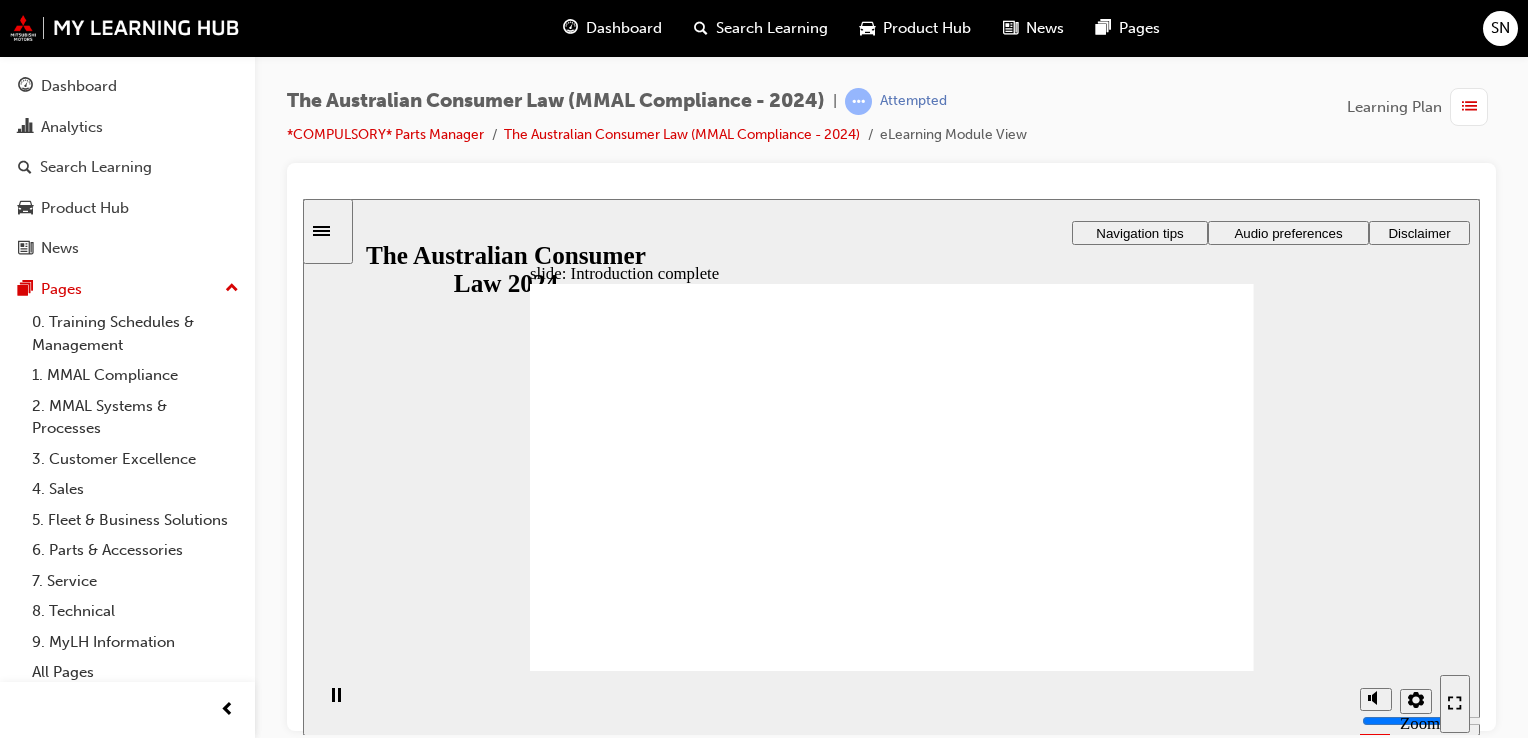 click 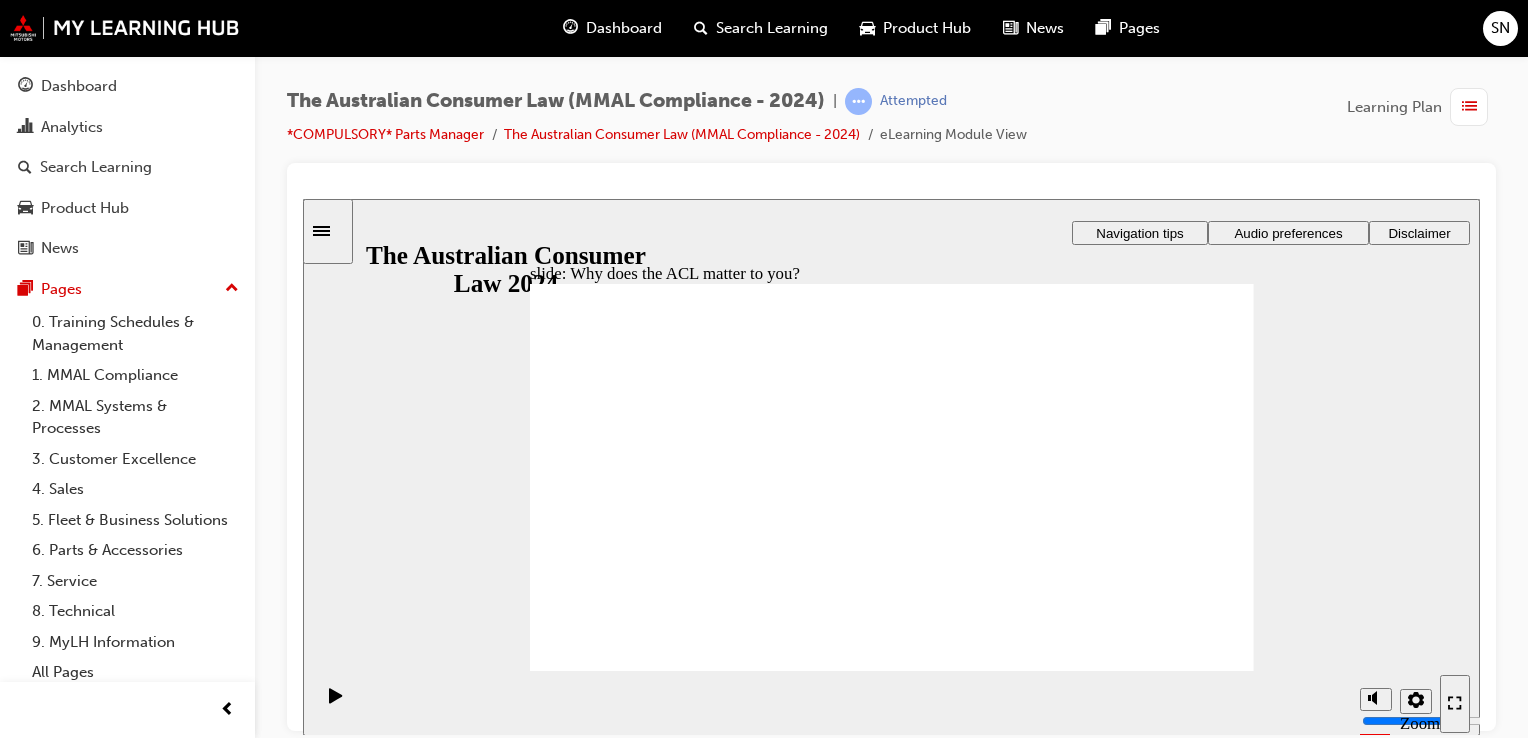click on "Next Next Next" at bounding box center [1197, 3325] 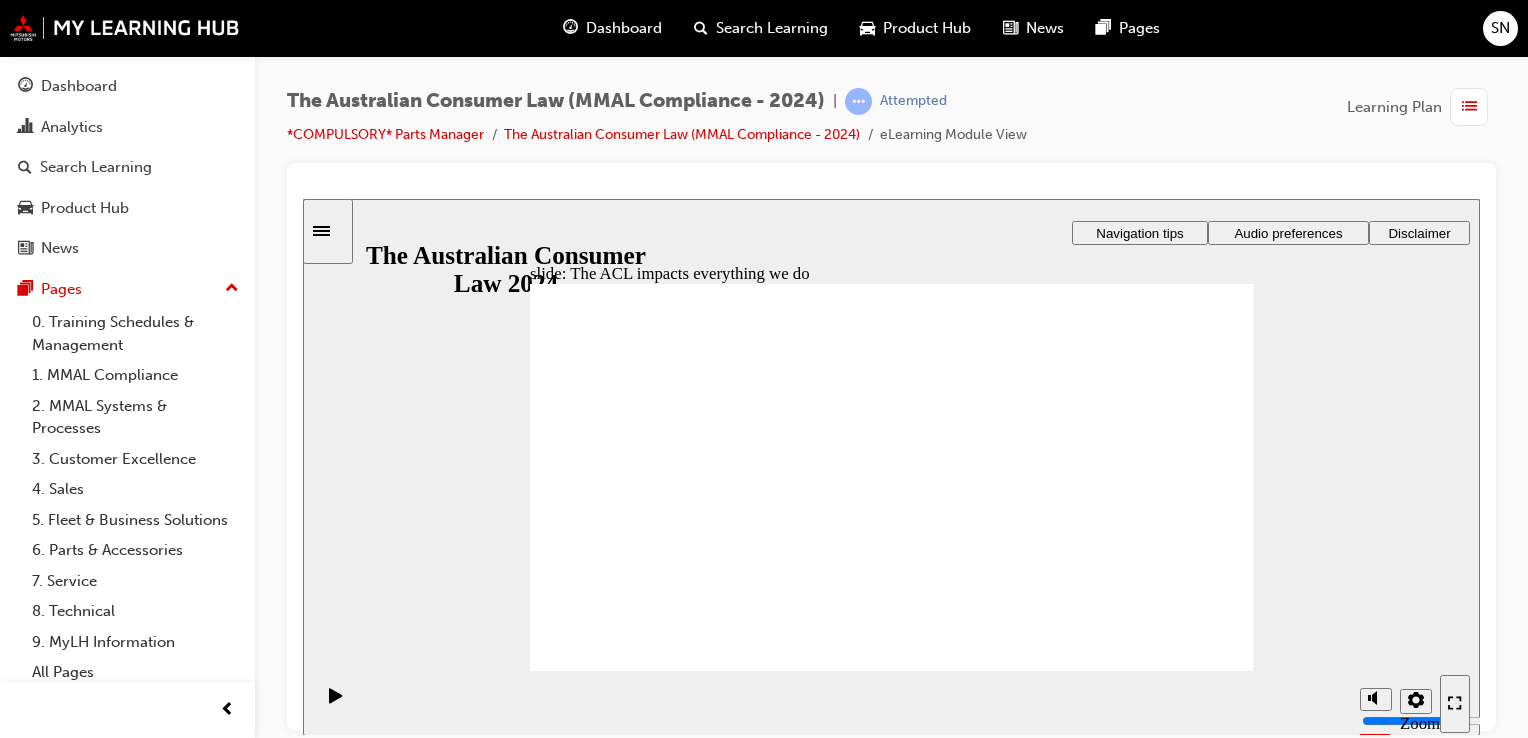 click 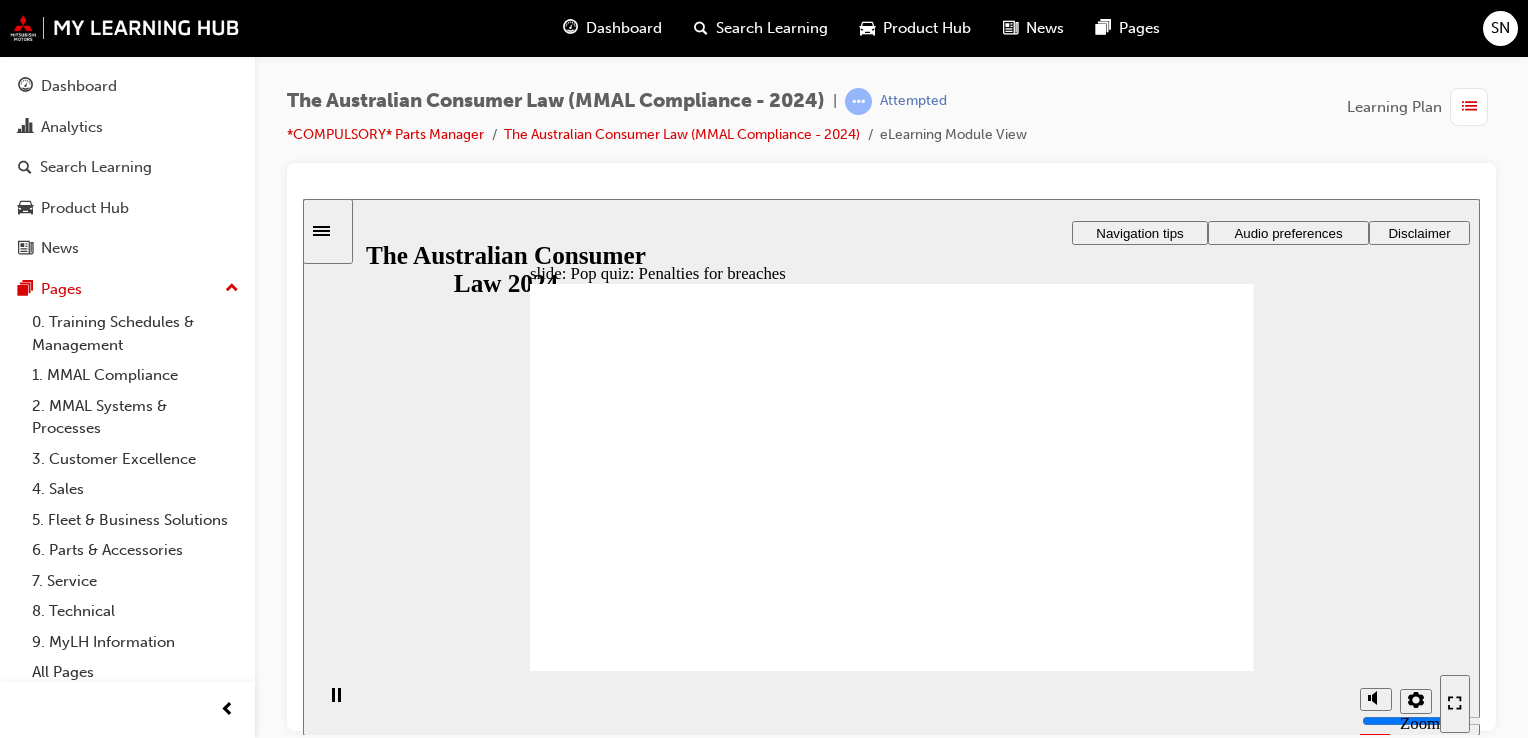 radio on "true" 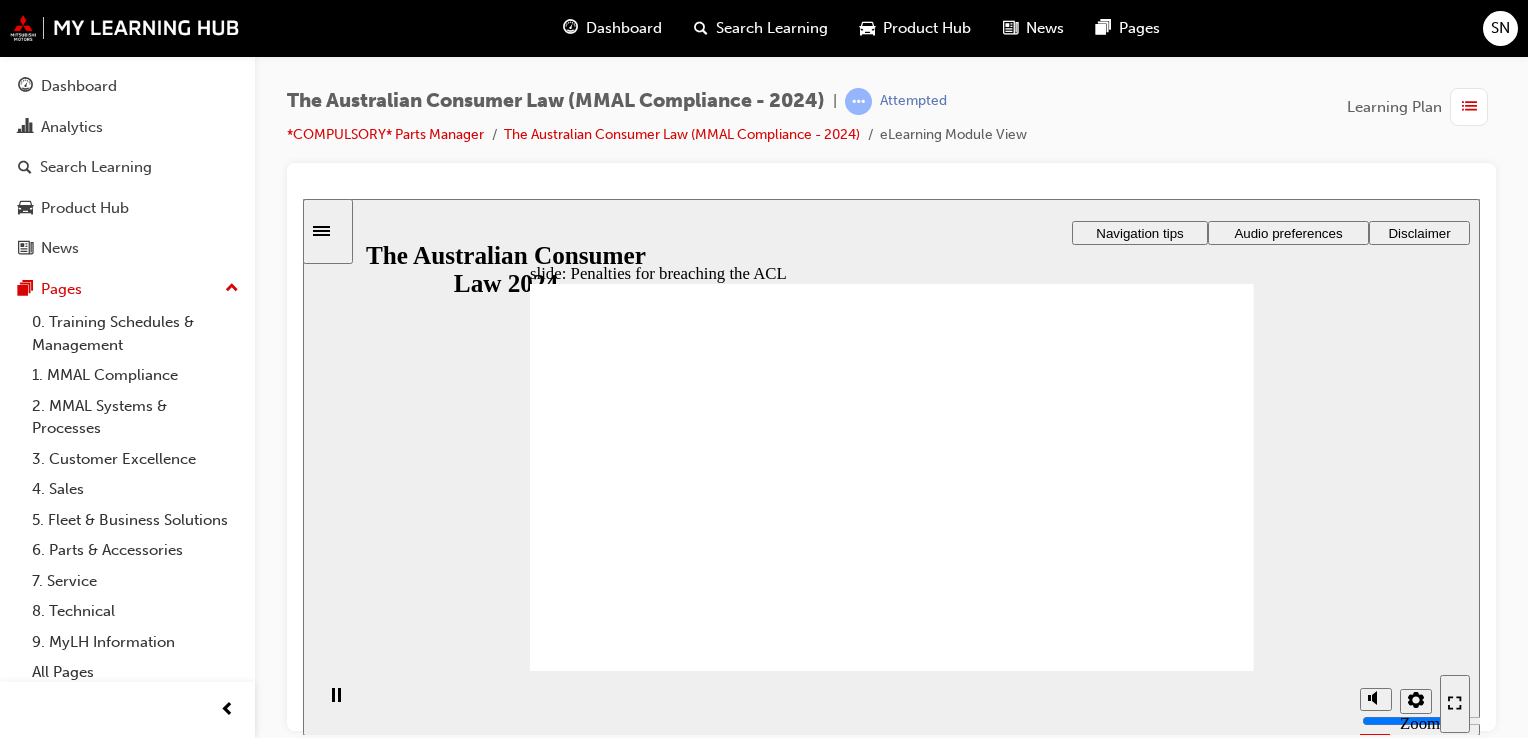 click 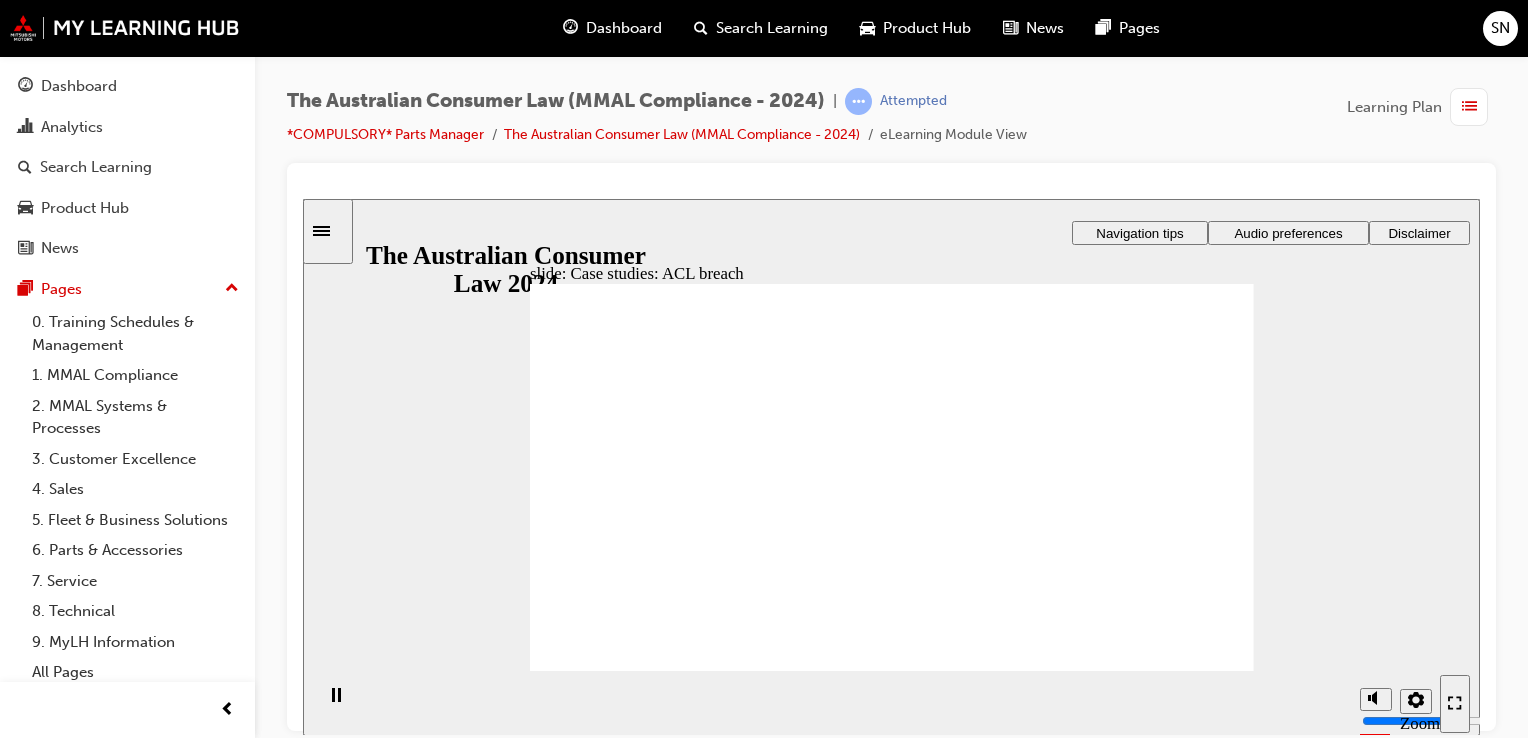 click 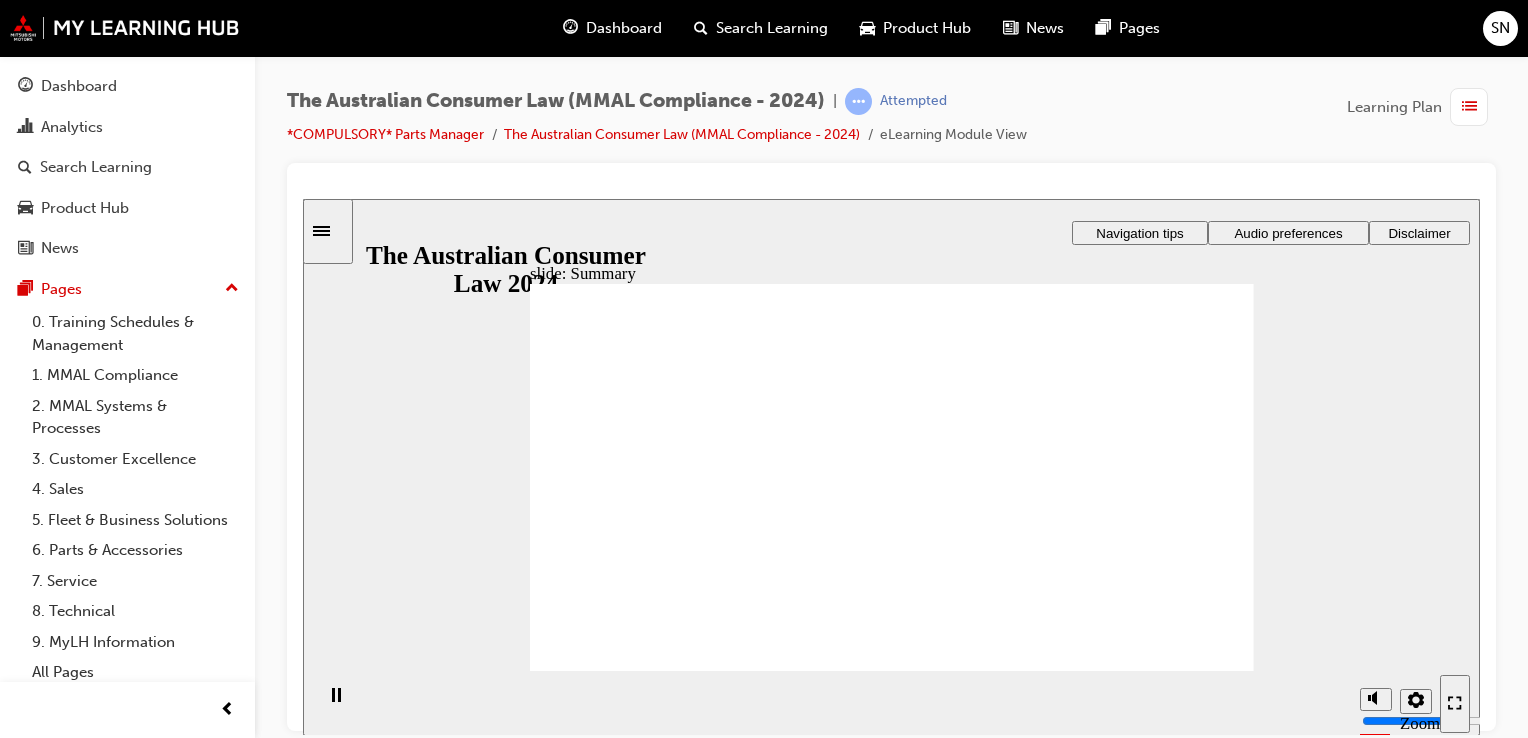 click 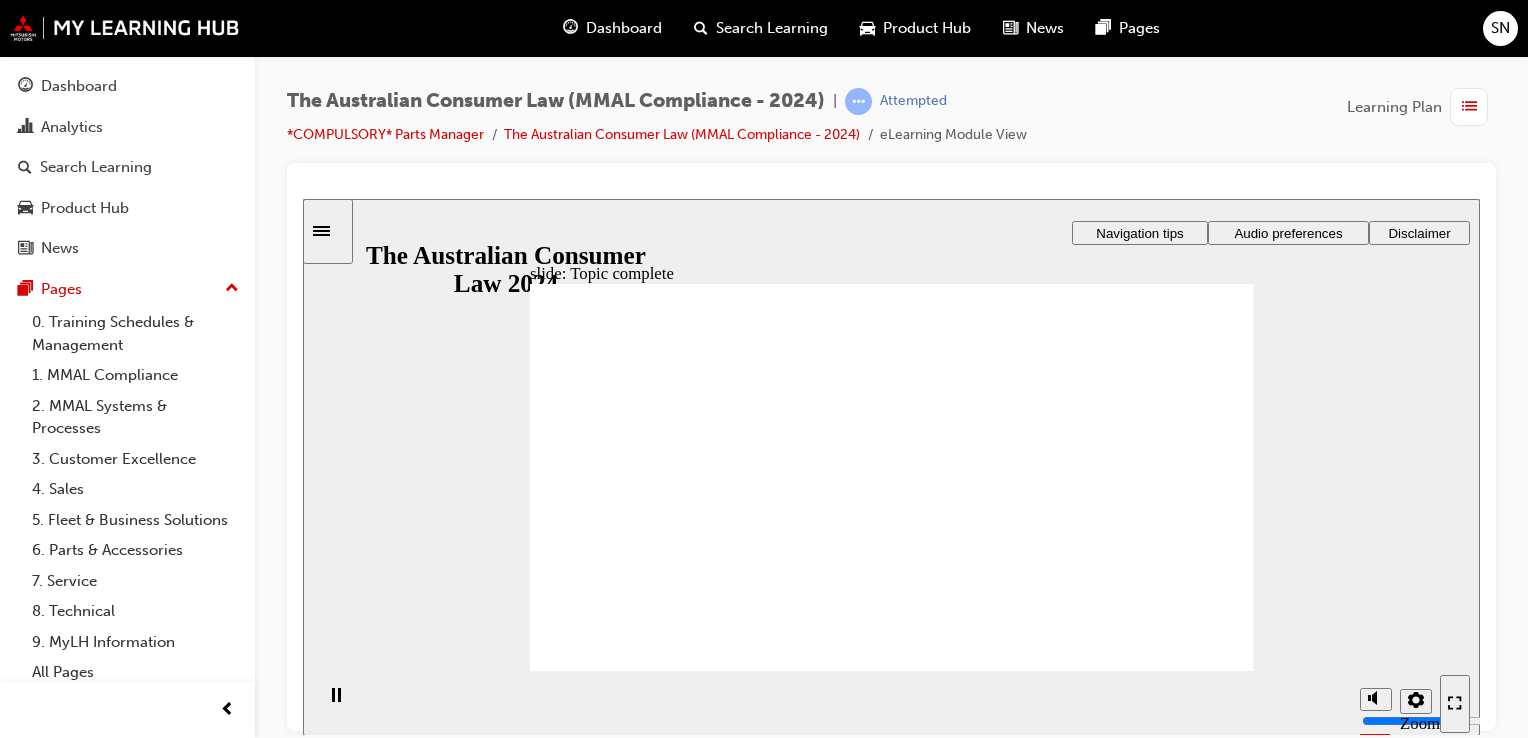 click 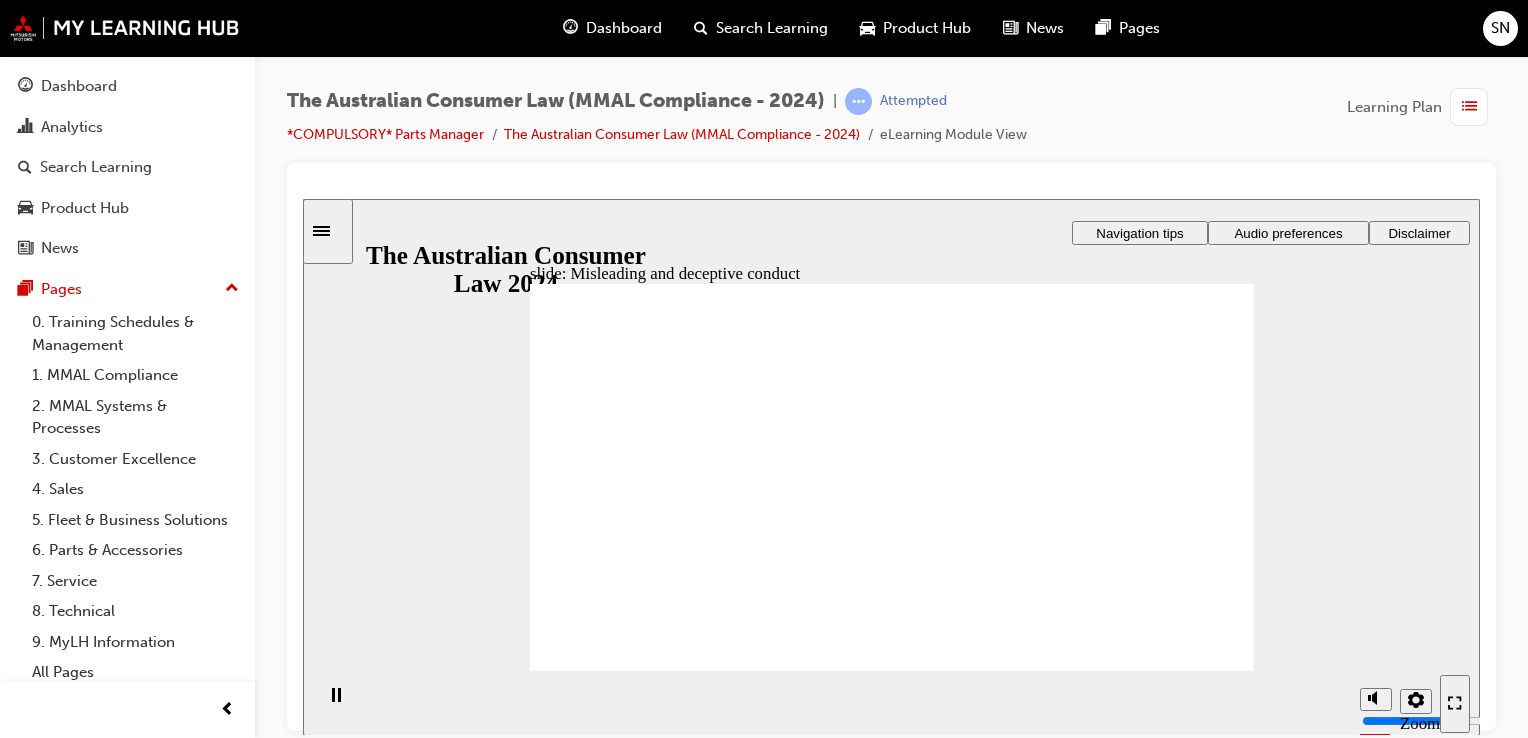 click 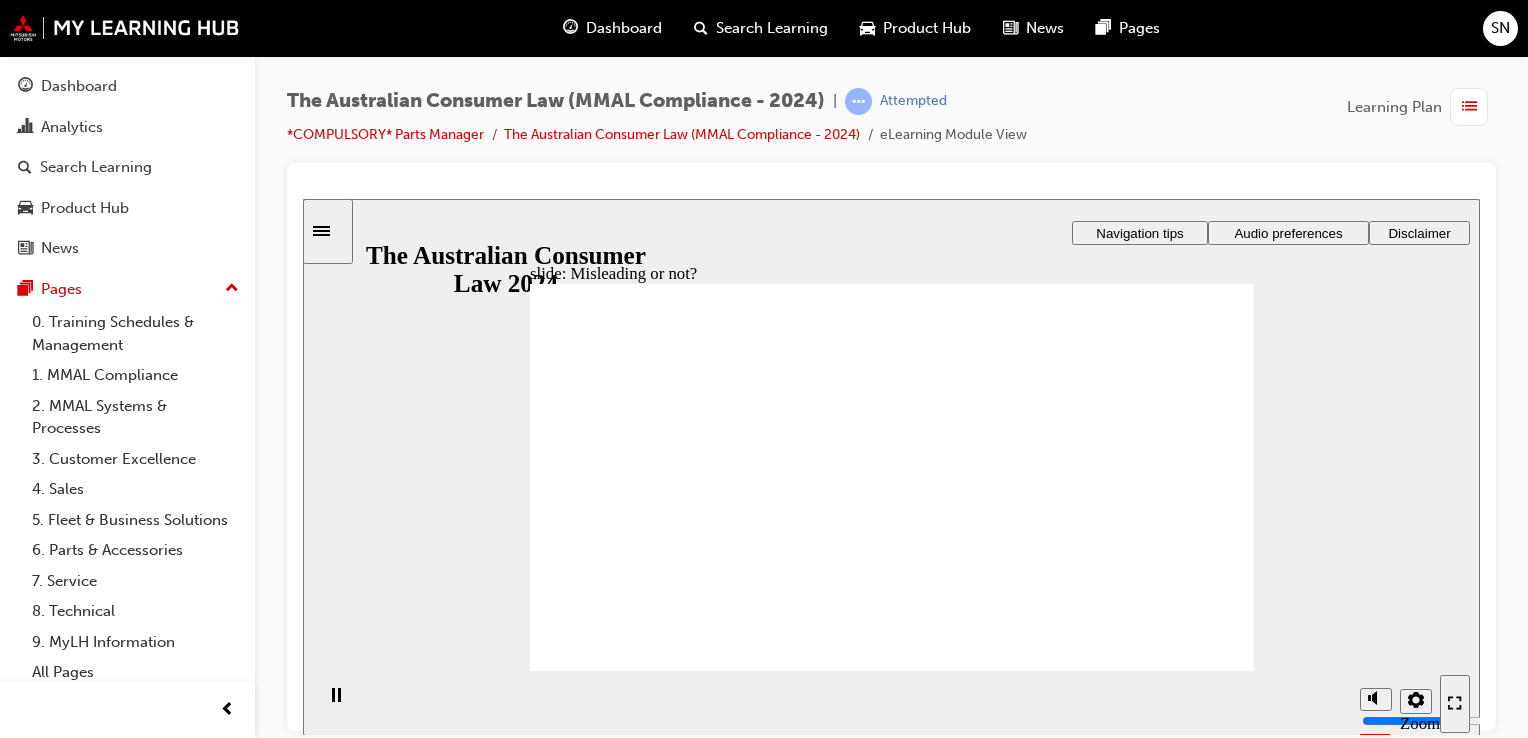 click 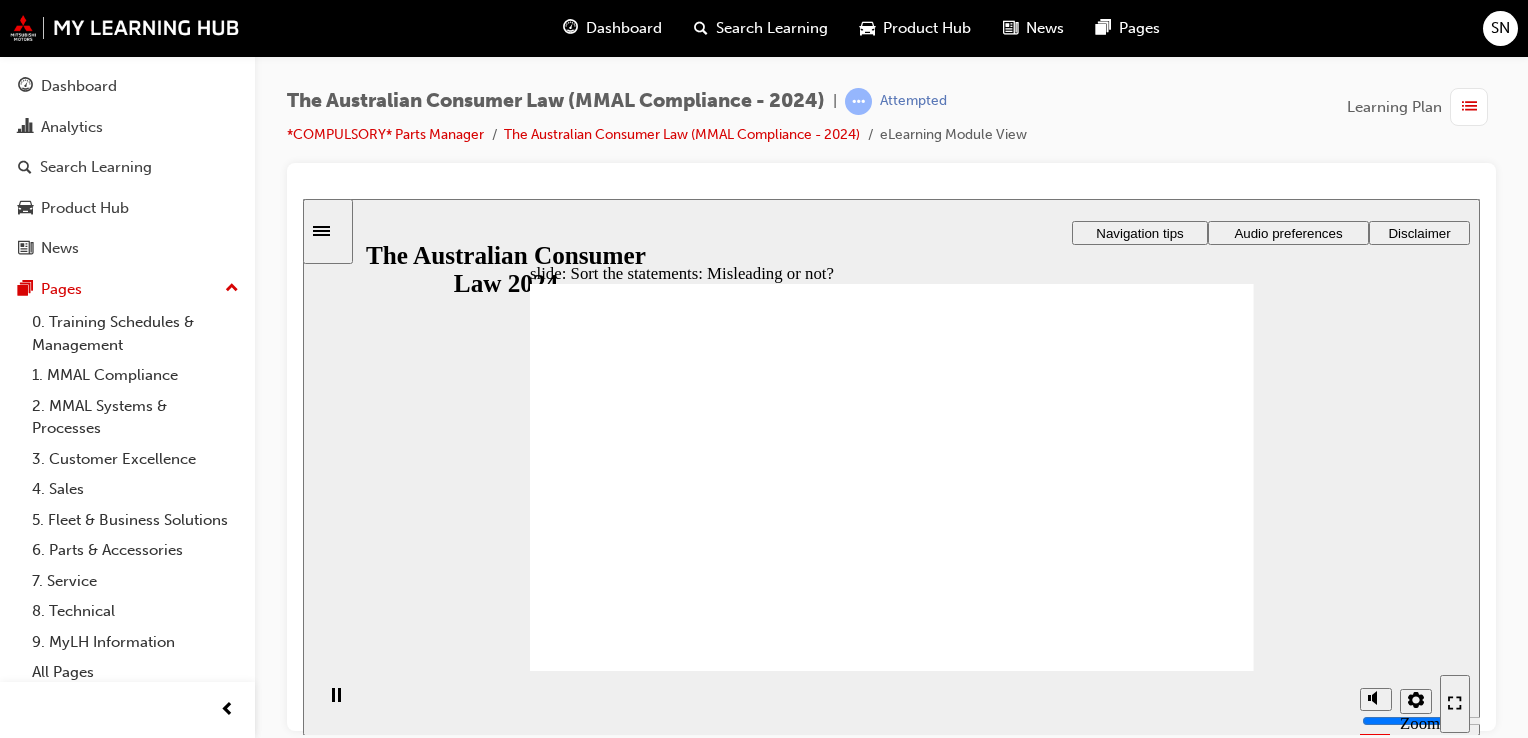 drag, startPoint x: 902, startPoint y: 406, endPoint x: 1043, endPoint y: 531, distance: 188.43036 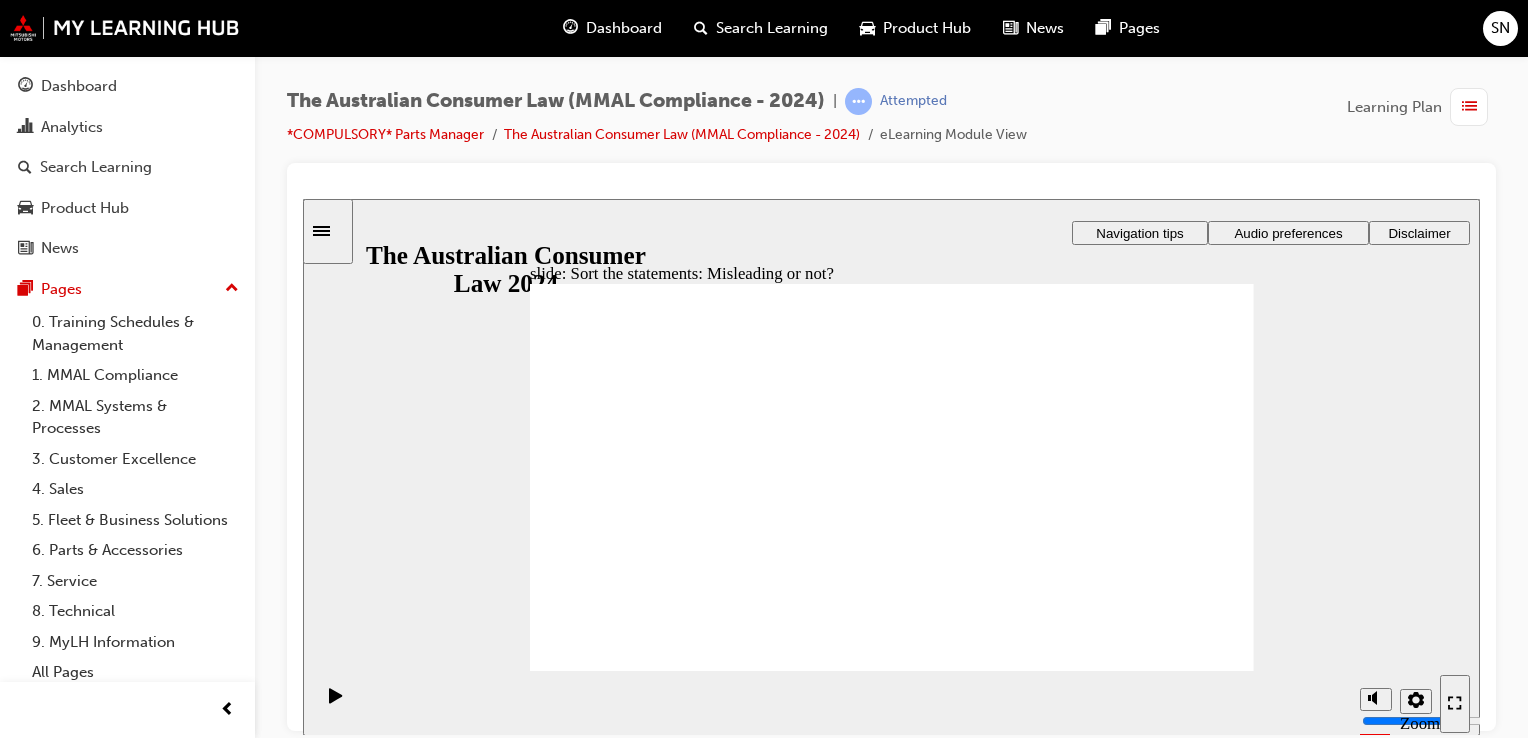 drag, startPoint x: 1054, startPoint y: 523, endPoint x: 788, endPoint y: 520, distance: 266.0169 